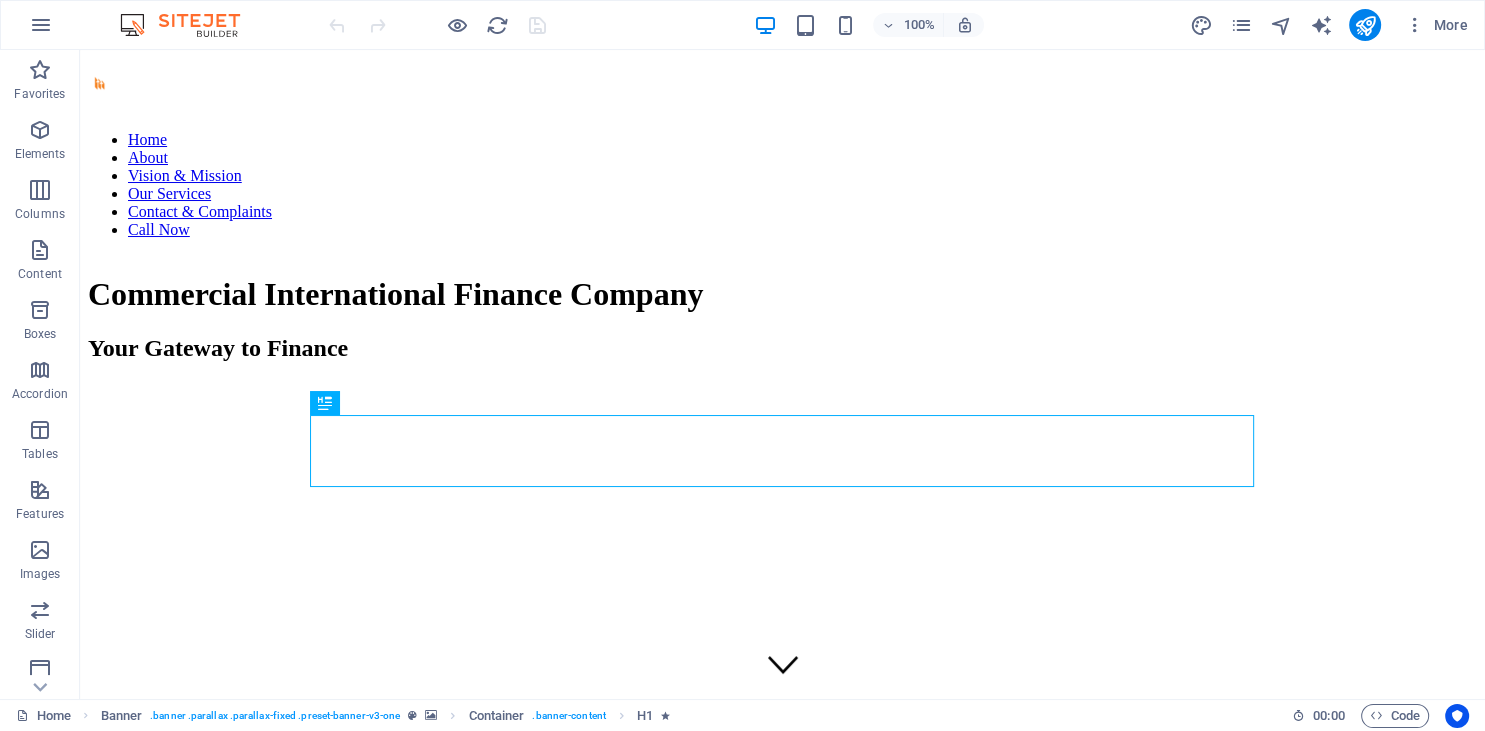 scroll, scrollTop: 0, scrollLeft: 0, axis: both 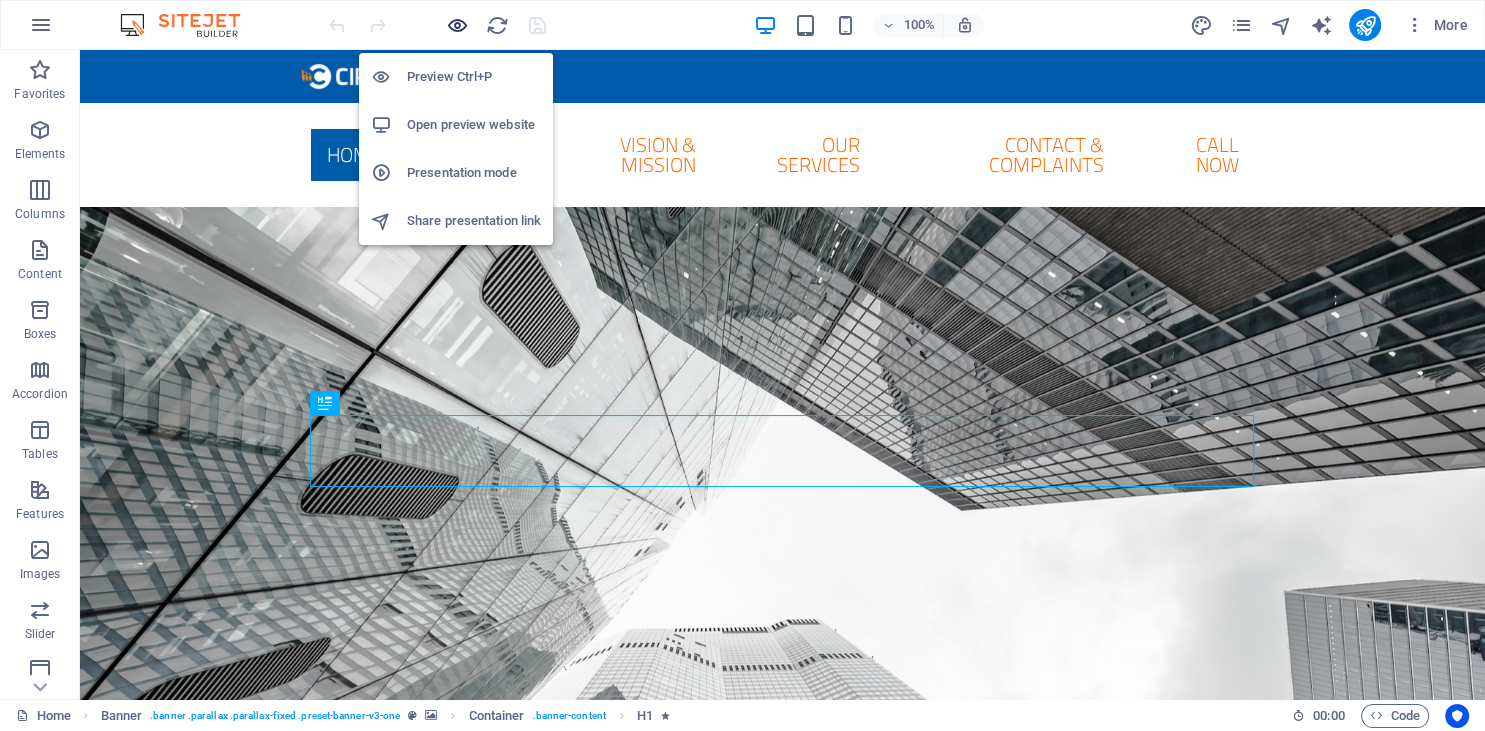 click at bounding box center (457, 25) 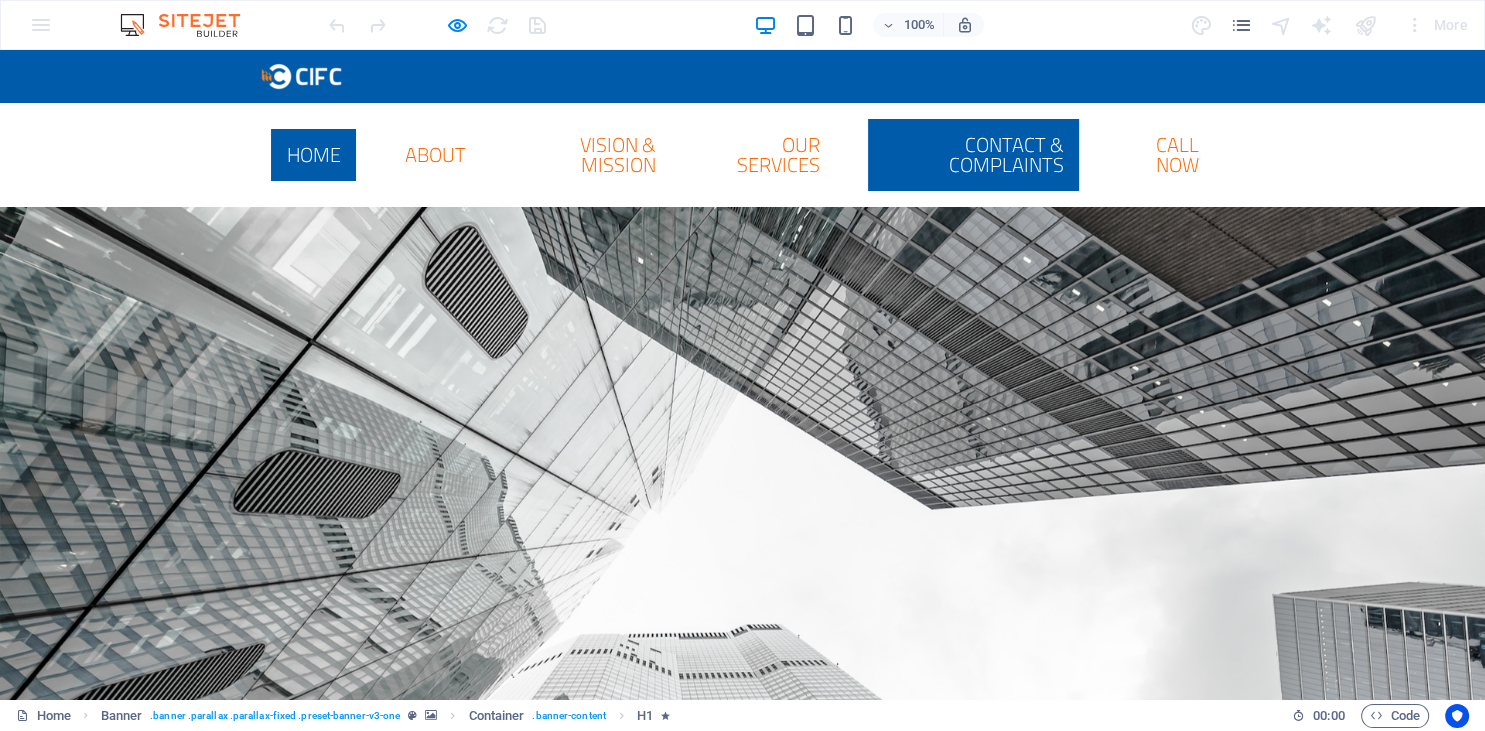 click on "Contact & Complaints" at bounding box center [973, 155] 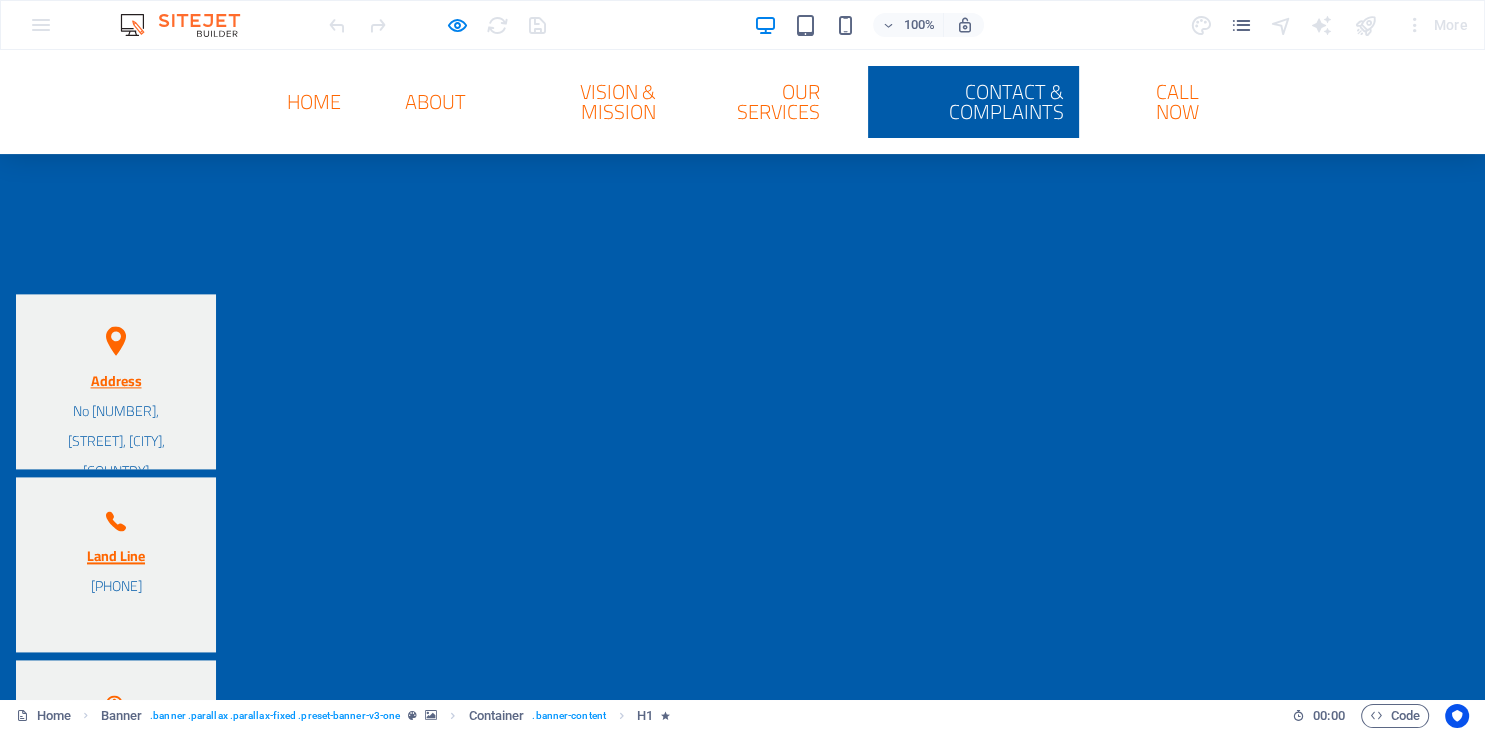 scroll, scrollTop: 2568, scrollLeft: 0, axis: vertical 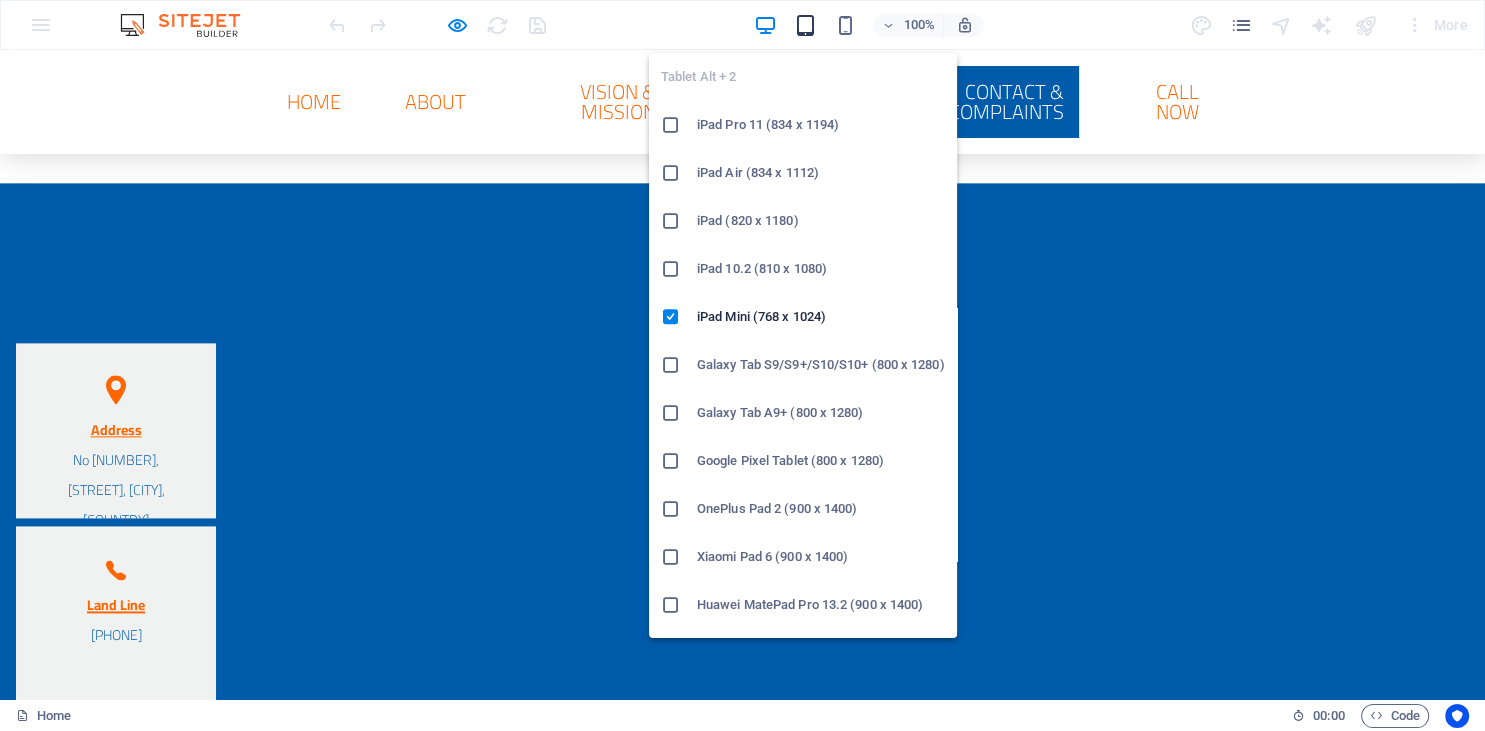 click at bounding box center (805, 25) 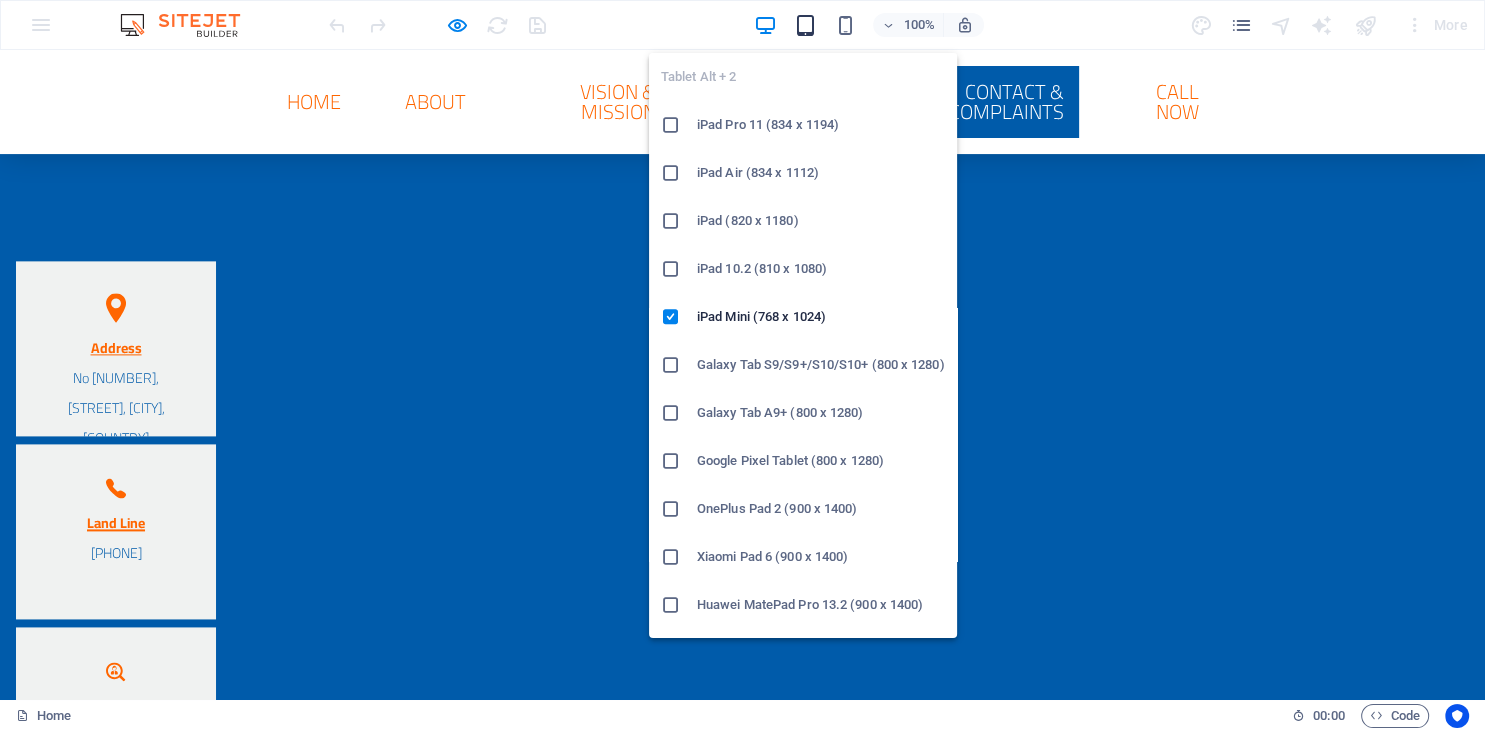 scroll, scrollTop: 2630, scrollLeft: 0, axis: vertical 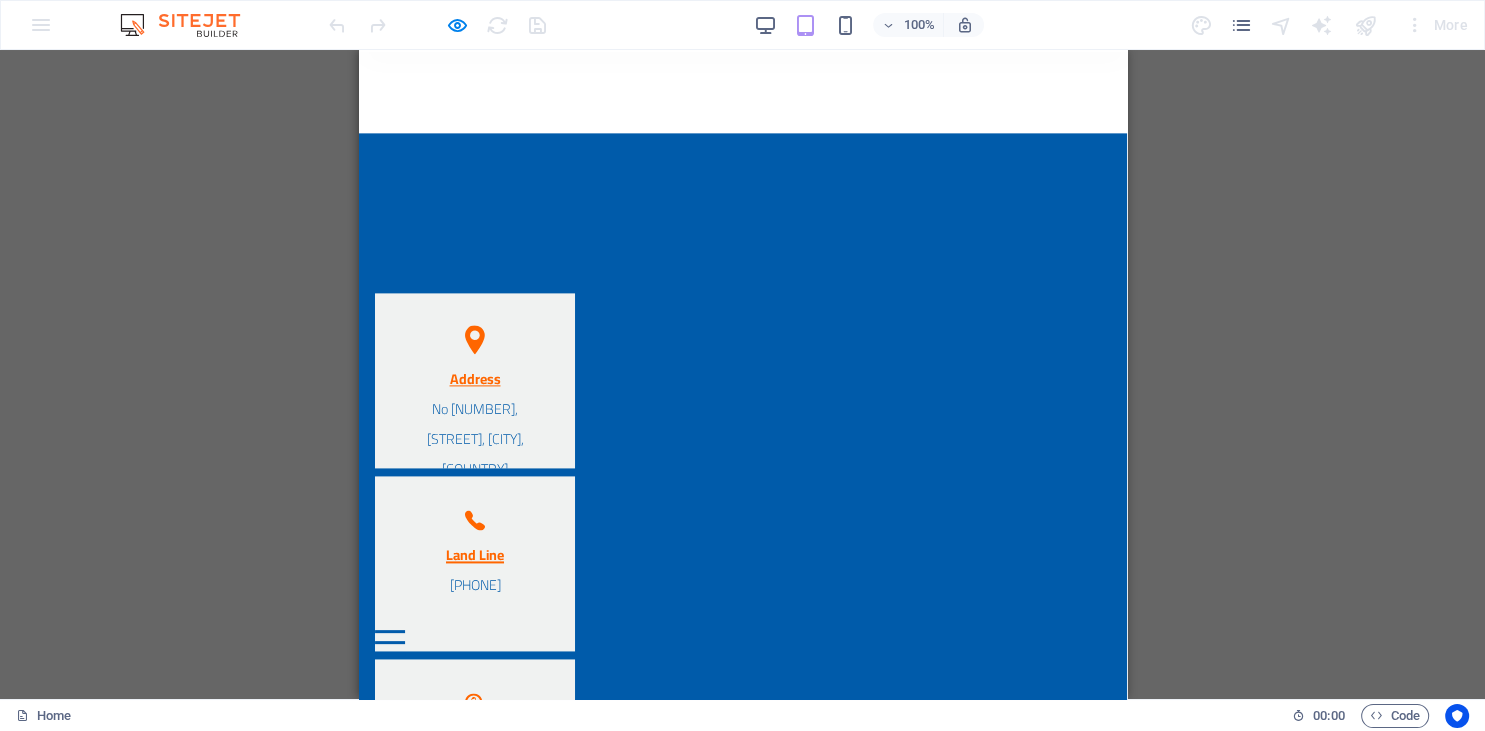 click at bounding box center (389, 642) 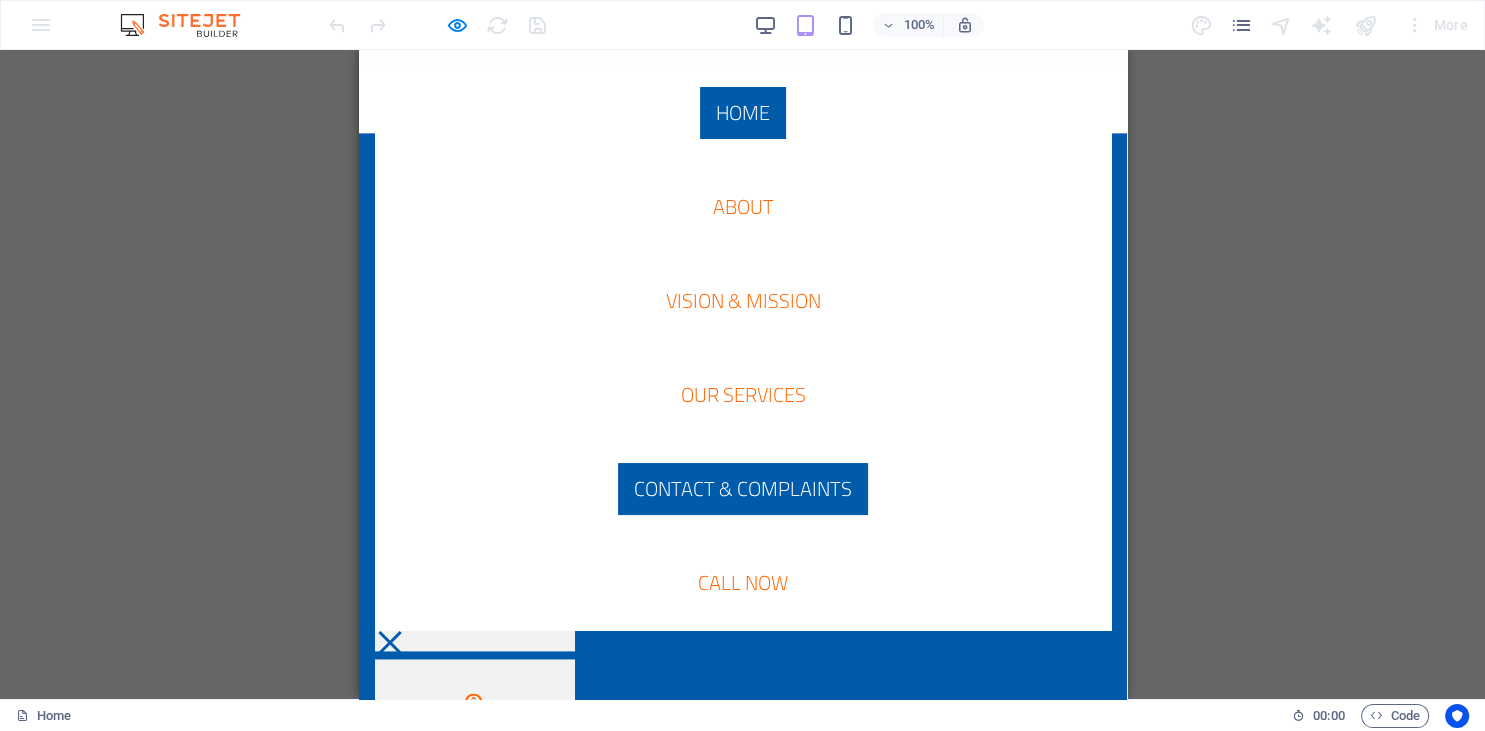 click on "Home" at bounding box center (742, 113) 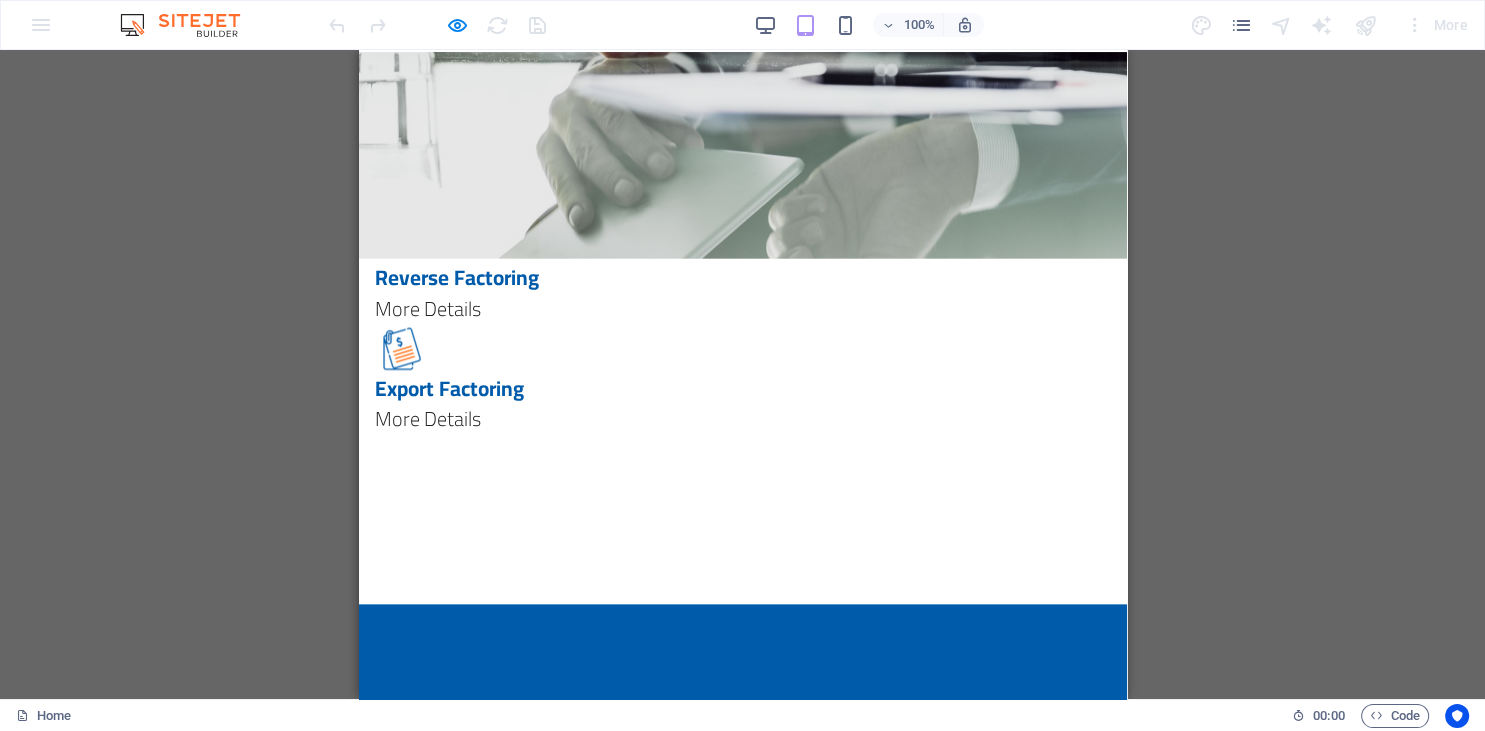scroll, scrollTop: 2112, scrollLeft: 0, axis: vertical 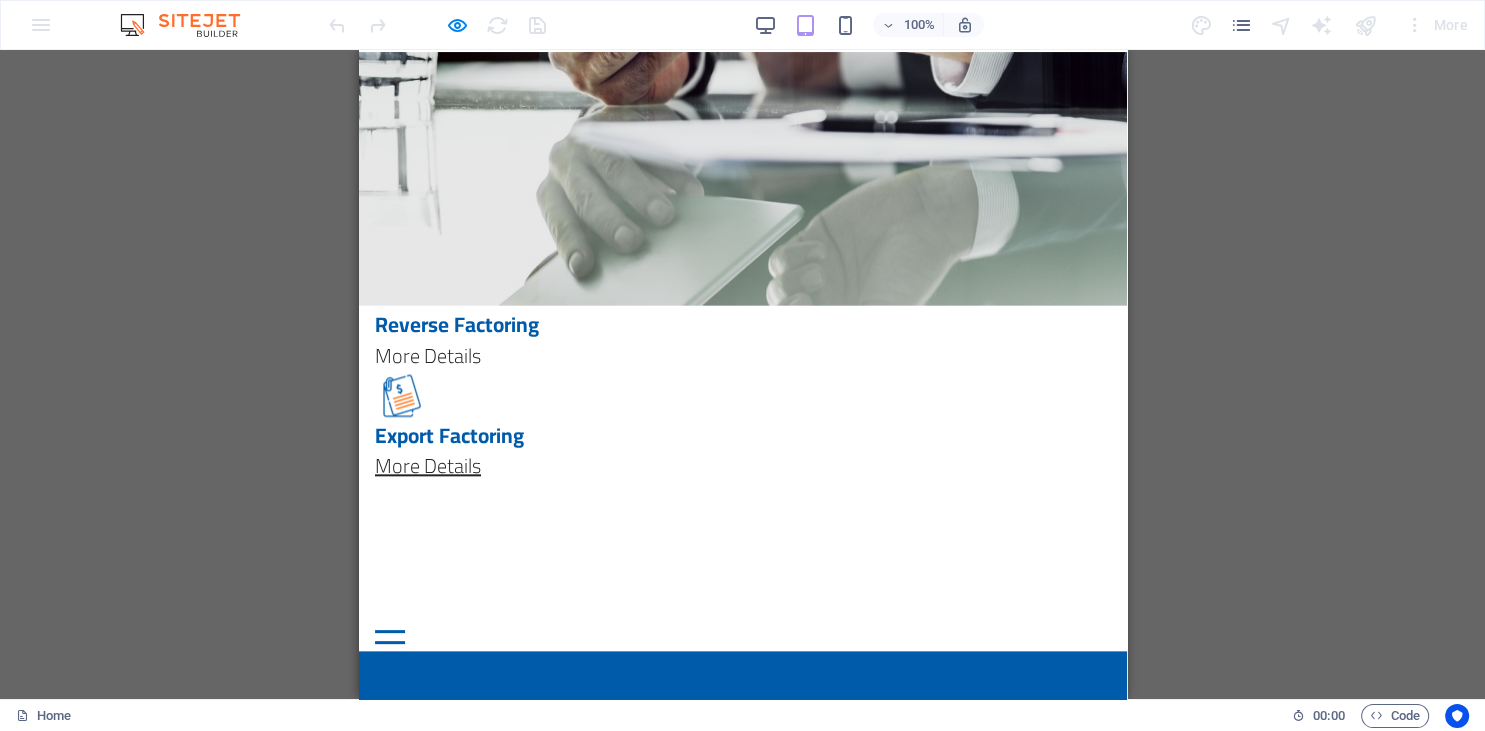 click on "More Details" at bounding box center (427, 465) 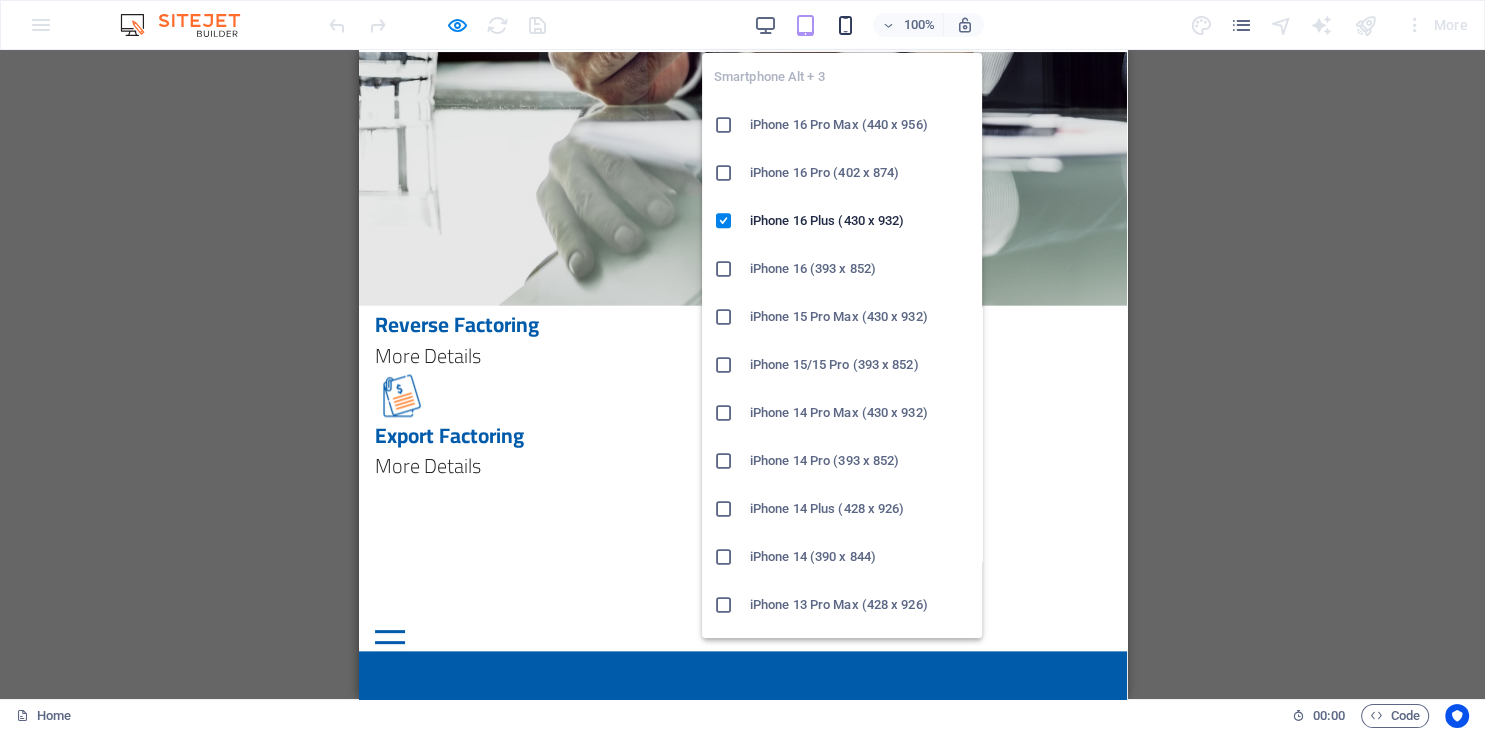 click at bounding box center (845, 25) 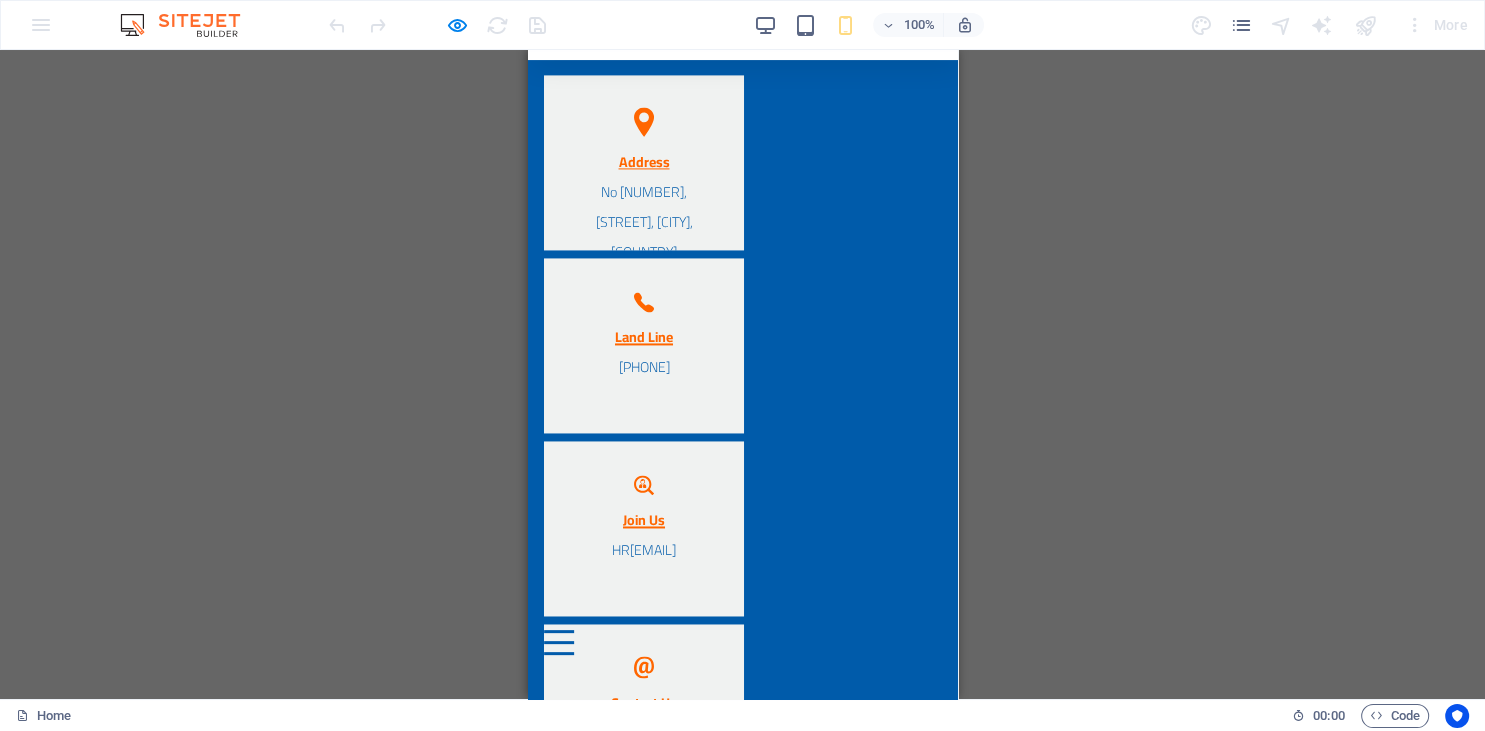 scroll, scrollTop: 3136, scrollLeft: 0, axis: vertical 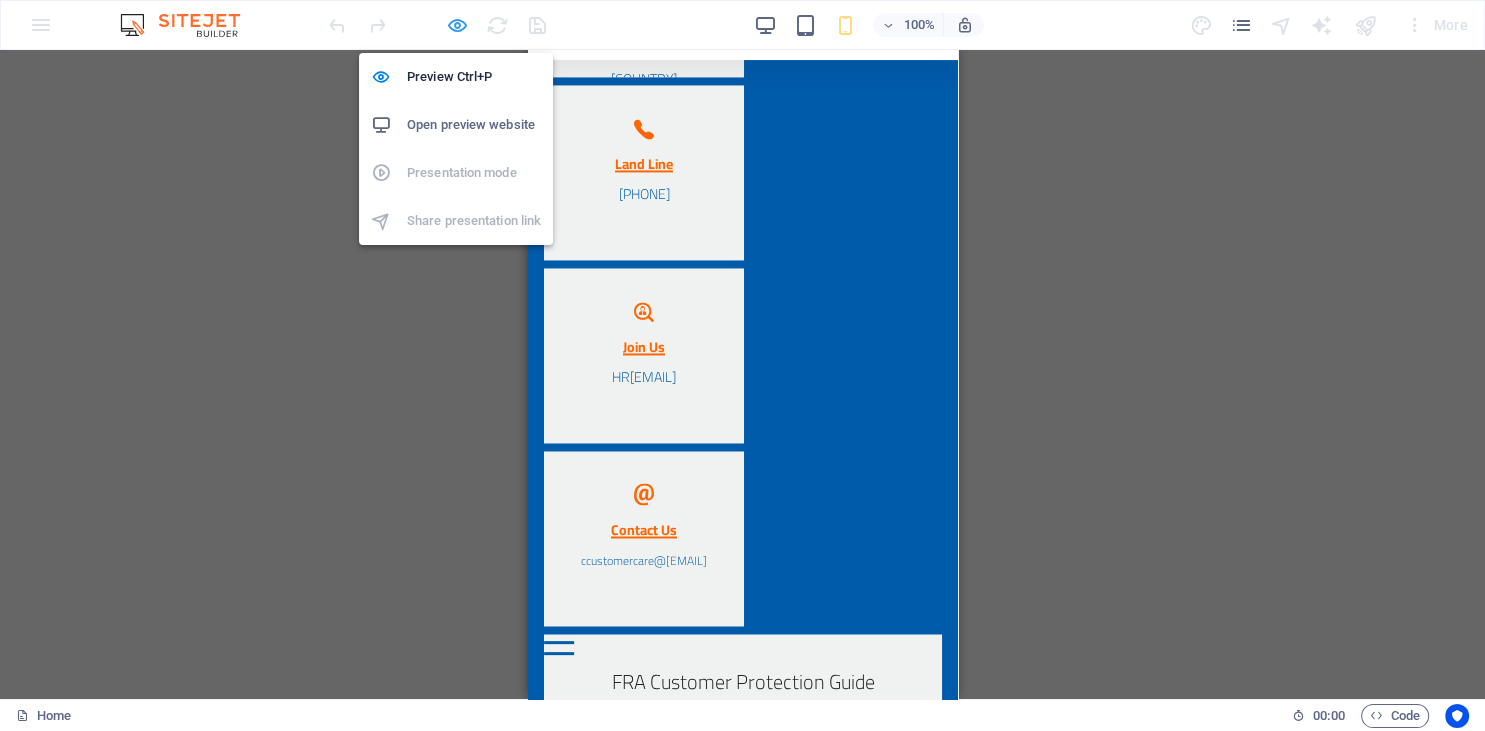 click at bounding box center [457, 25] 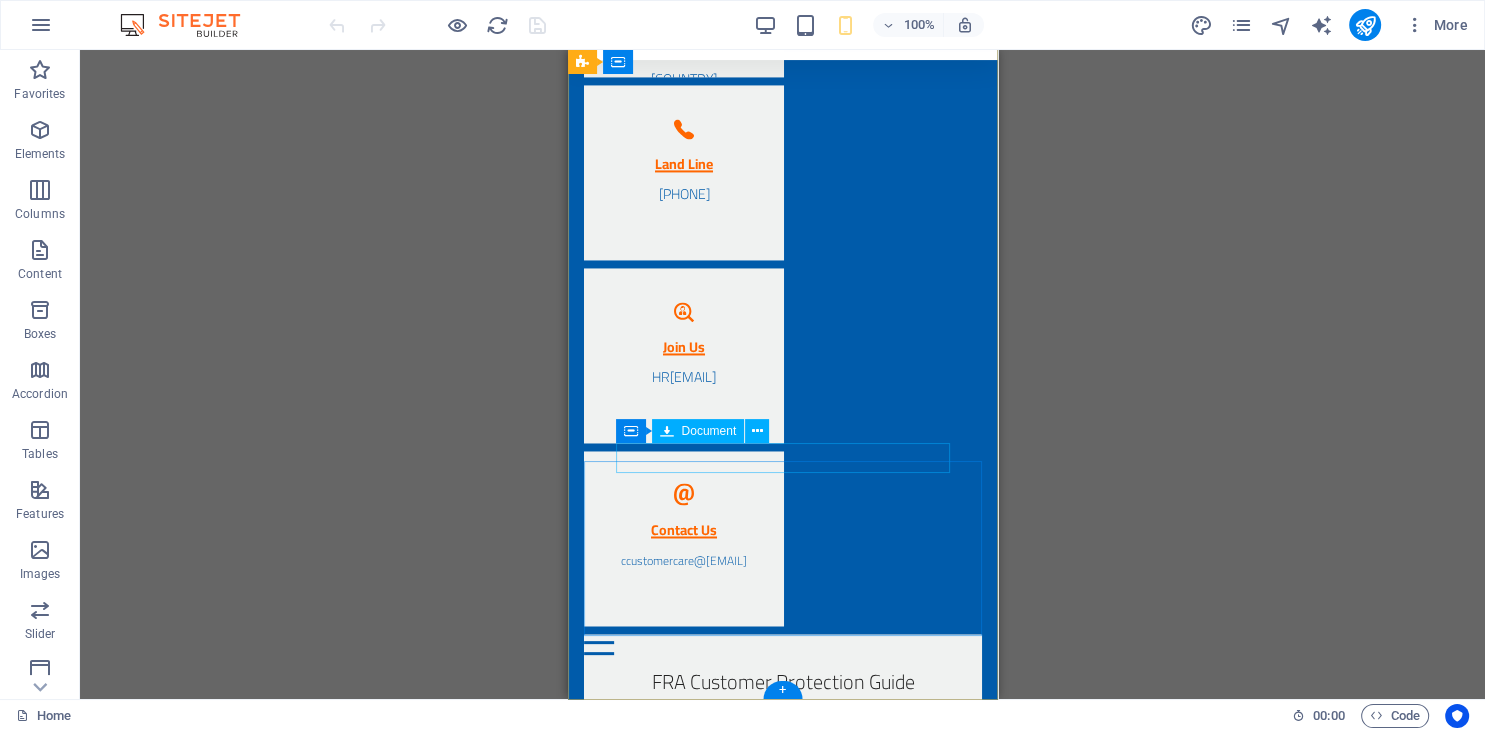 click on "FRA Customer Protection Guide 1.34 MB" at bounding box center [782, 681] 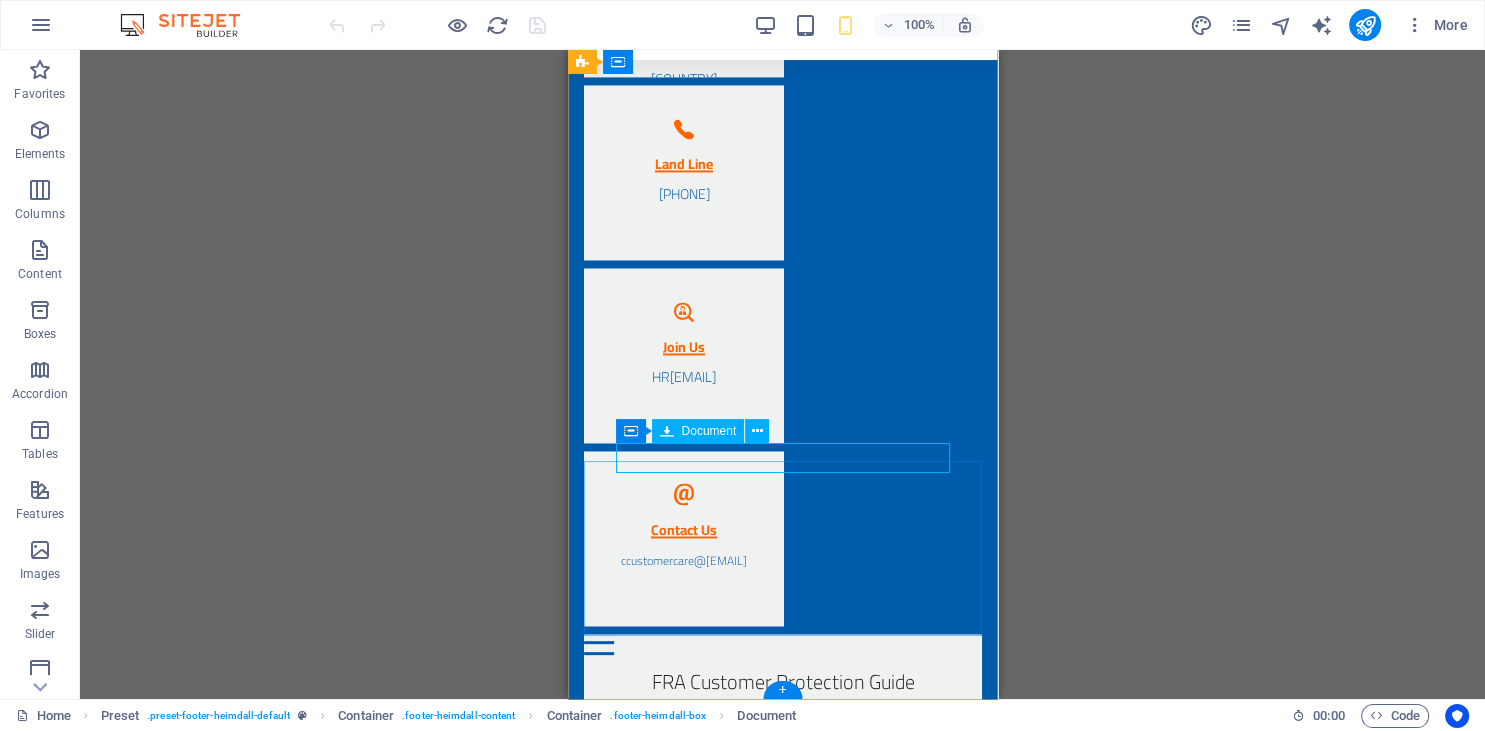 drag, startPoint x: 809, startPoint y: 462, endPoint x: 807, endPoint y: 472, distance: 10.198039 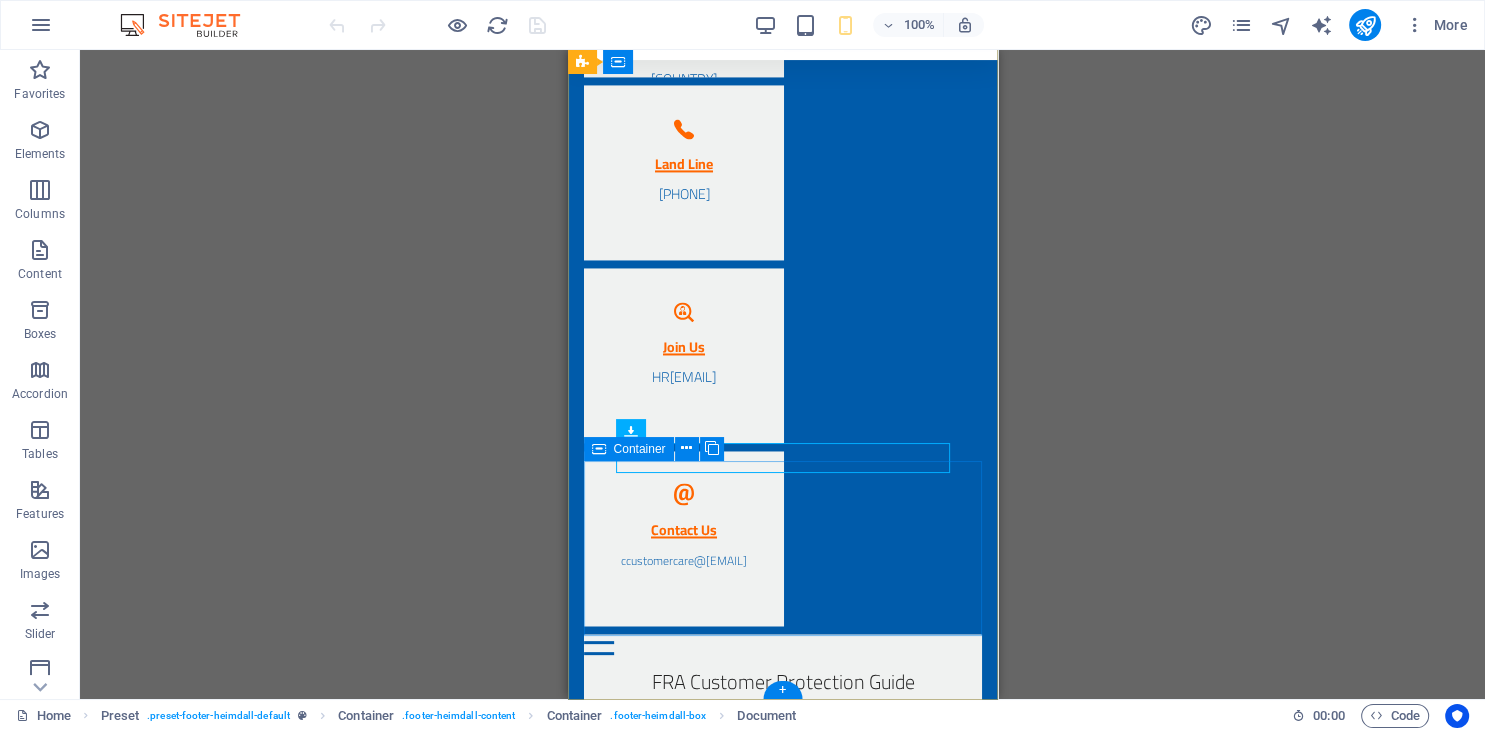 click on "FRA Customer Protection Guide 1.34 MB CR : 187874                                                                                     Tax Card : 693-236-043 Commercial International Finance Company is regulated by the Financial Regulatory Authority and is licensed to operate factoring activities under License No. 38." at bounding box center (782, 721) 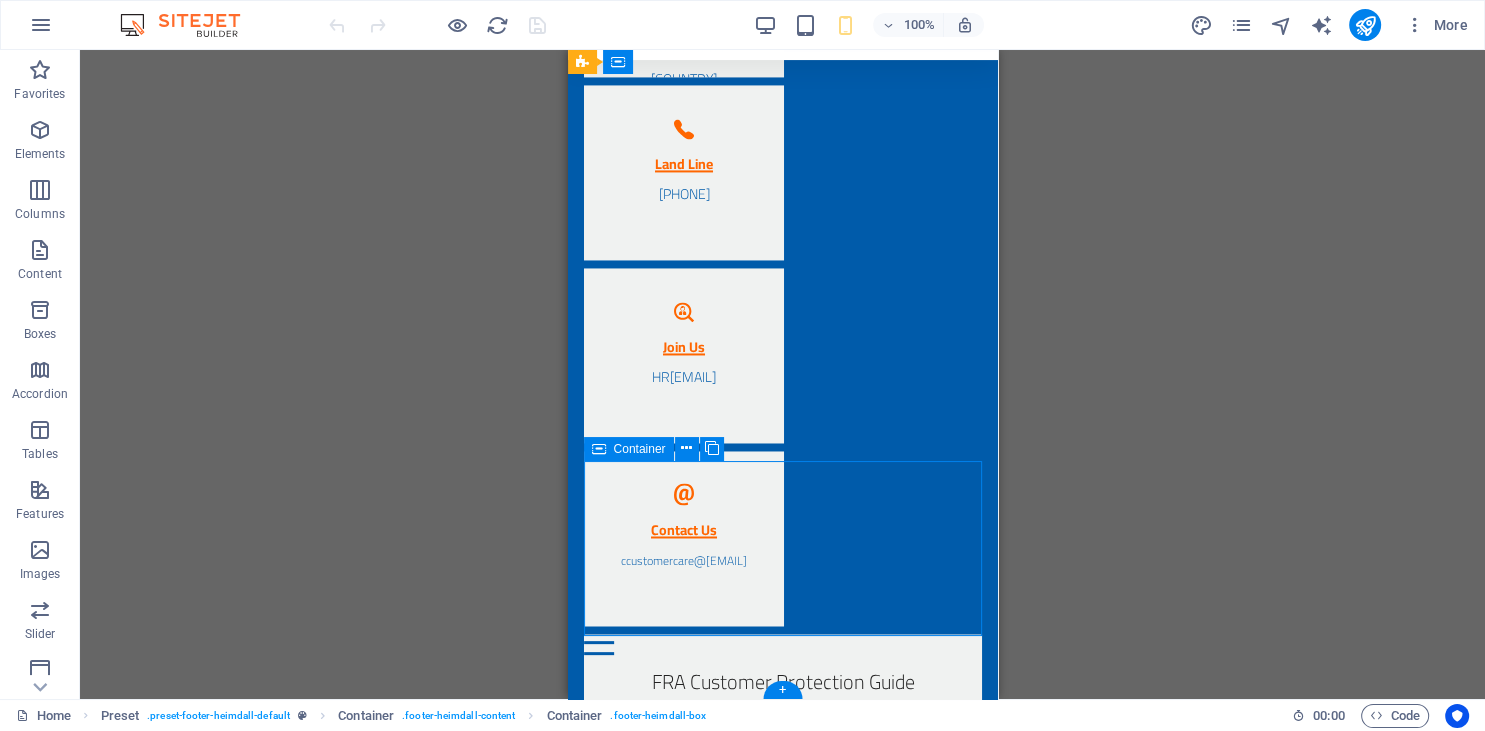 click on "FRA Customer Protection Guide 1.34 MB CR : 187874                                                                                     Tax Card : 693-236-043 Commercial International Finance Company is regulated by the Financial Regulatory Authority and is licensed to operate factoring activities under License No. 38." at bounding box center (782, 721) 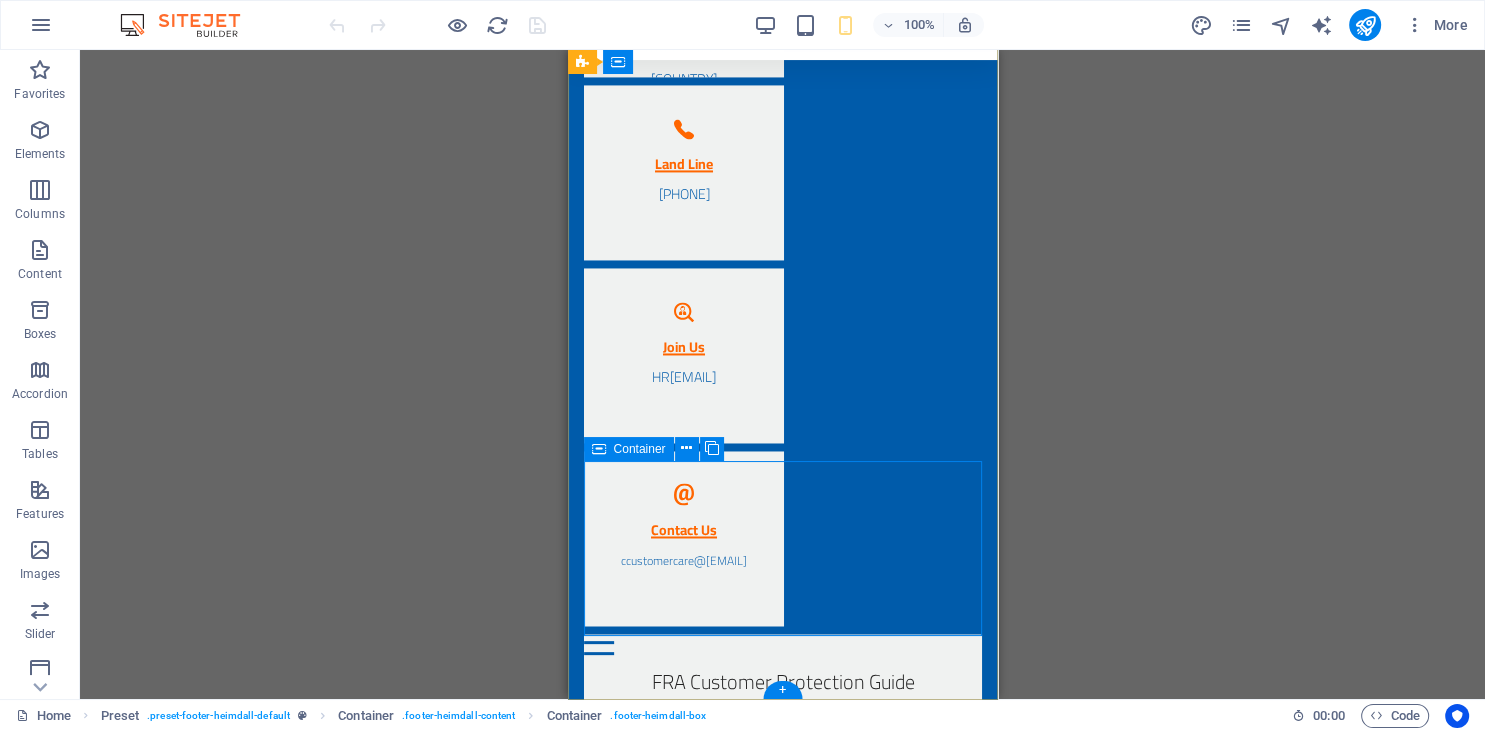 click on "Container" at bounding box center (660, 449) 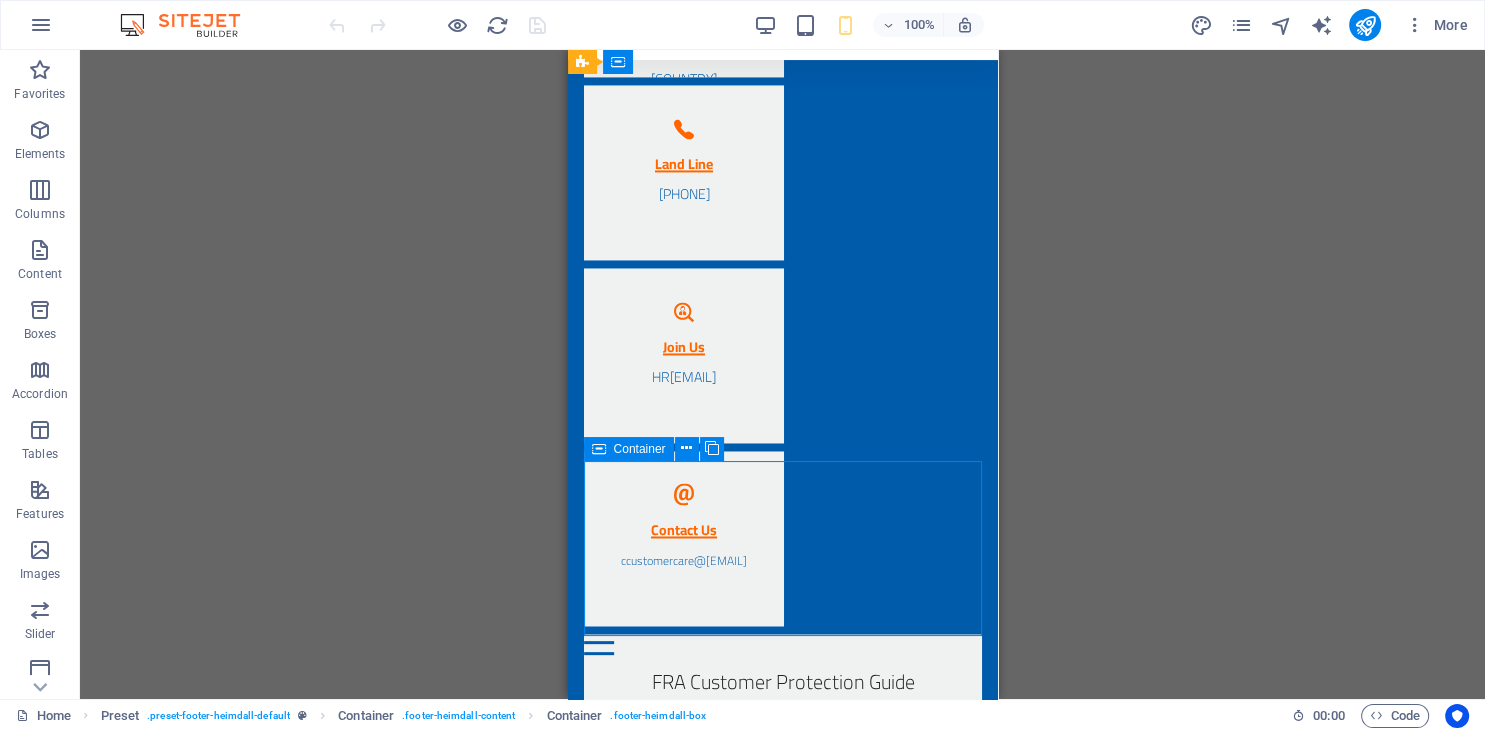 drag, startPoint x: 598, startPoint y: 461, endPoint x: 600, endPoint y: 441, distance: 20.09975 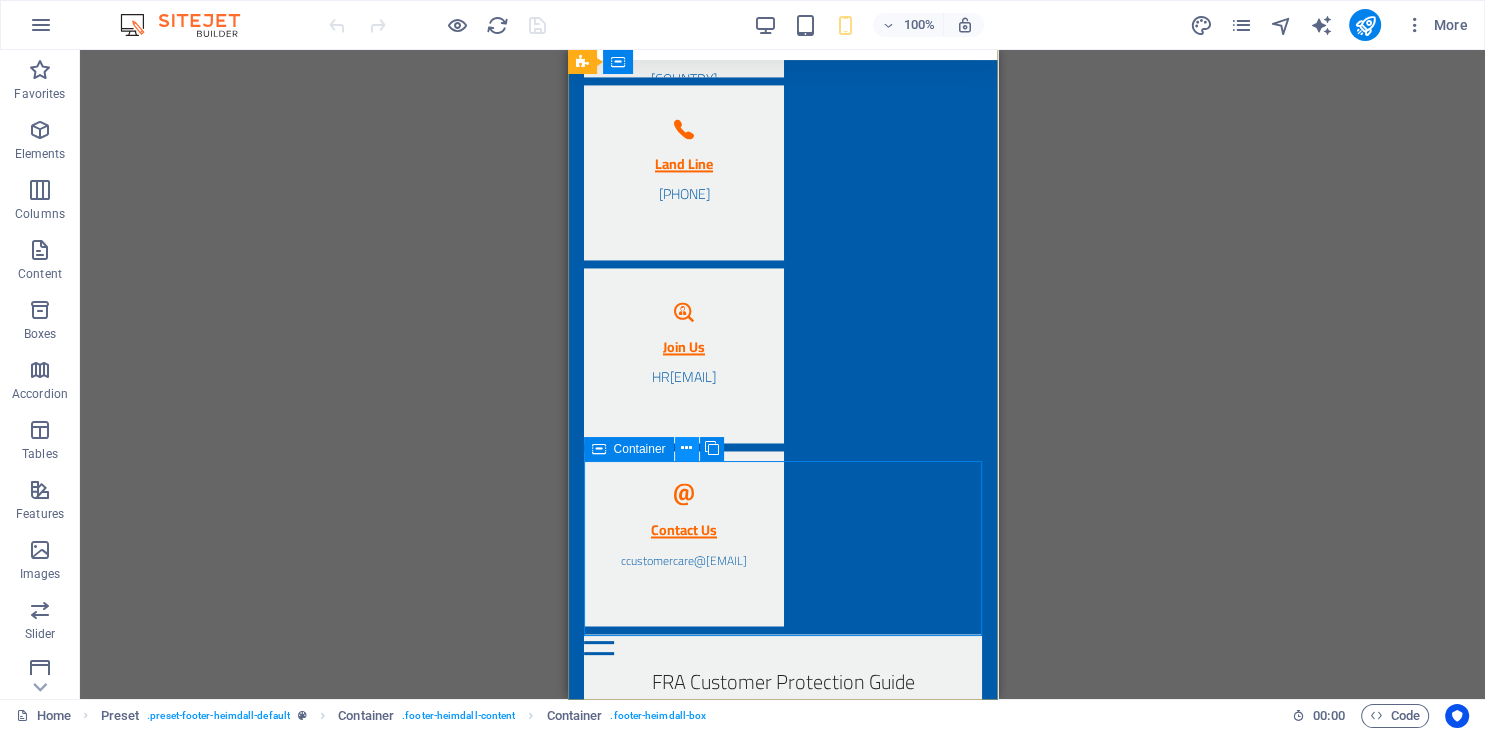 click at bounding box center [686, 448] 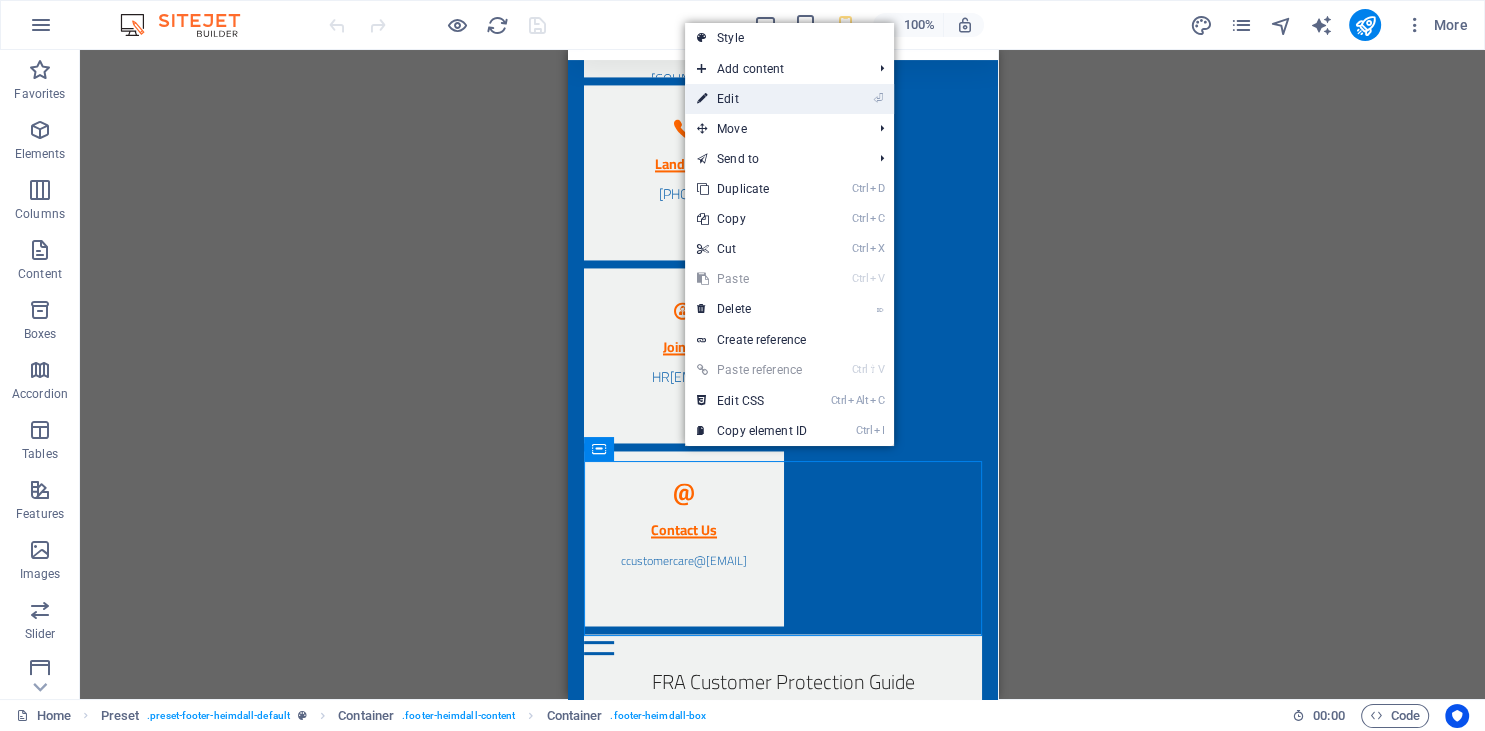 click on "⏎  Edit" at bounding box center [752, 99] 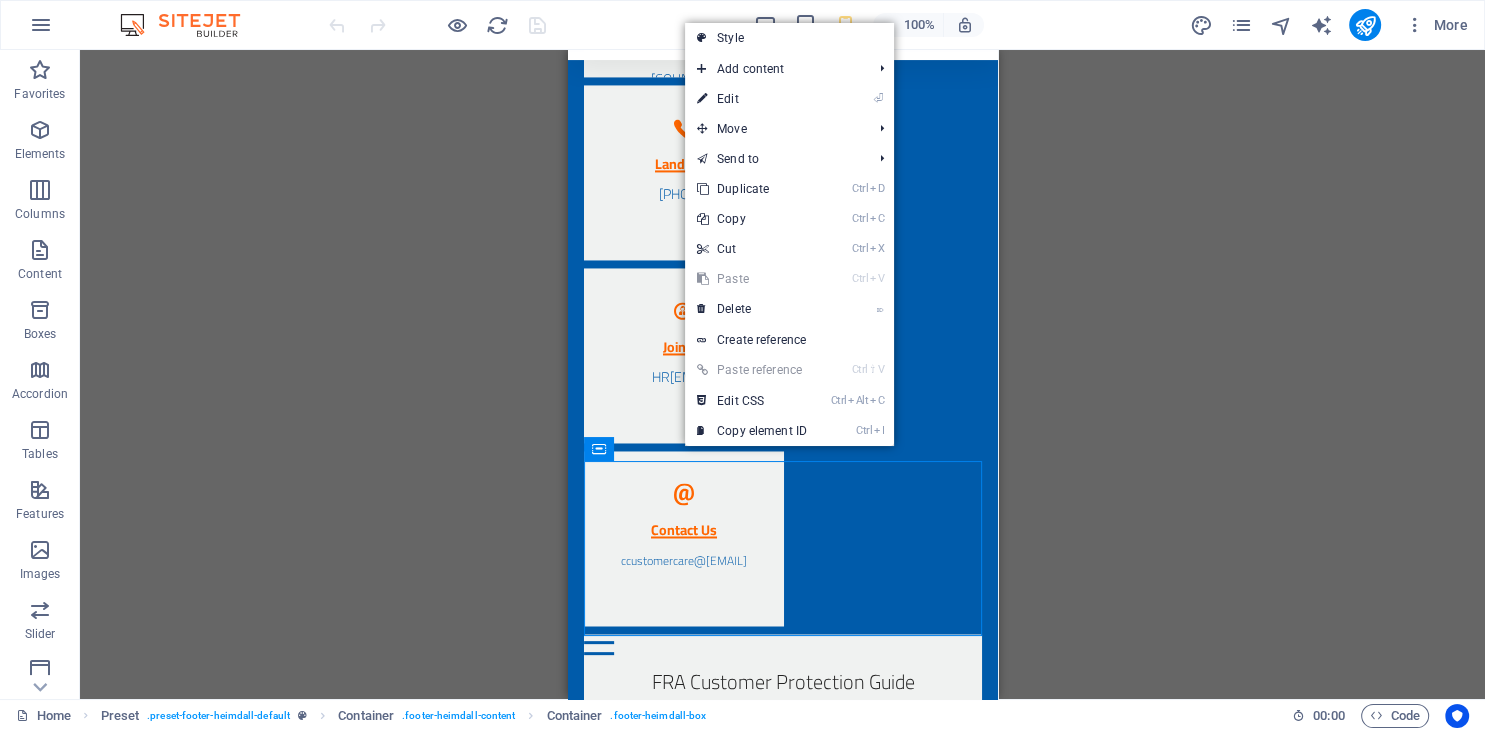 select on "px" 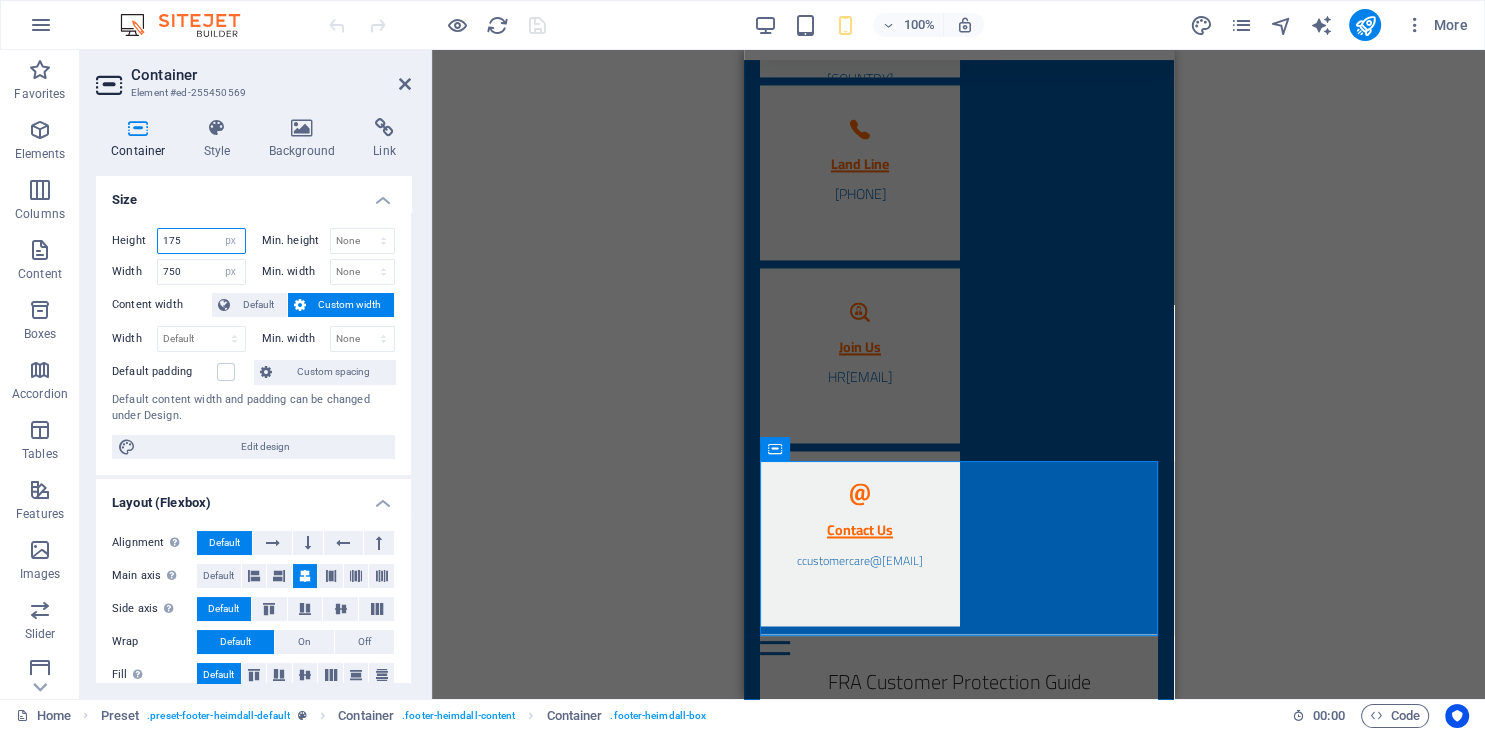click on "175" at bounding box center (201, 241) 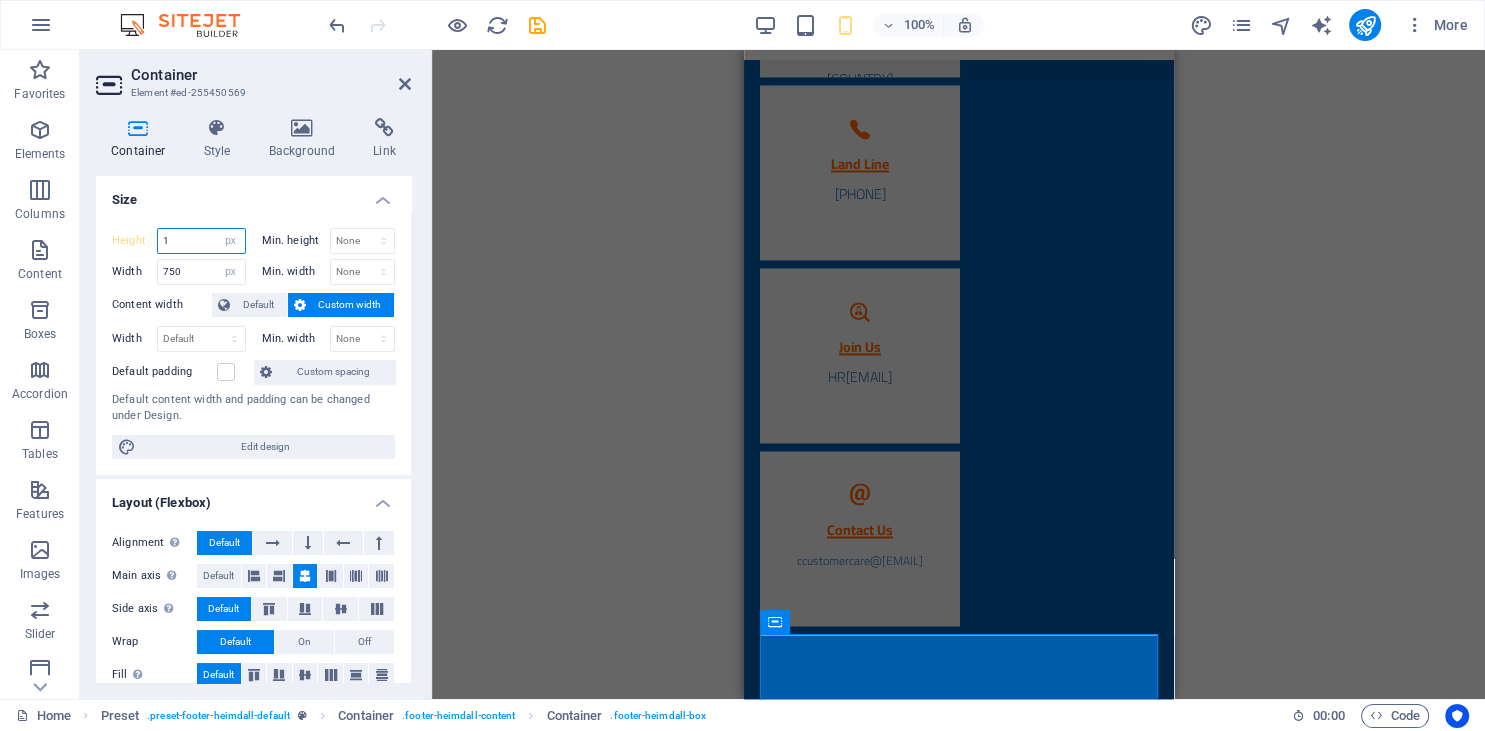 scroll, scrollTop: 2963, scrollLeft: 0, axis: vertical 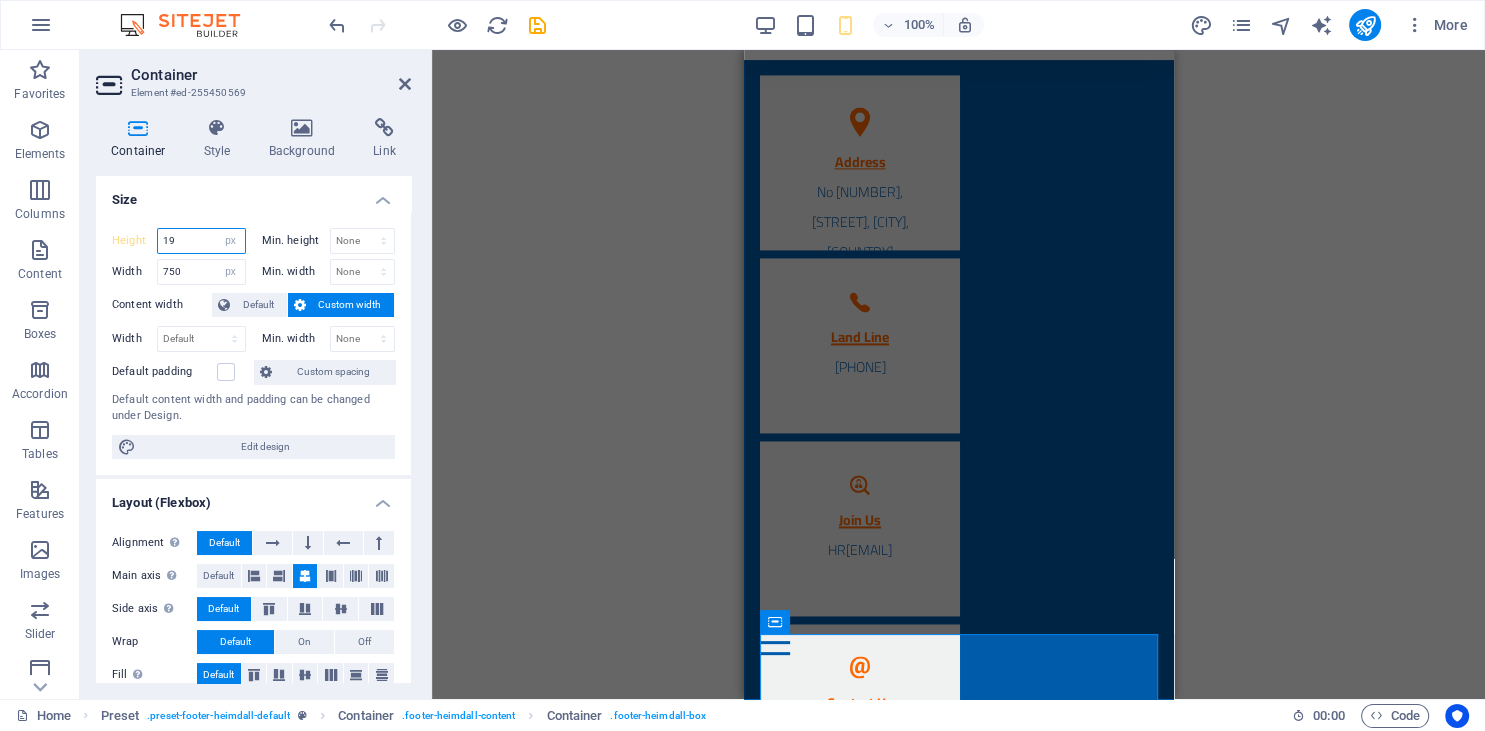 type on "1" 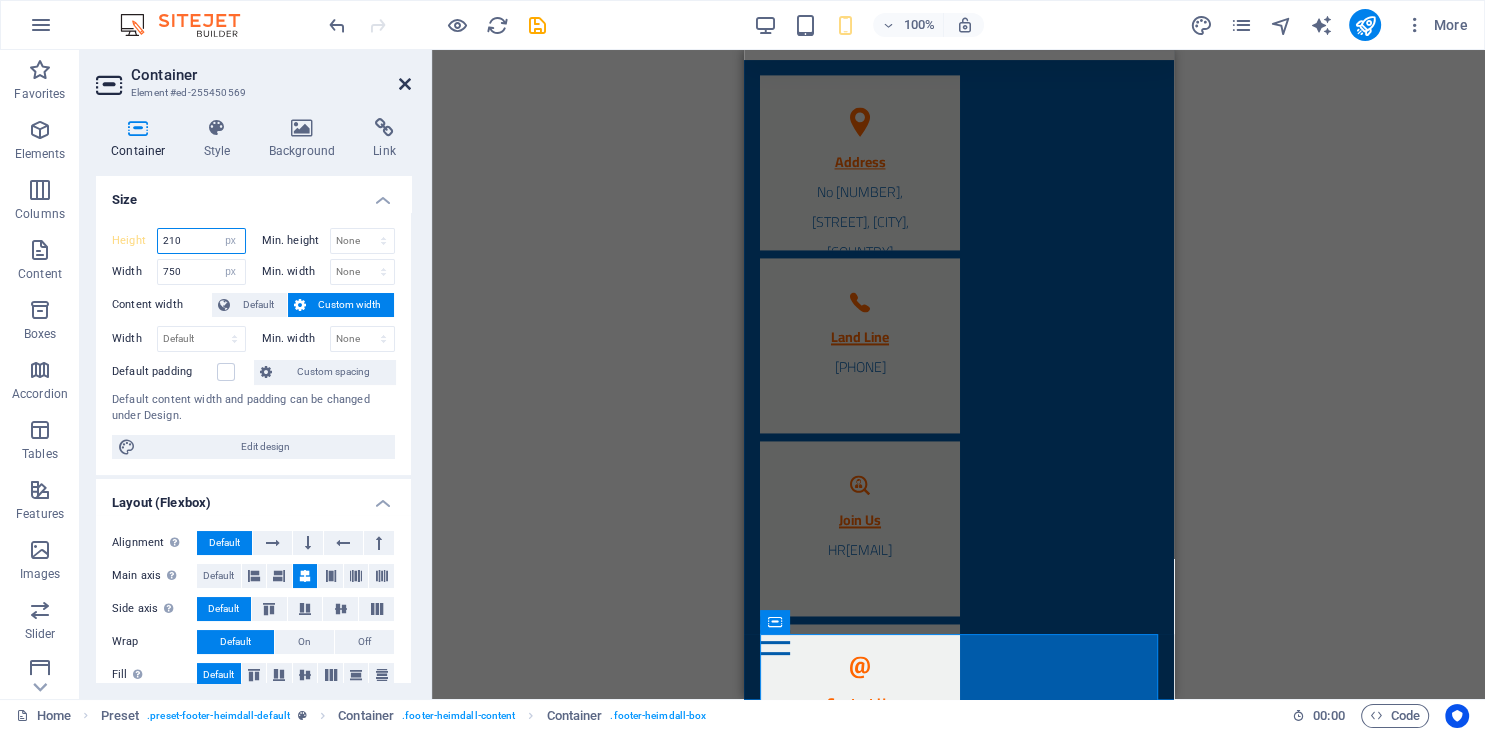 type on "210" 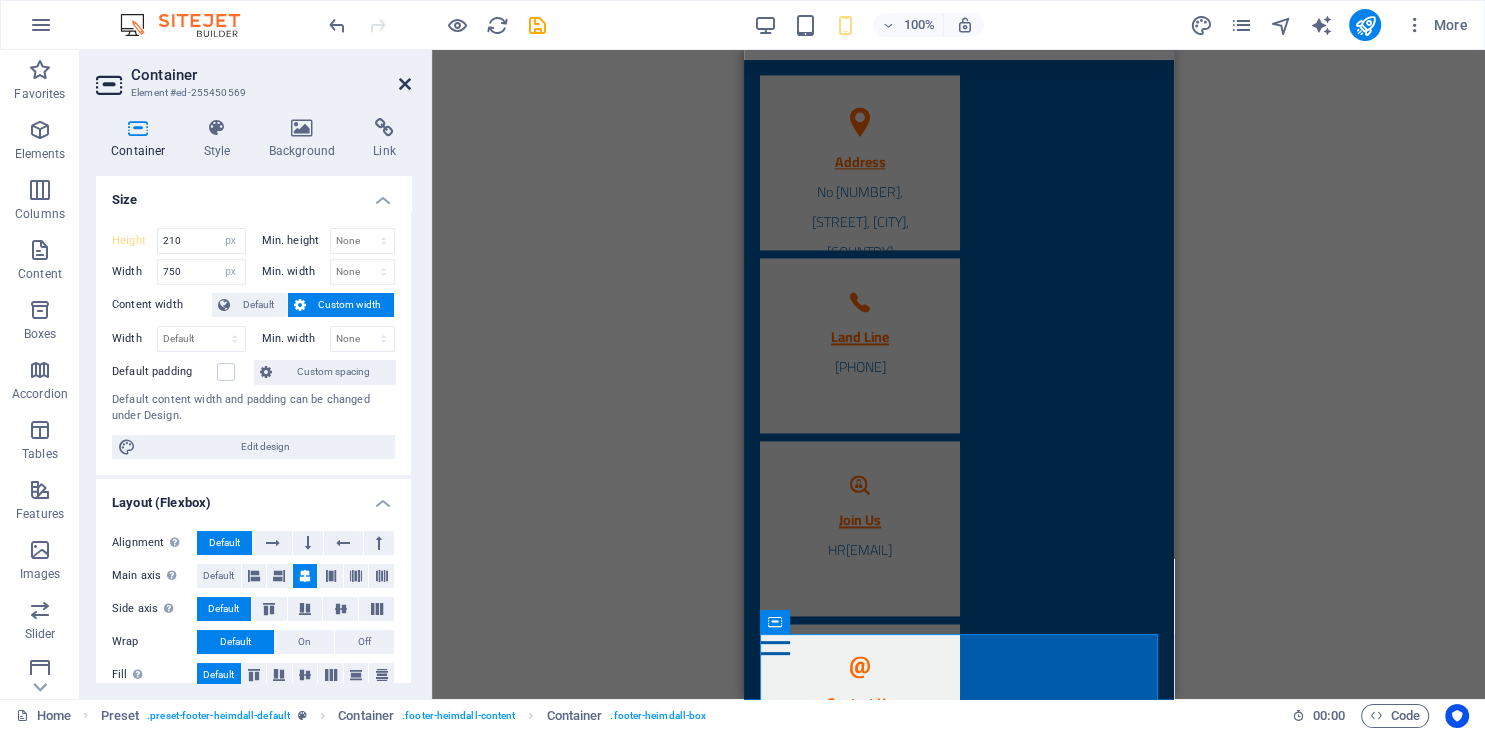 click at bounding box center [405, 84] 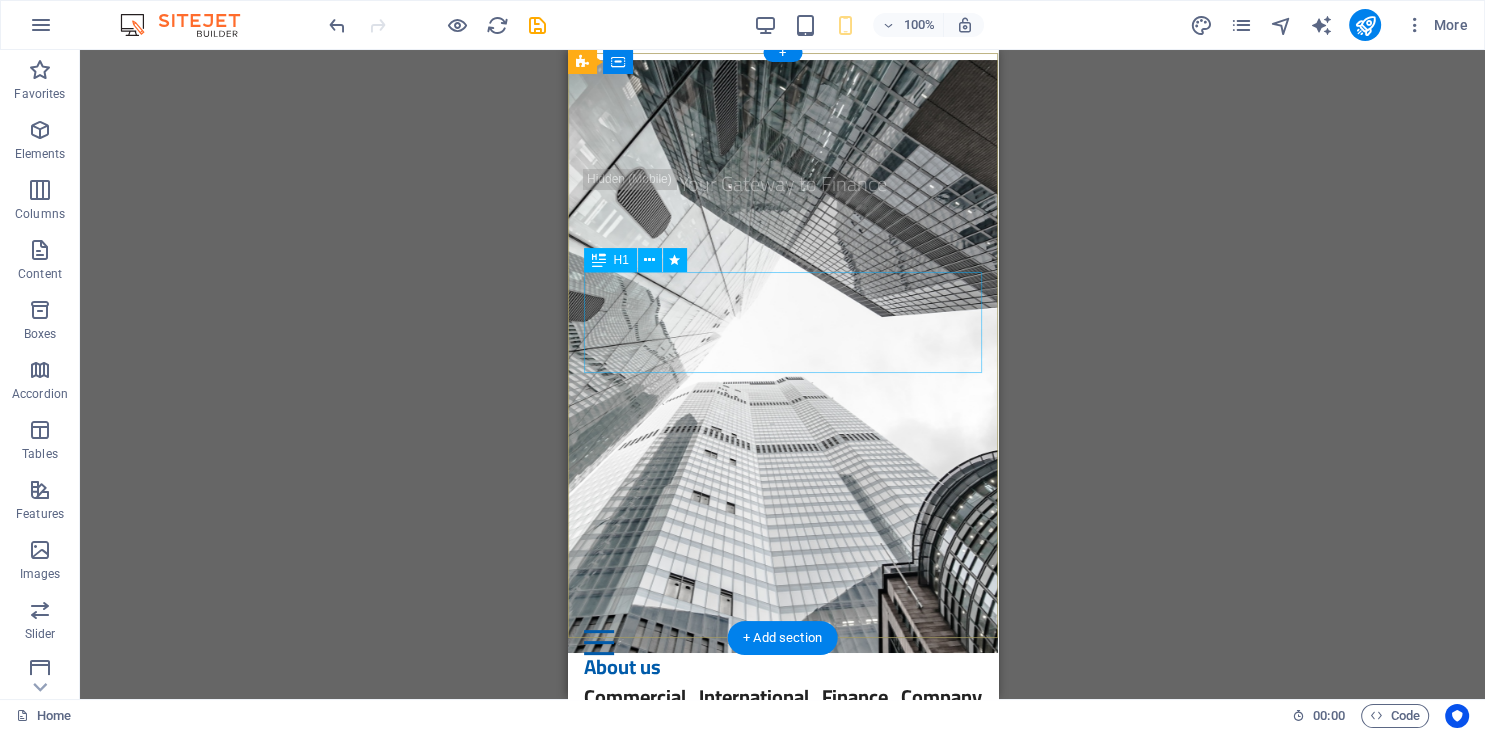 scroll, scrollTop: 0, scrollLeft: 0, axis: both 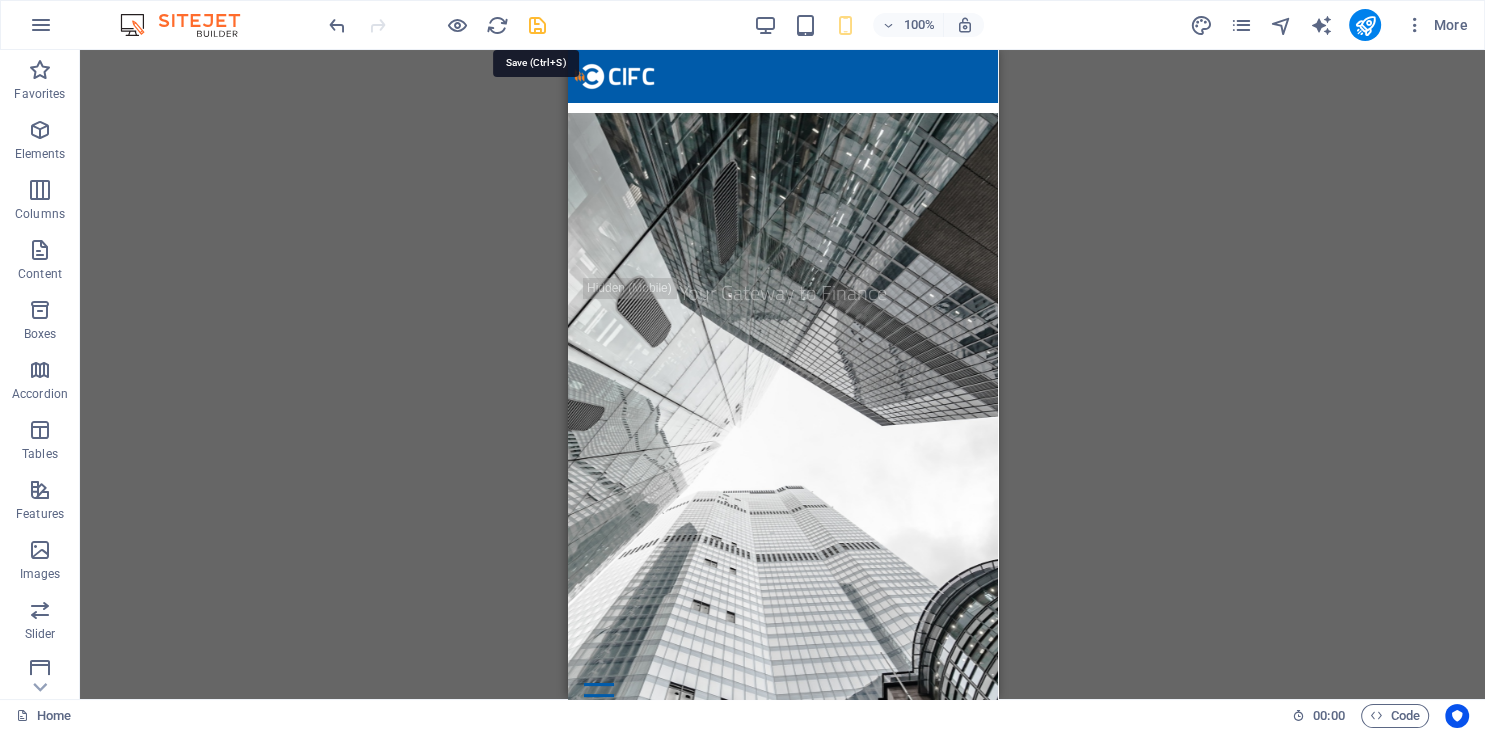 click at bounding box center [537, 25] 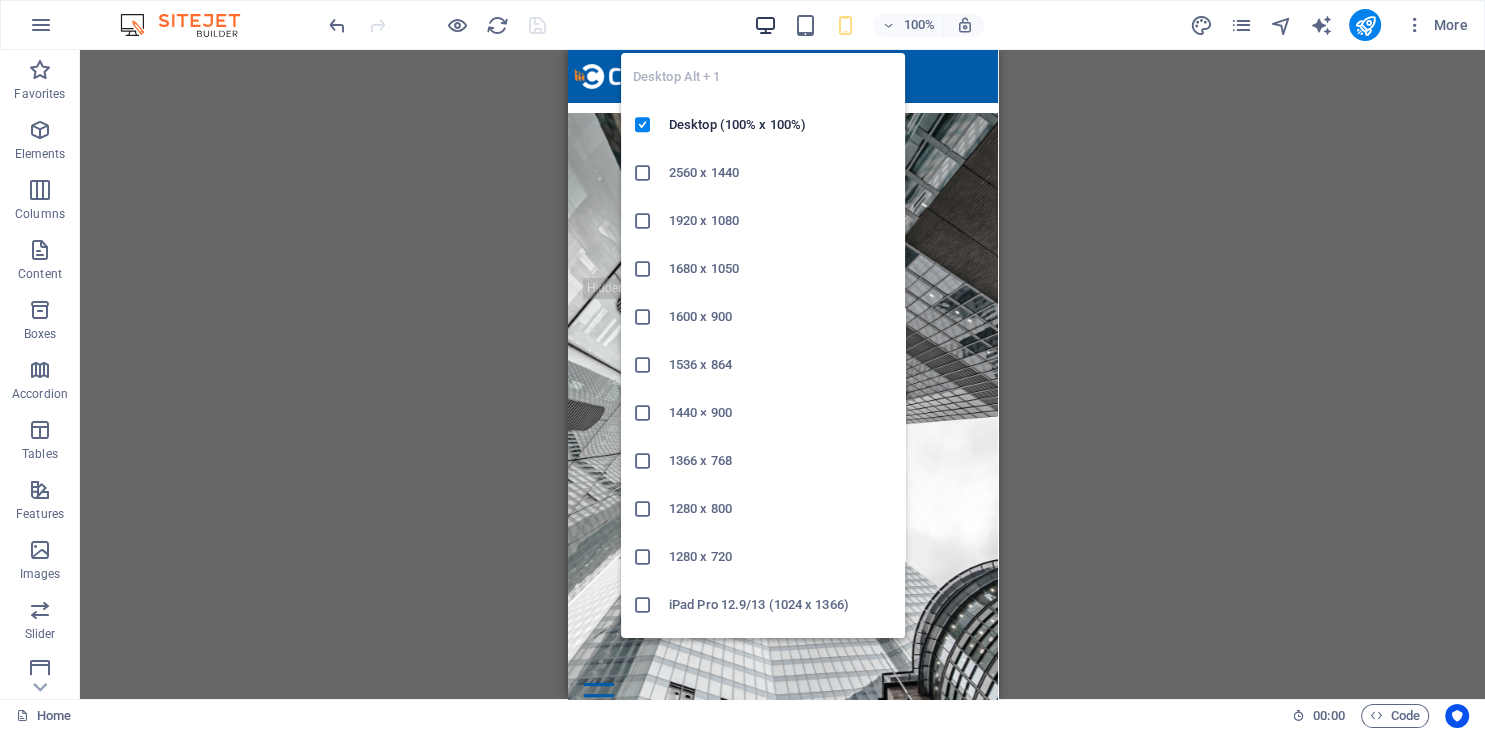 click at bounding box center [765, 25] 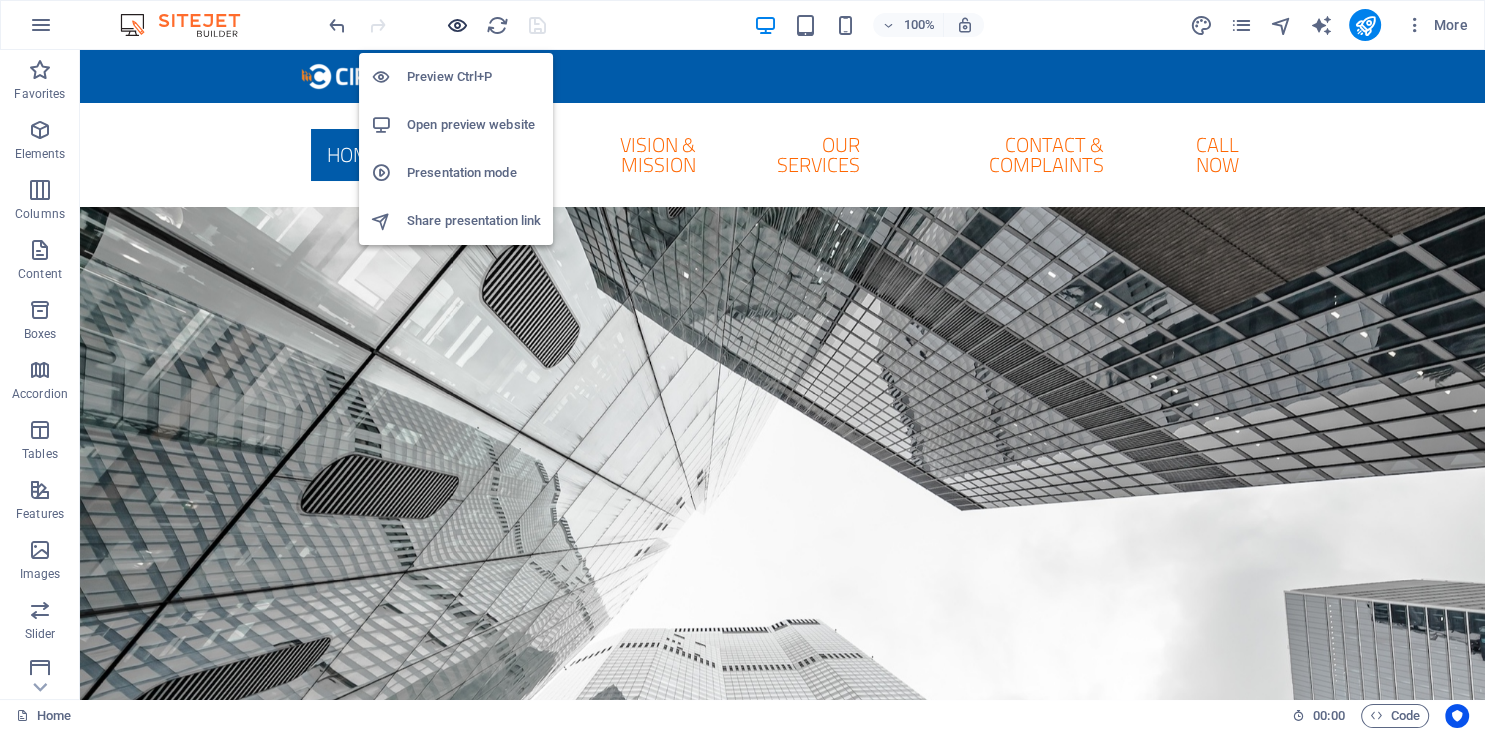 click at bounding box center (457, 25) 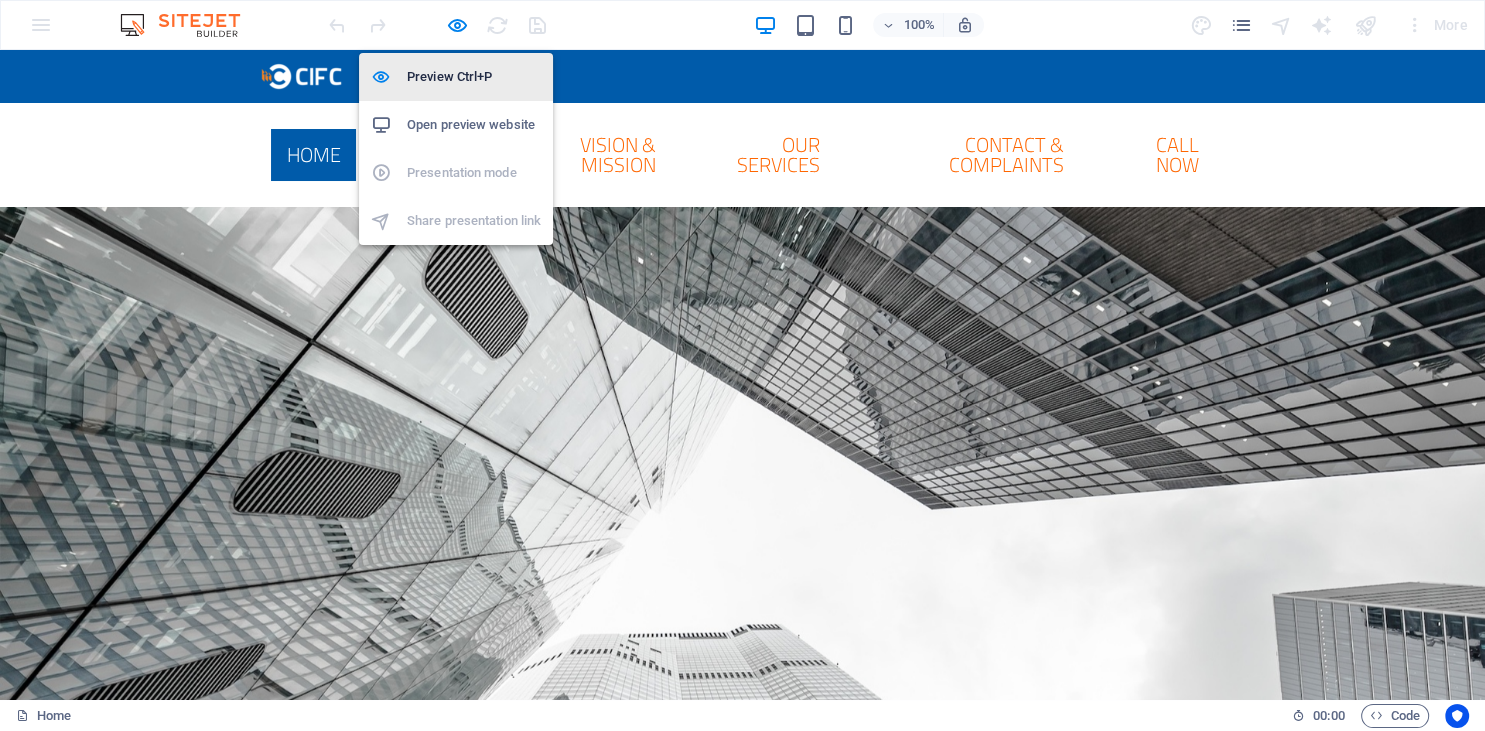 click on "Preview Ctrl+P" at bounding box center (474, 77) 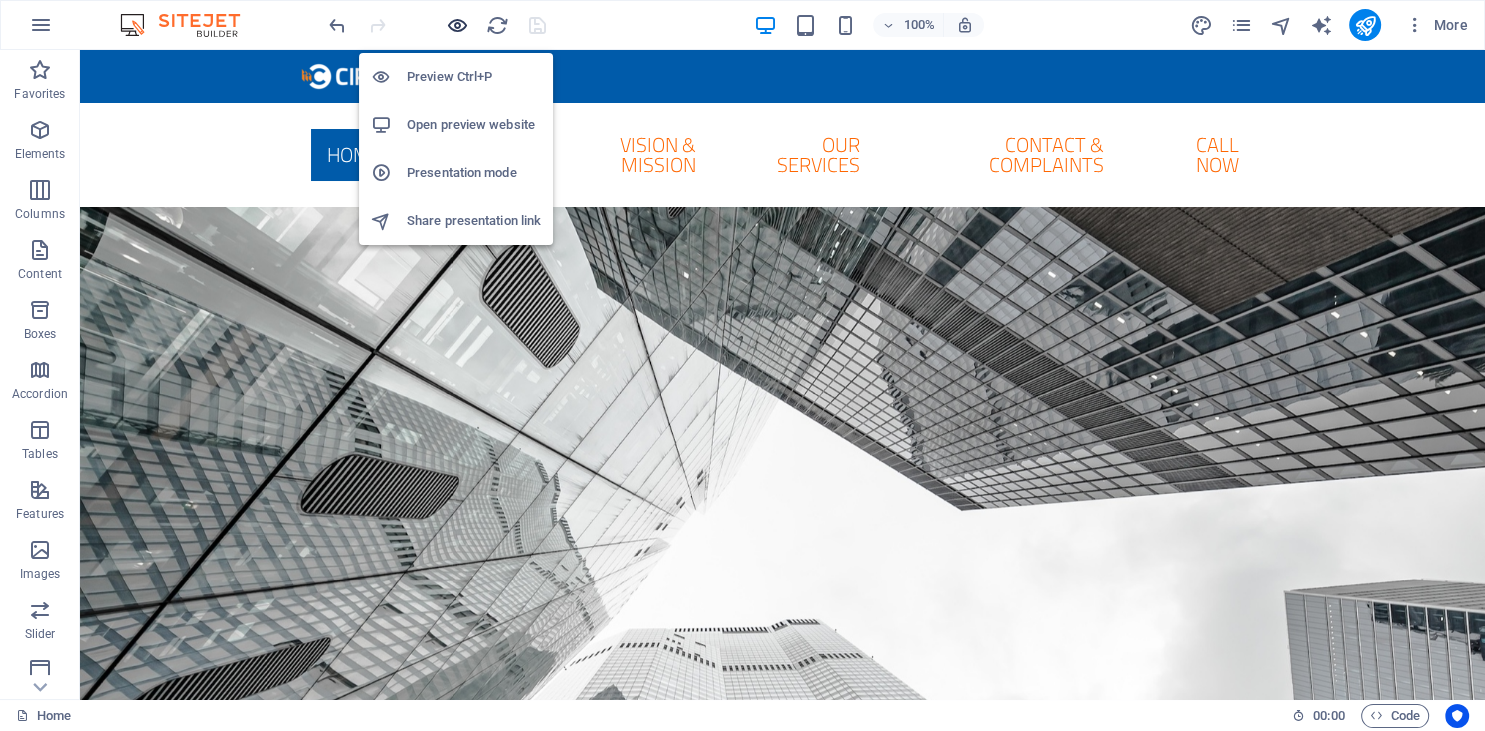 click at bounding box center [457, 25] 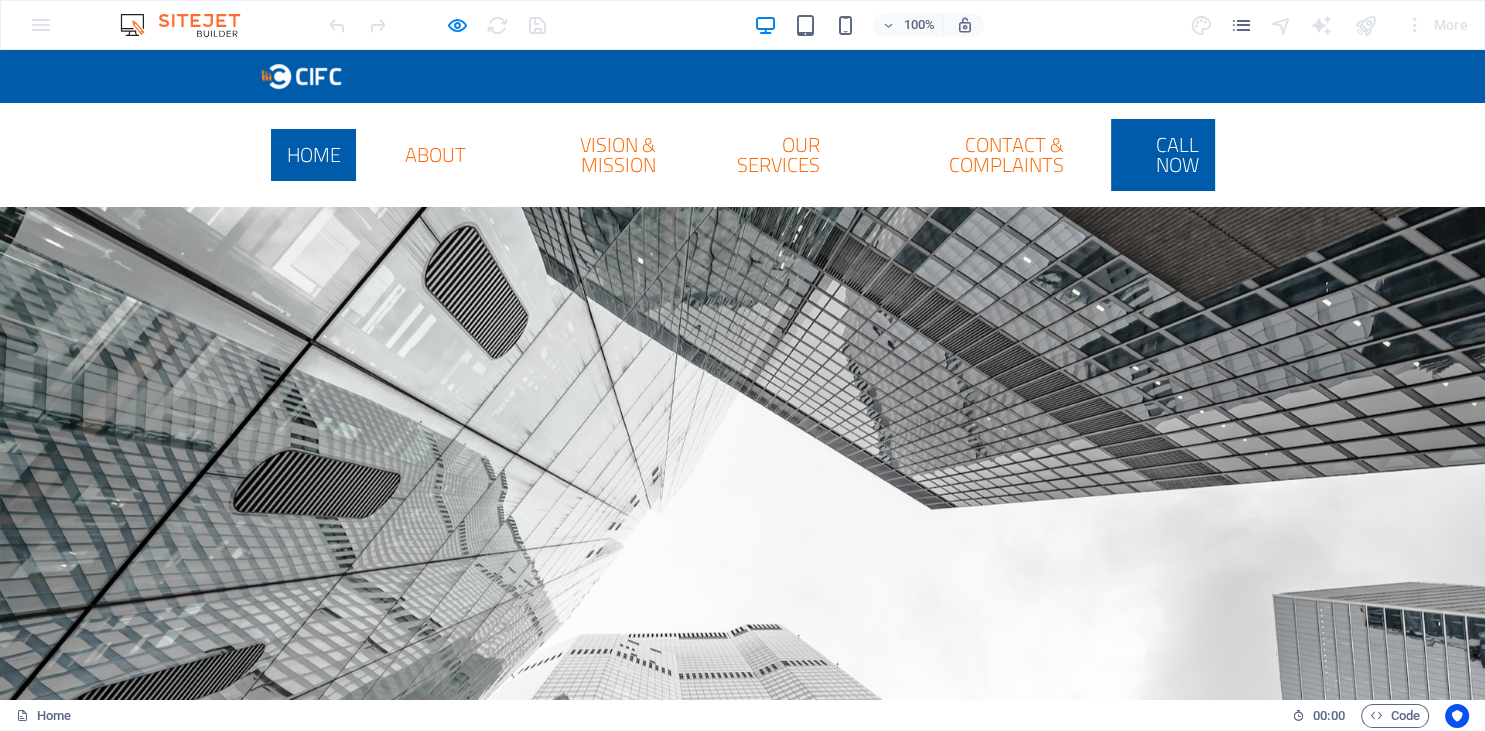 click on "Call Now" at bounding box center [1162, 155] 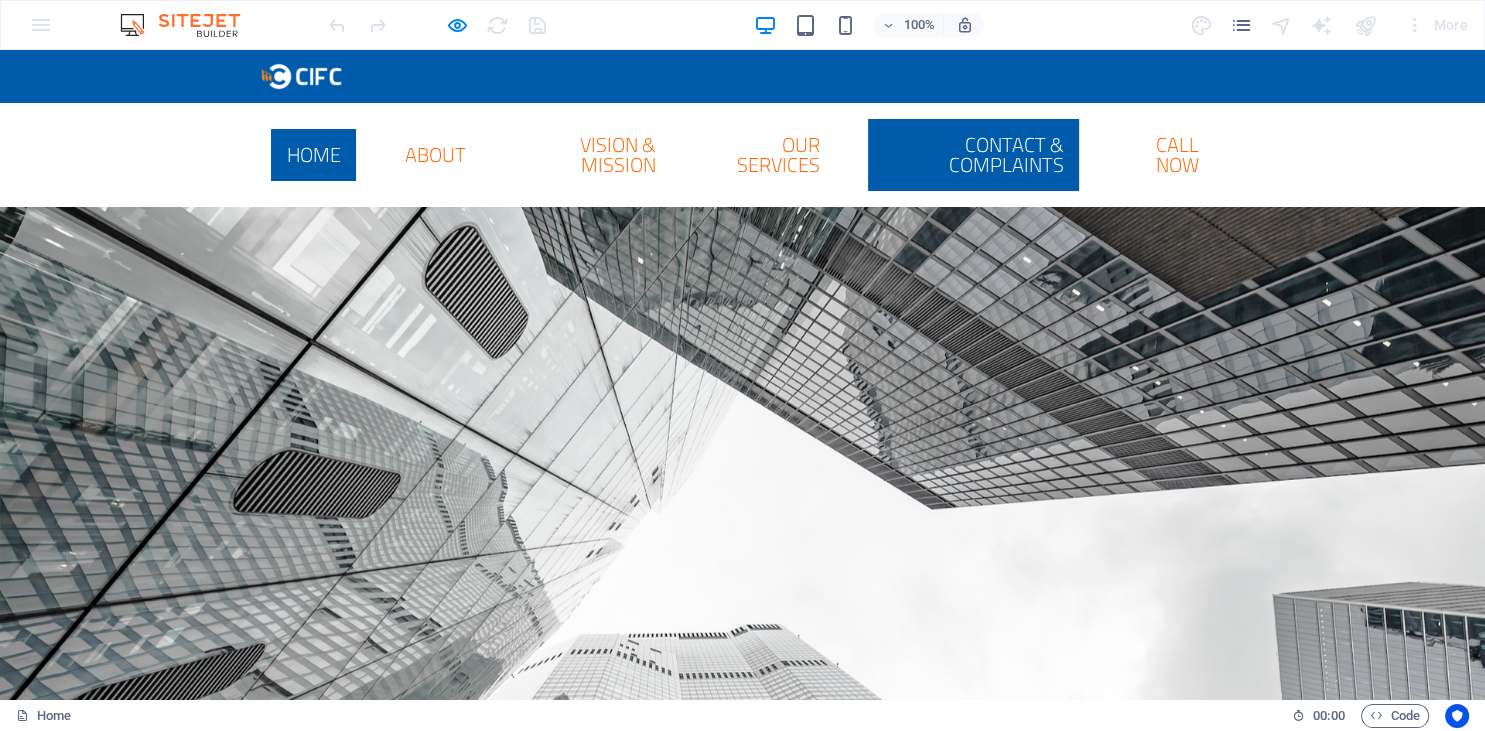 click on "Contact & Complaints" at bounding box center (973, 155) 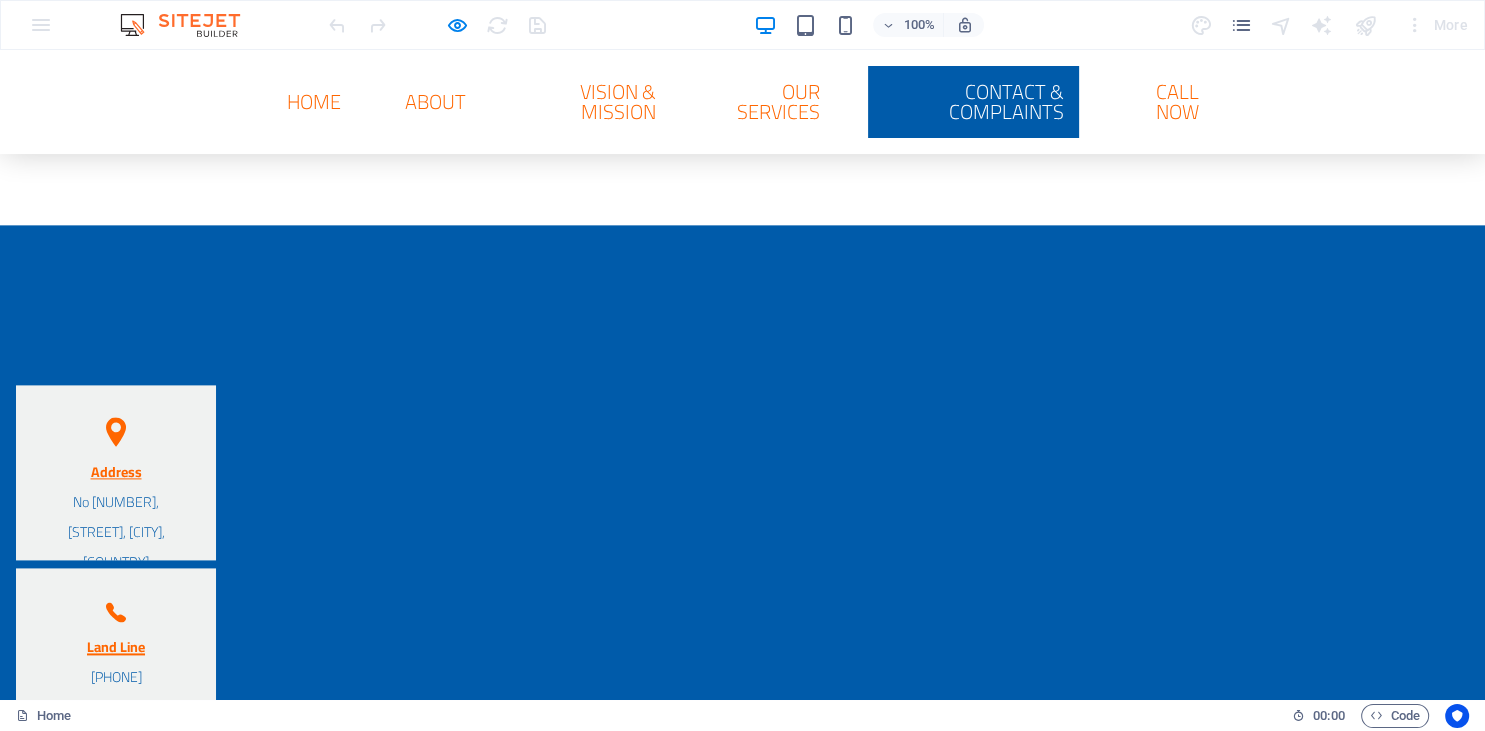scroll, scrollTop: 2568, scrollLeft: 0, axis: vertical 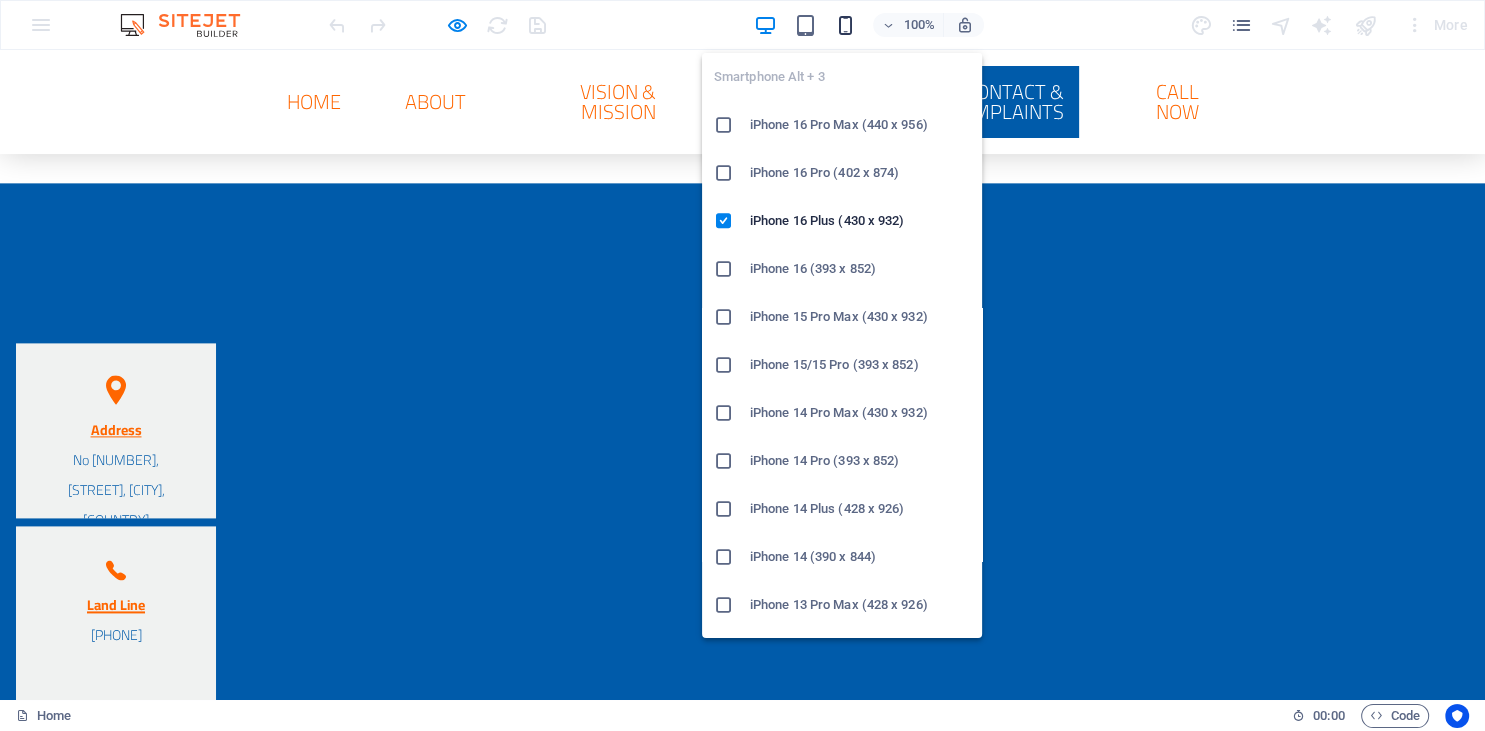 click at bounding box center (845, 25) 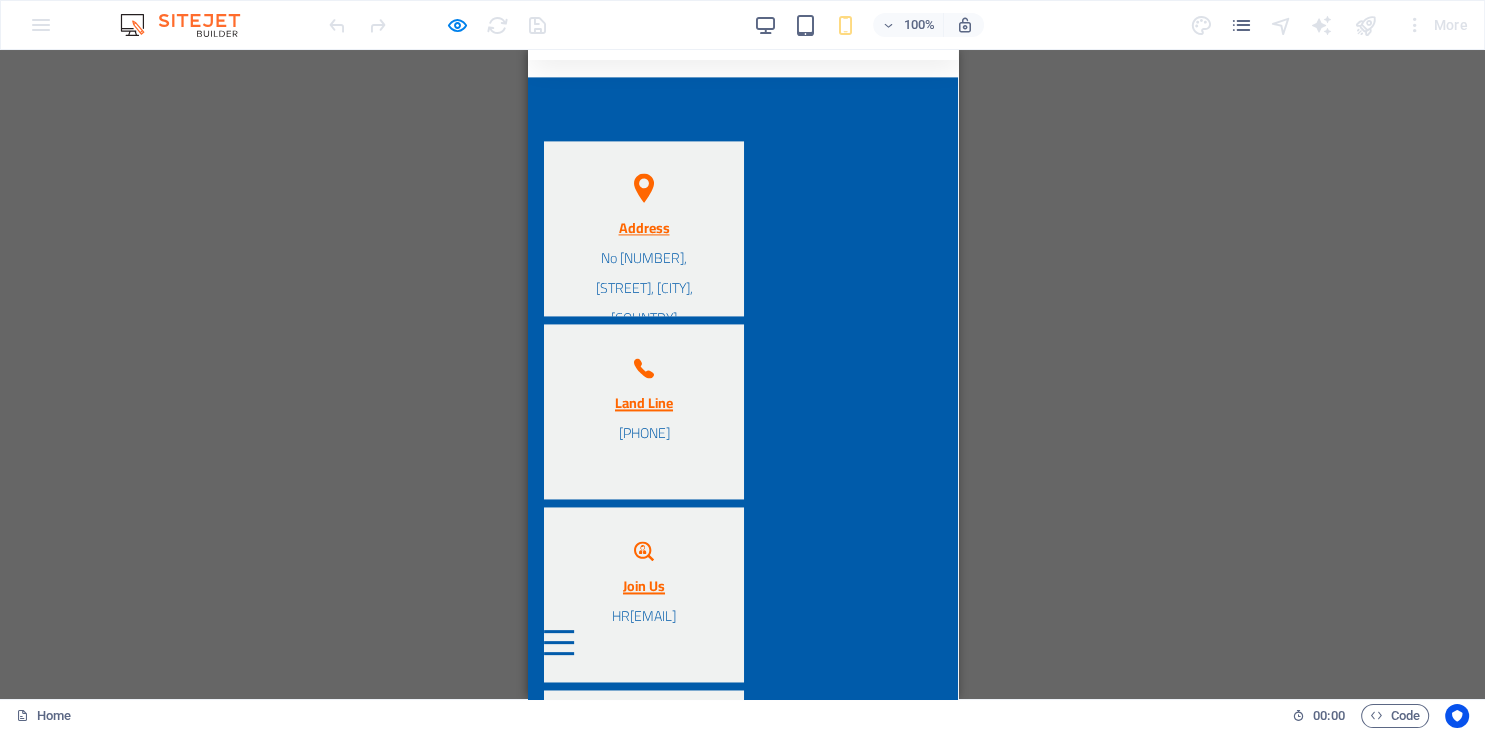 scroll, scrollTop: 3127, scrollLeft: 0, axis: vertical 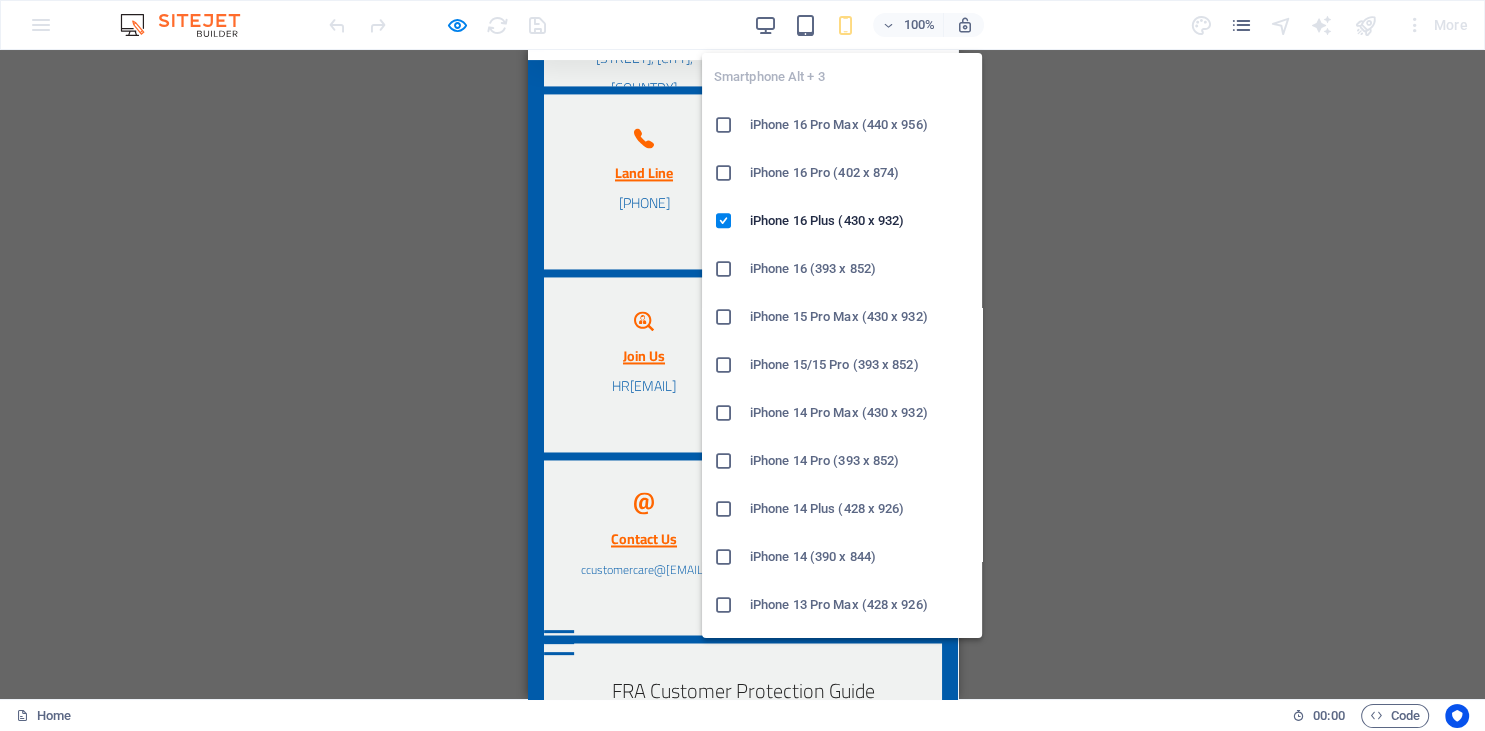 click at bounding box center (845, 25) 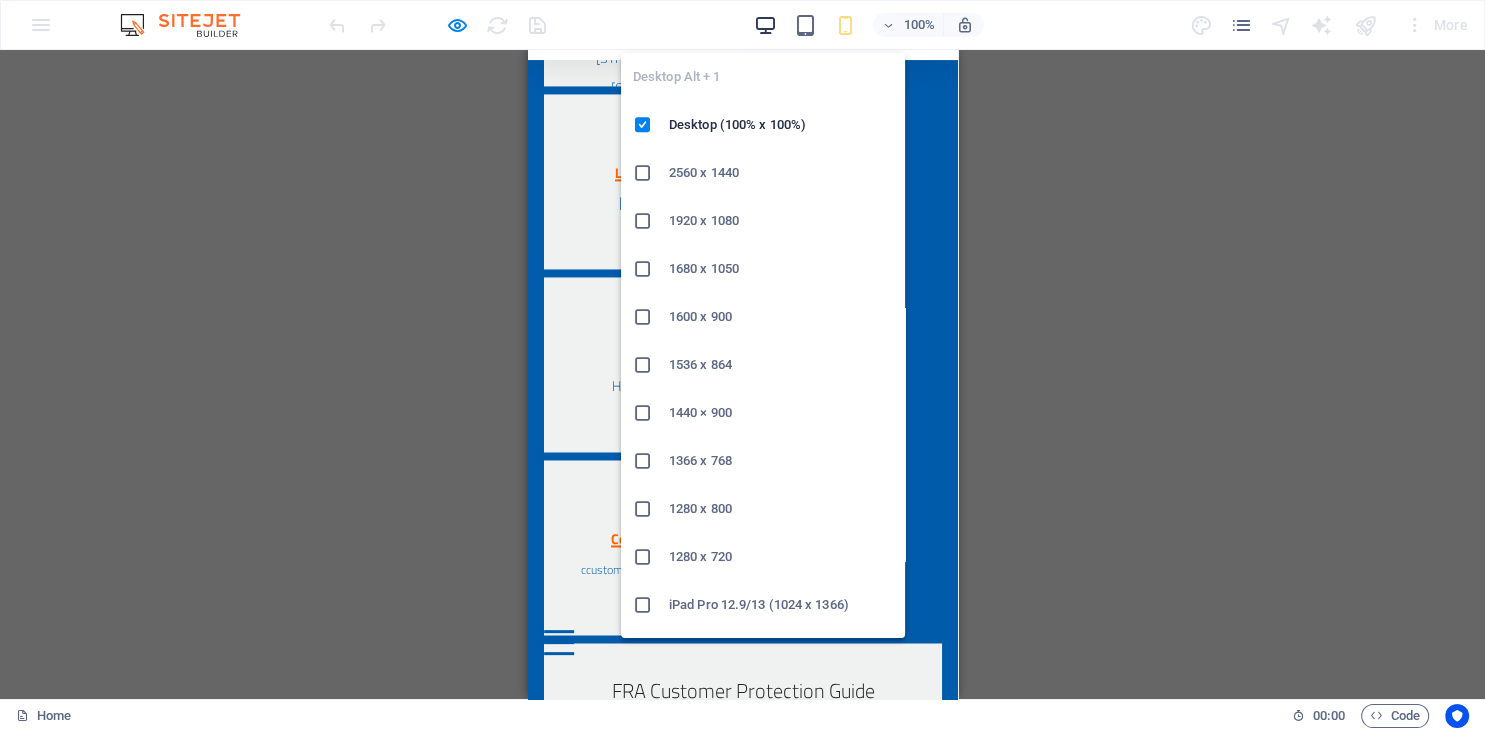 click at bounding box center [765, 25] 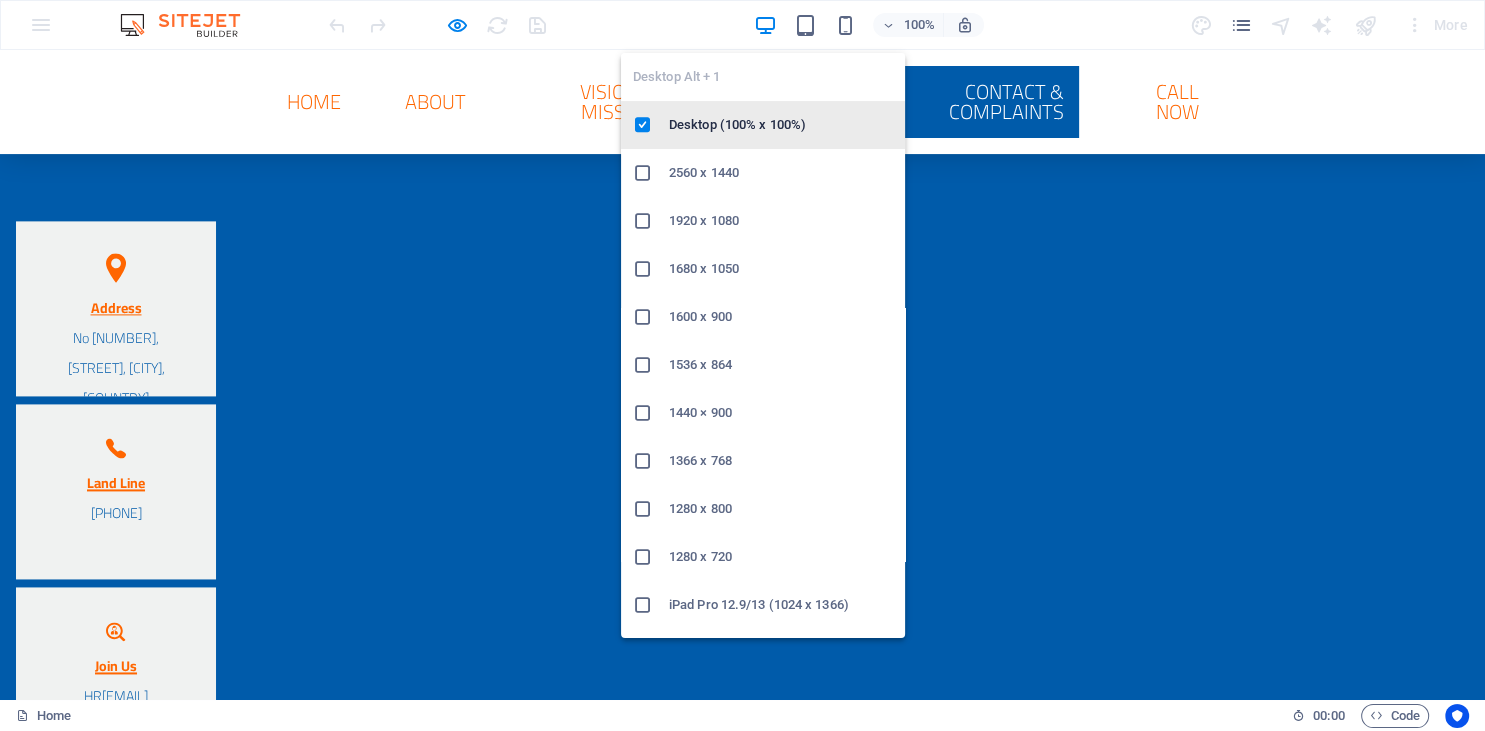 scroll, scrollTop: 2689, scrollLeft: 0, axis: vertical 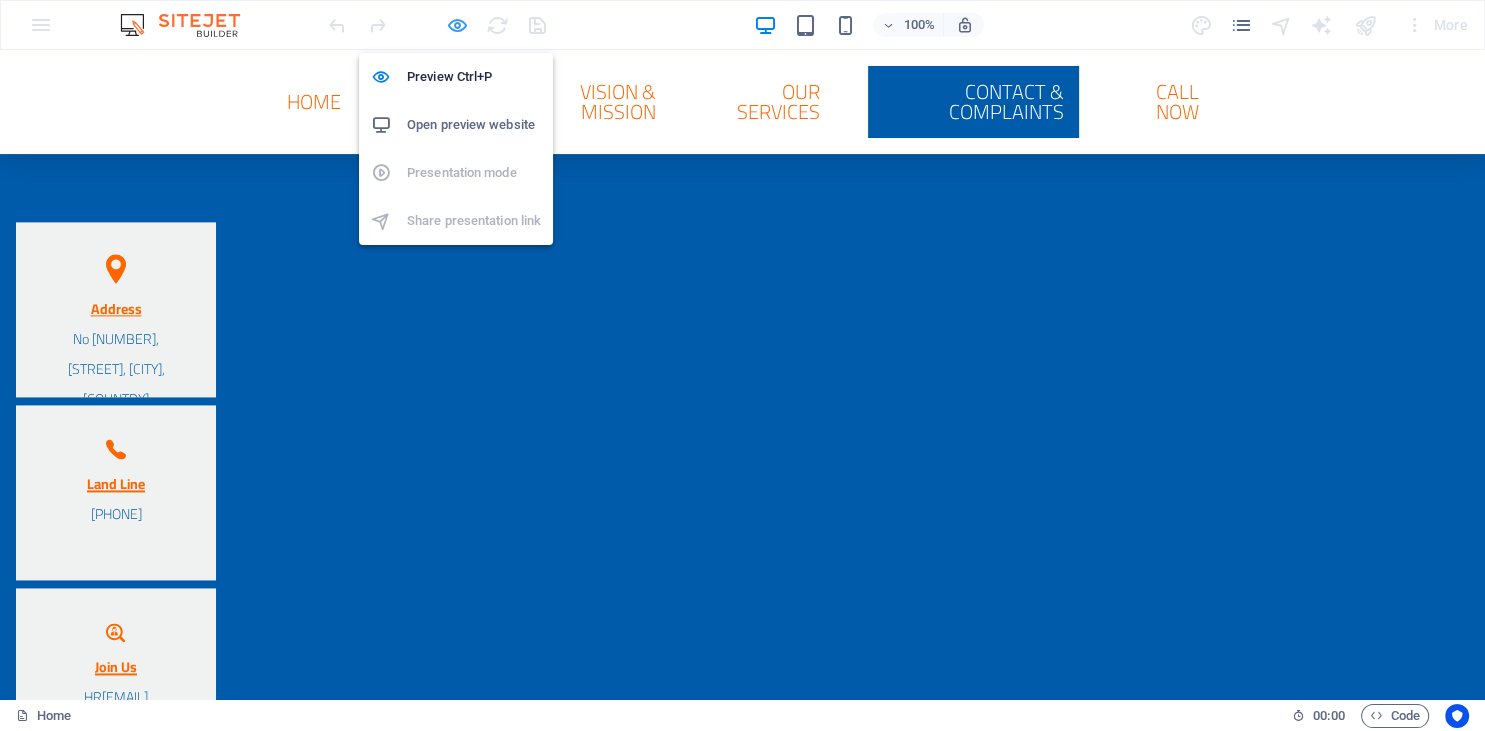 click at bounding box center (457, 25) 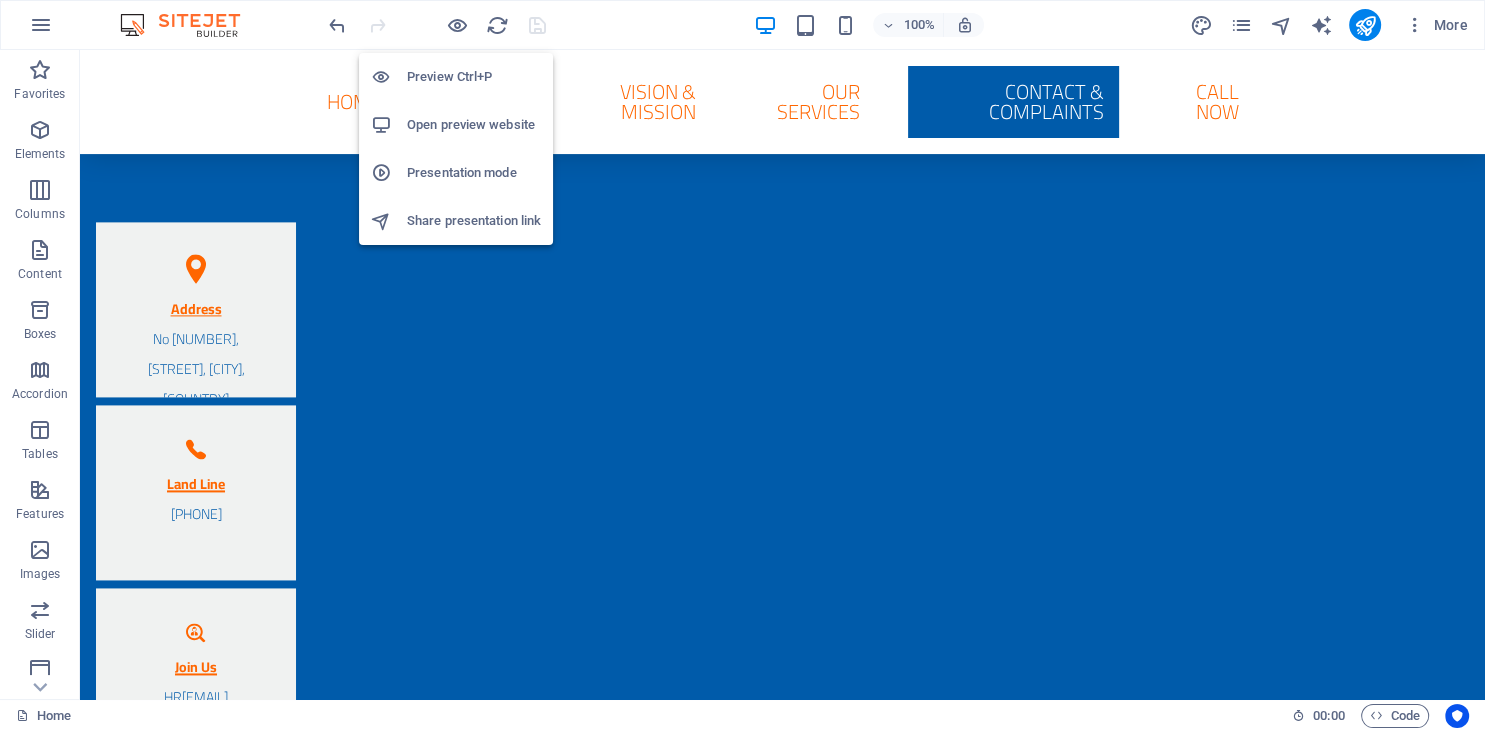 scroll, scrollTop: 2688, scrollLeft: 0, axis: vertical 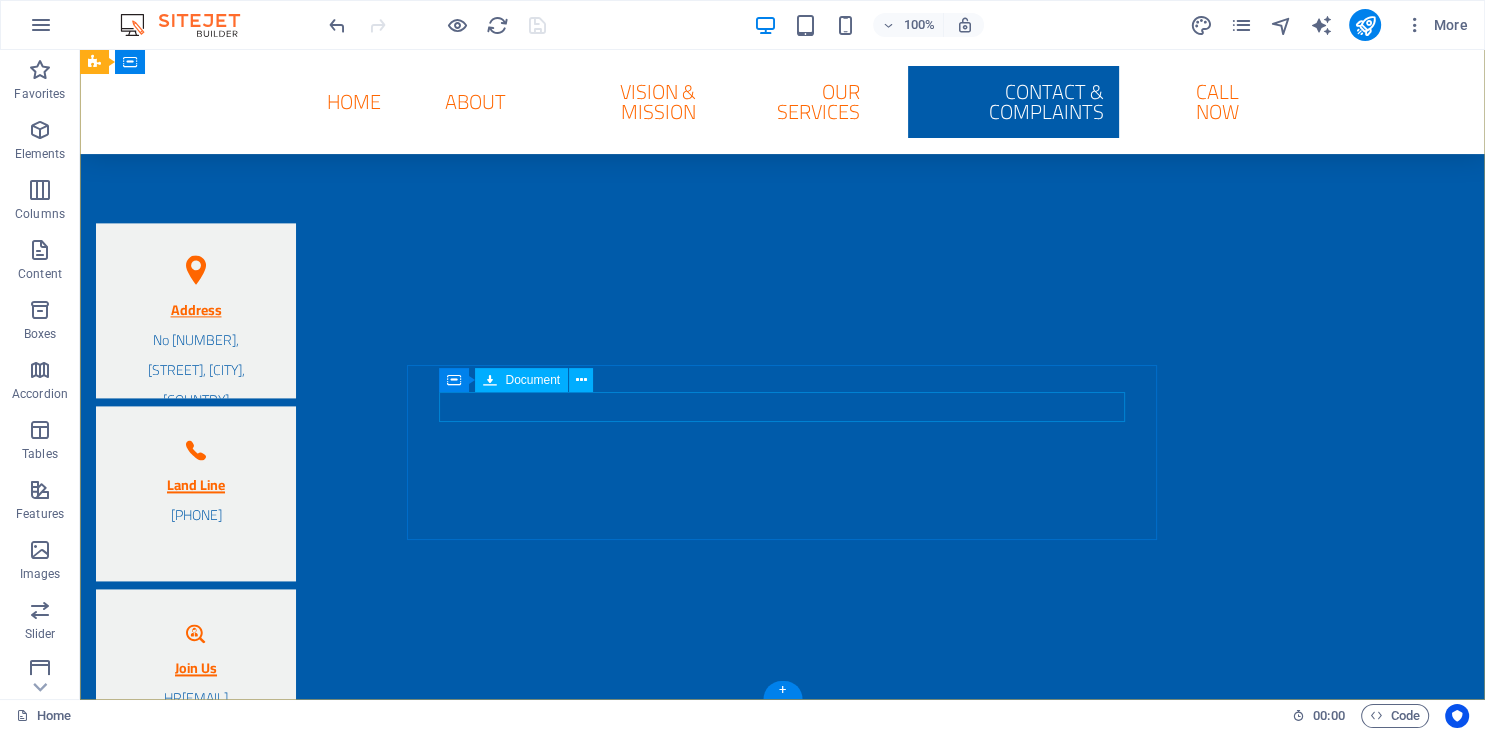 click on "FRA Customer Protection Guide 1.34 MB" at bounding box center (471, 1002) 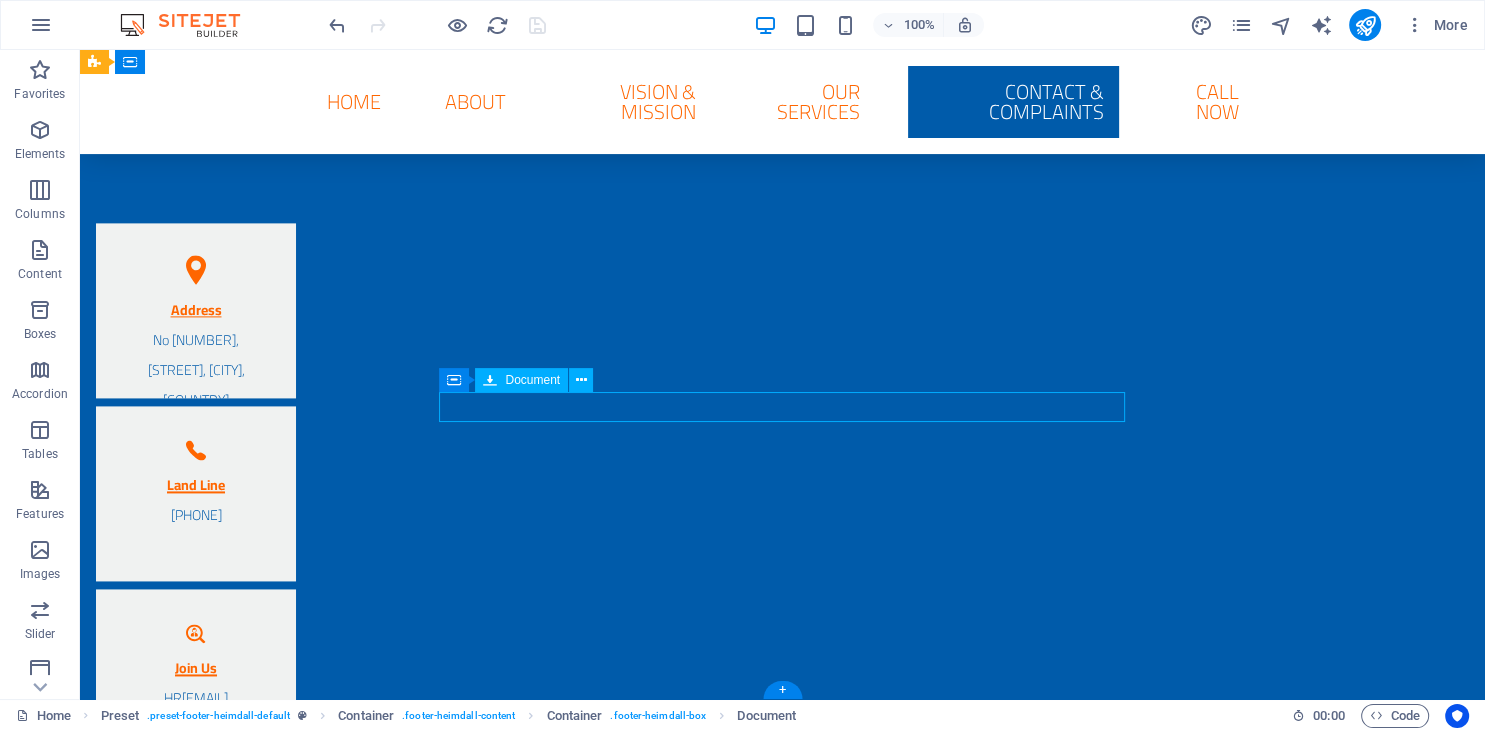 click on "FRA Customer Protection Guide 1.34 MB" at bounding box center [471, 1002] 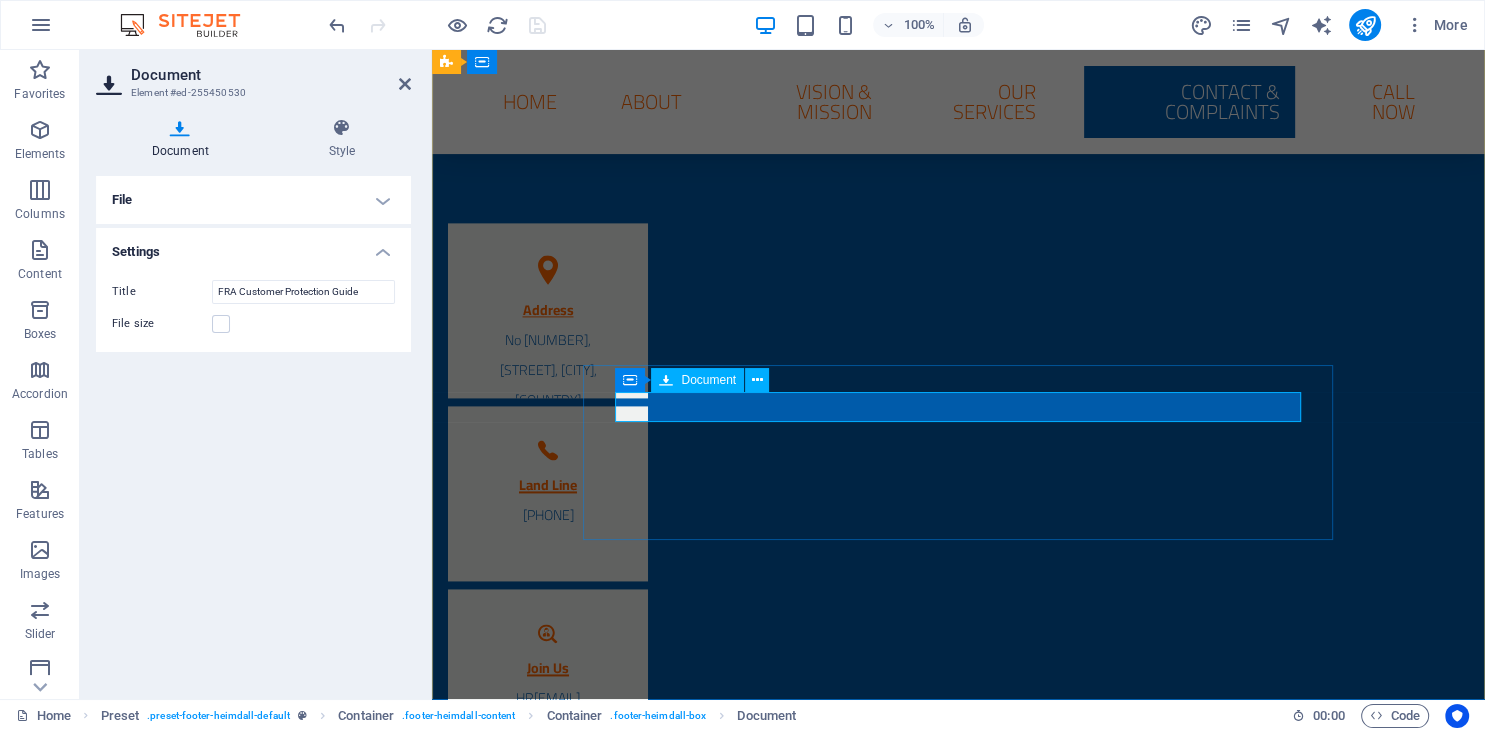 click on "FRA Customer Protection Guide 1.34 MB" at bounding box center (823, 1002) 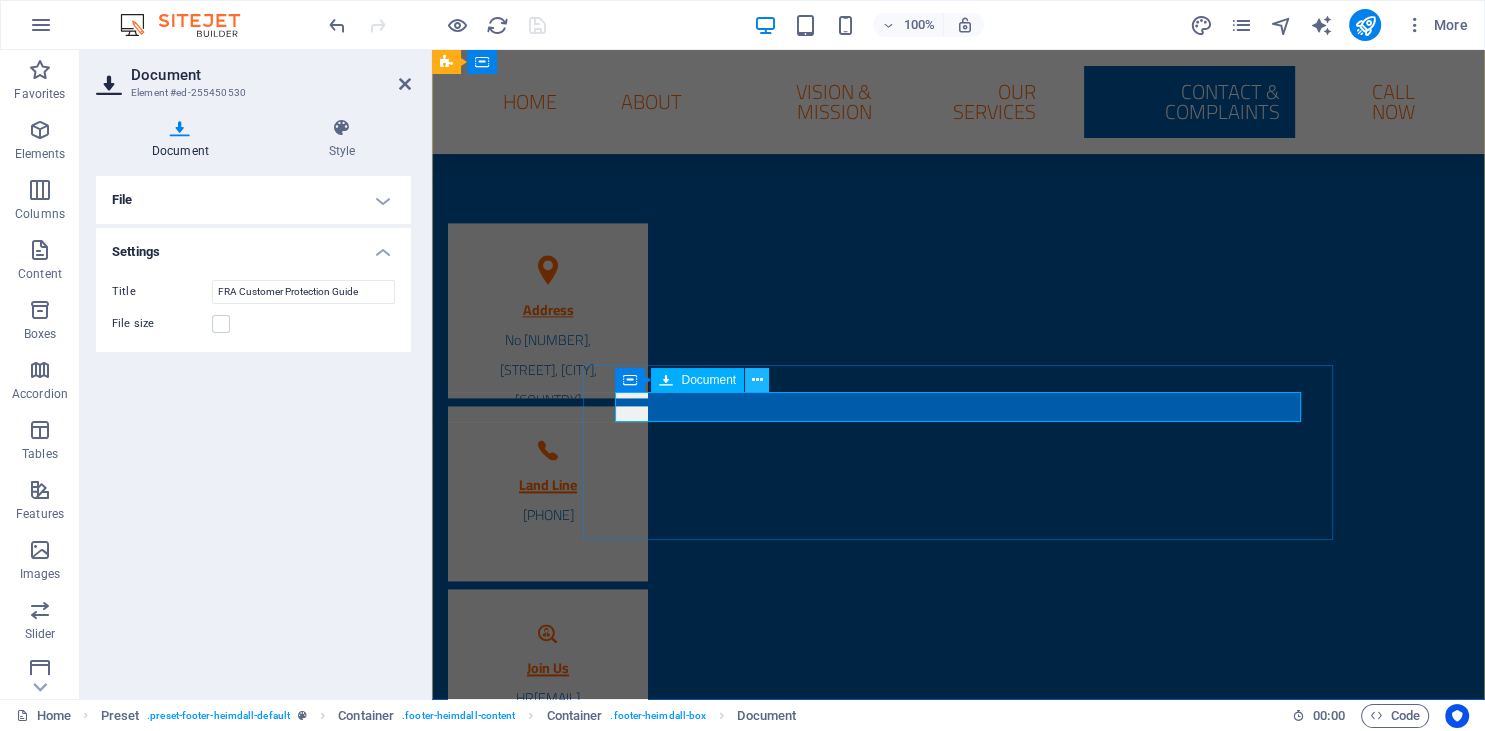 click at bounding box center (757, 380) 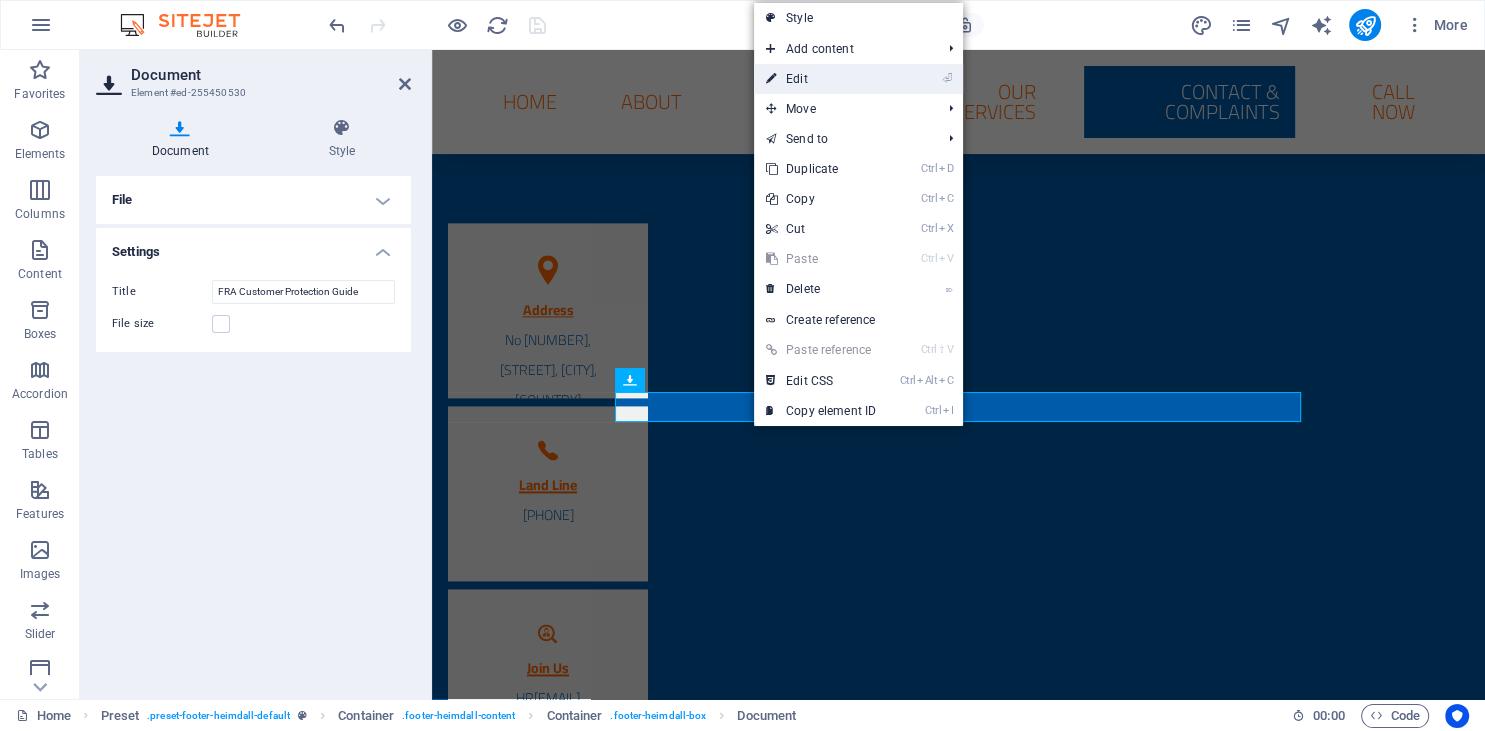click on "⏎  Edit" at bounding box center [821, 79] 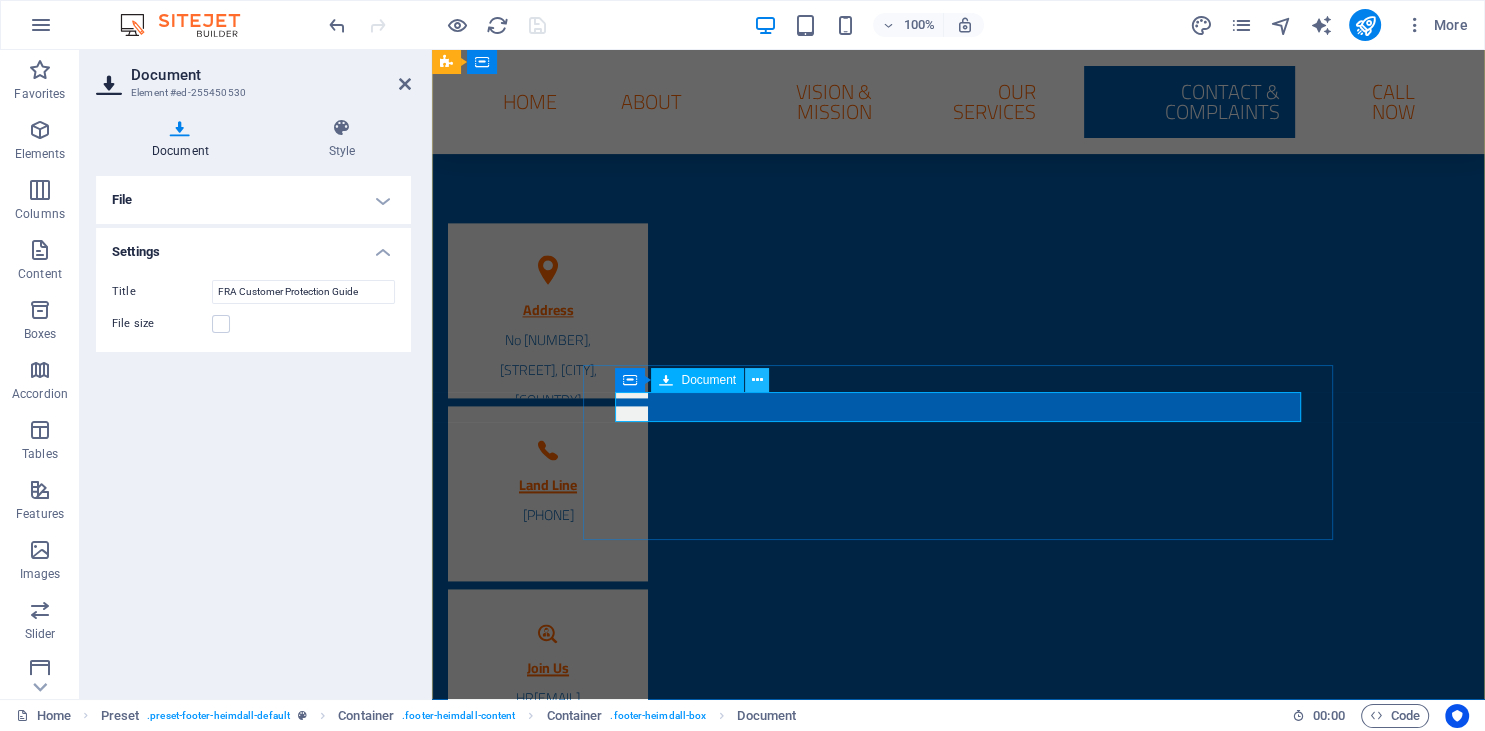 click at bounding box center (757, 380) 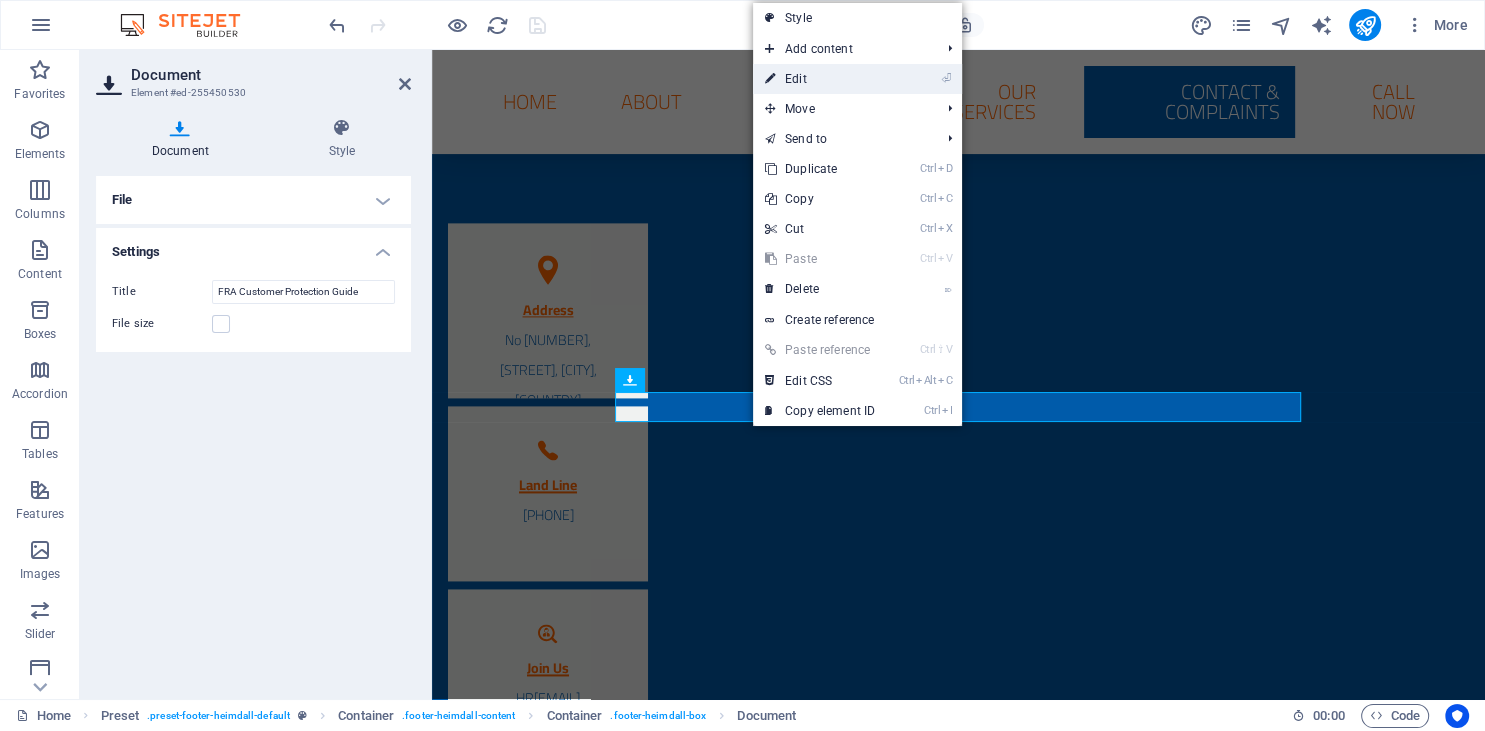 click on "⏎  Edit" at bounding box center [820, 79] 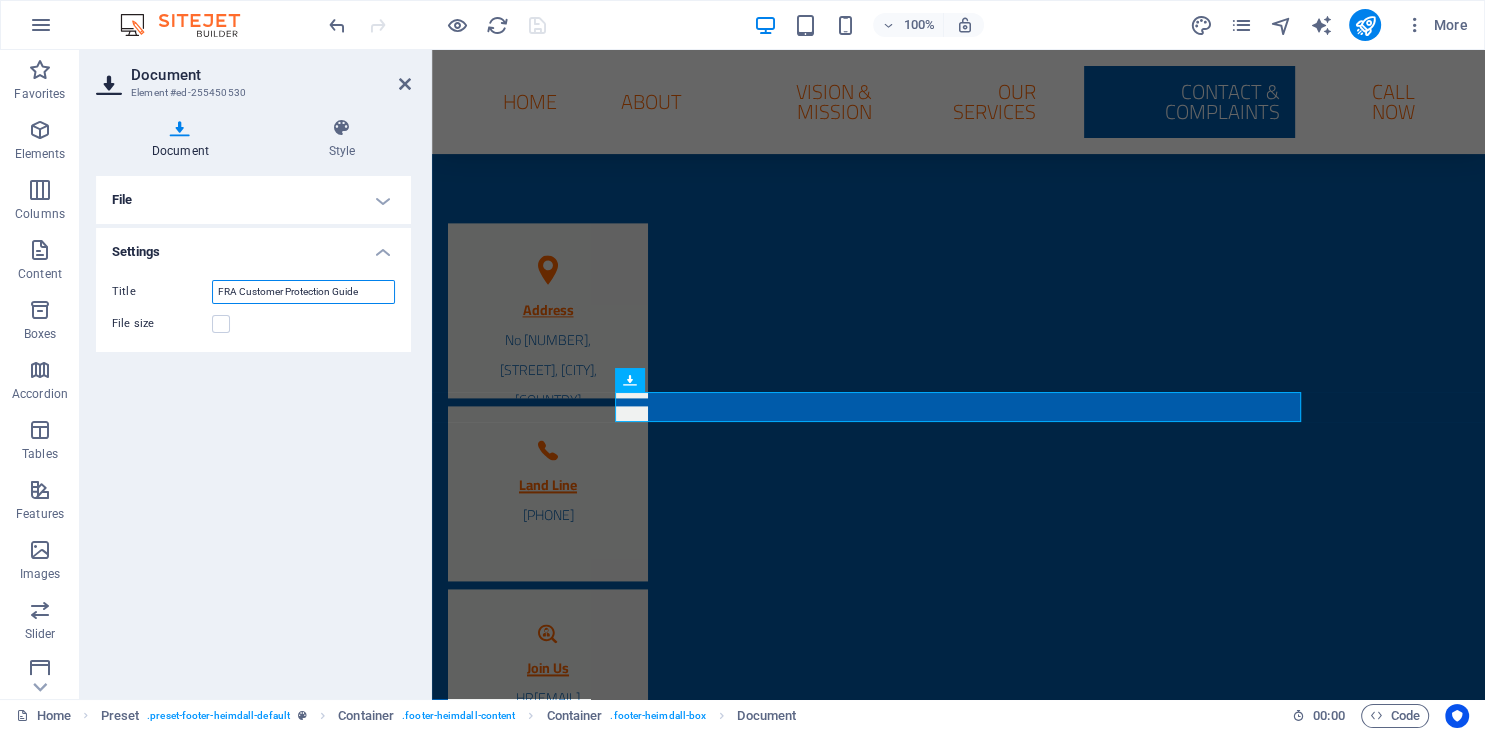 click on "FRA Customer Protection Guide" at bounding box center [303, 292] 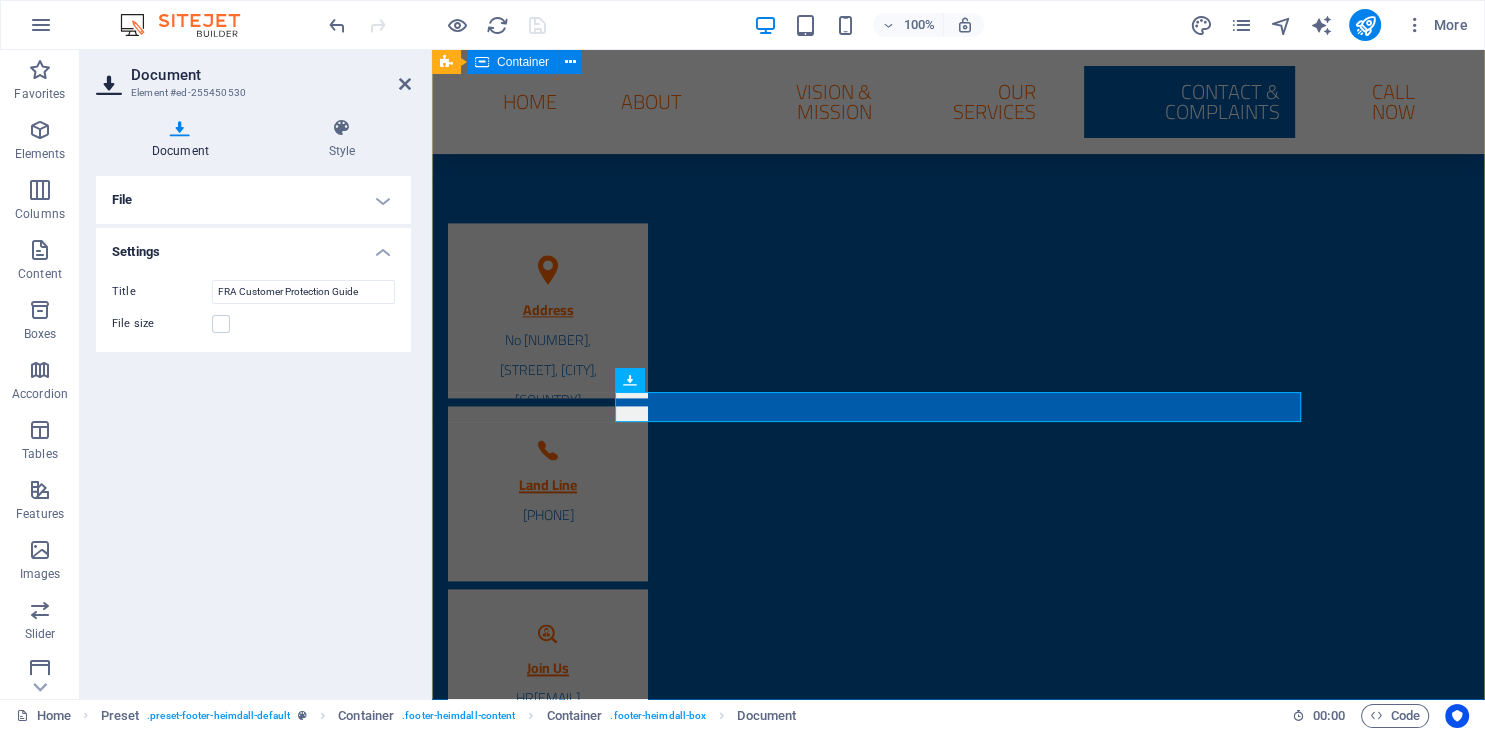 click on "Address No 9, Shafik Mansour Street, Zamalek, Cairo, Egypt Land Line 0227358949 Join Us HR @cifceg.com Contact Us c ustomercare@cifceg.com FRA Customer Protection Guide 1.34 MB CR : 187874                                                                                     Tax Card : 693-236-043 Commercial International Finance Company is regulated by the Financial Regulatory Authority and is licensed to operate factoring activities under License No. 38." at bounding box center (958, 676) 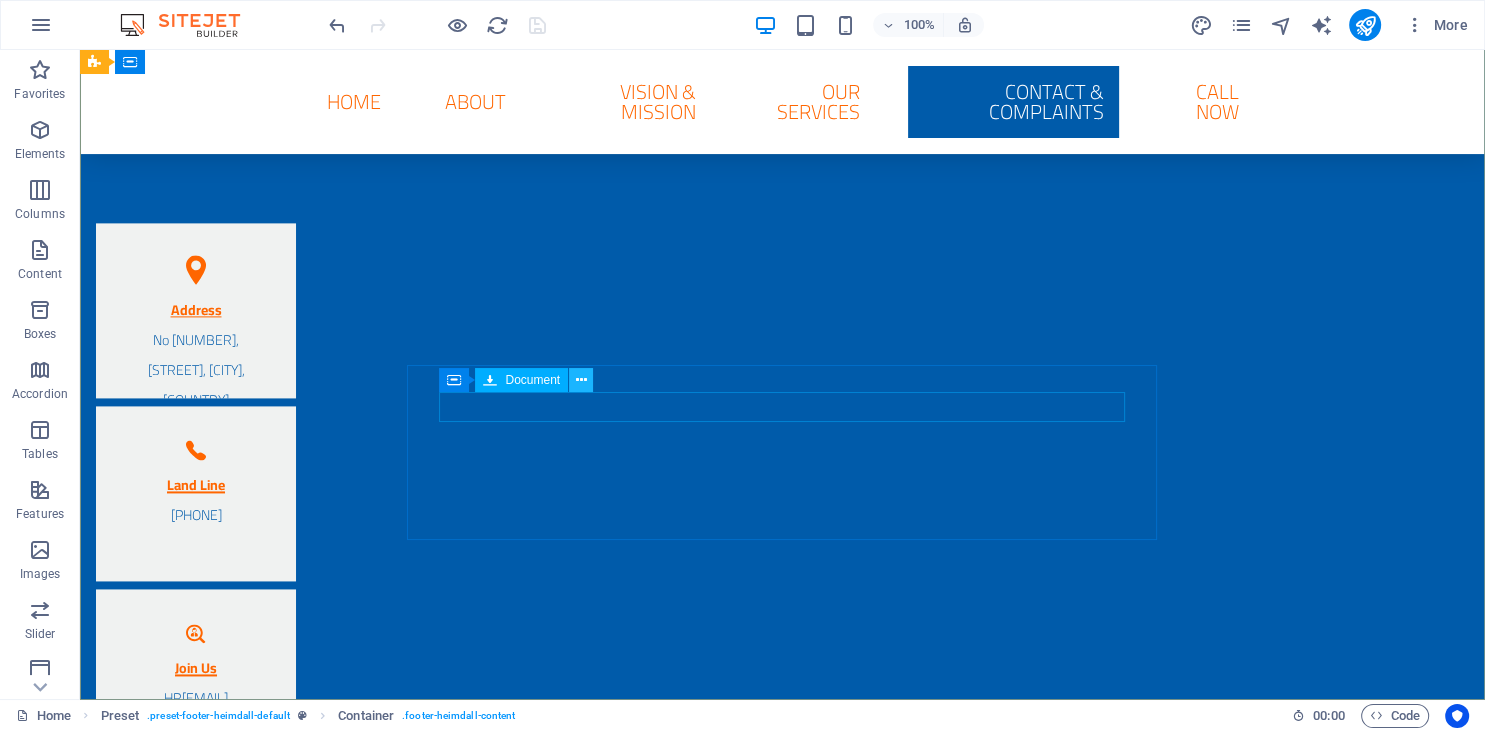 click at bounding box center [581, 380] 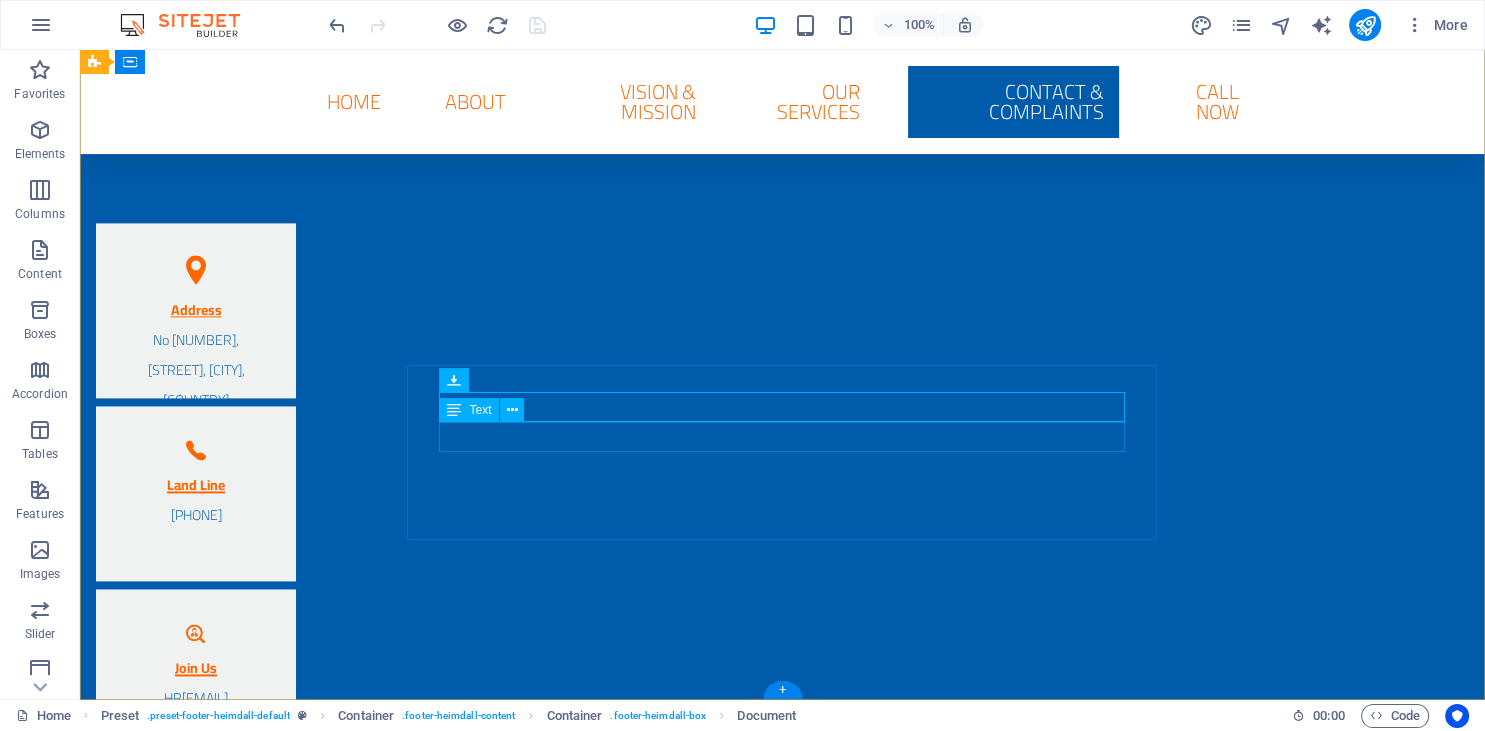 click on "CR : 187874                                                                                     Tax Card : 693-236-043" at bounding box center (471, 1032) 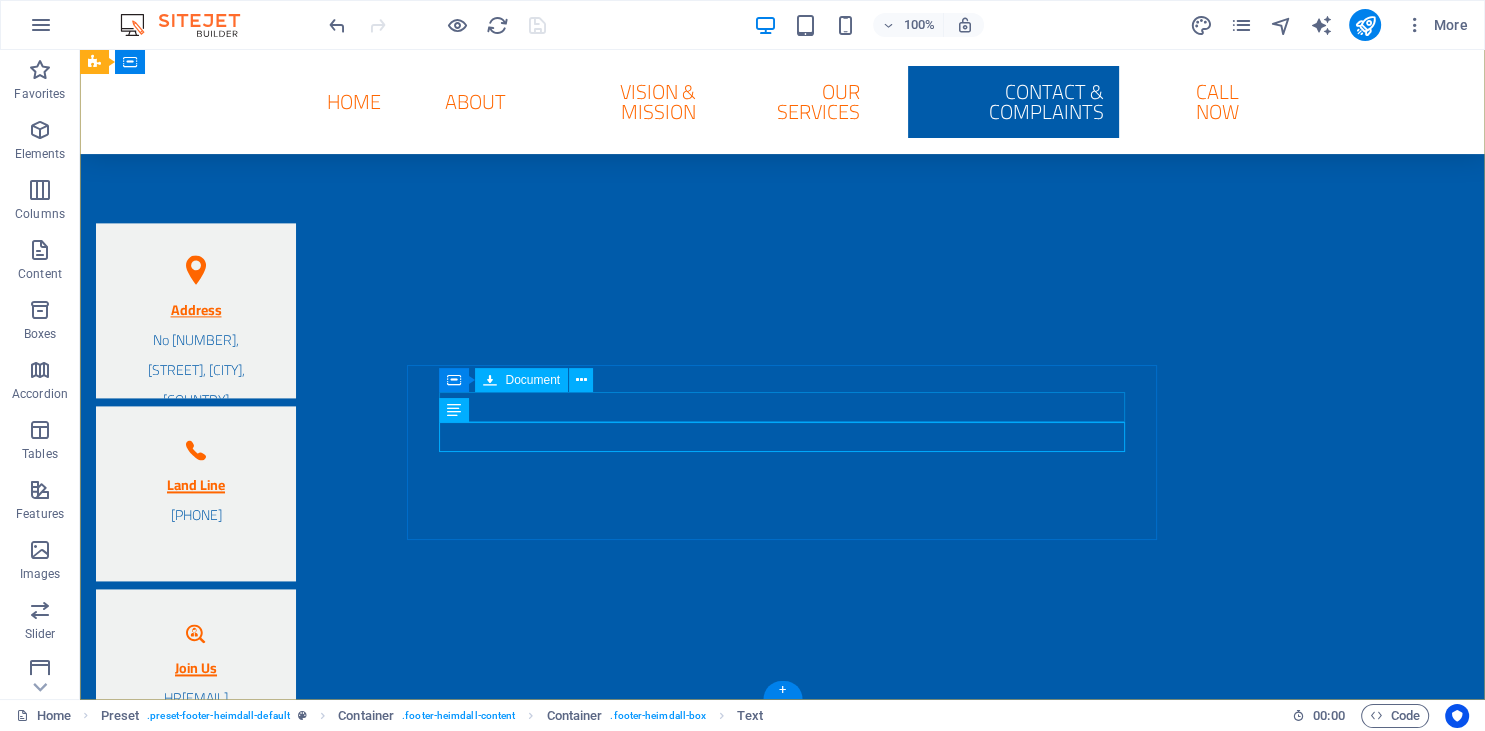 click on "FRA Customer Protection Guide 1.34 MB" at bounding box center (471, 1002) 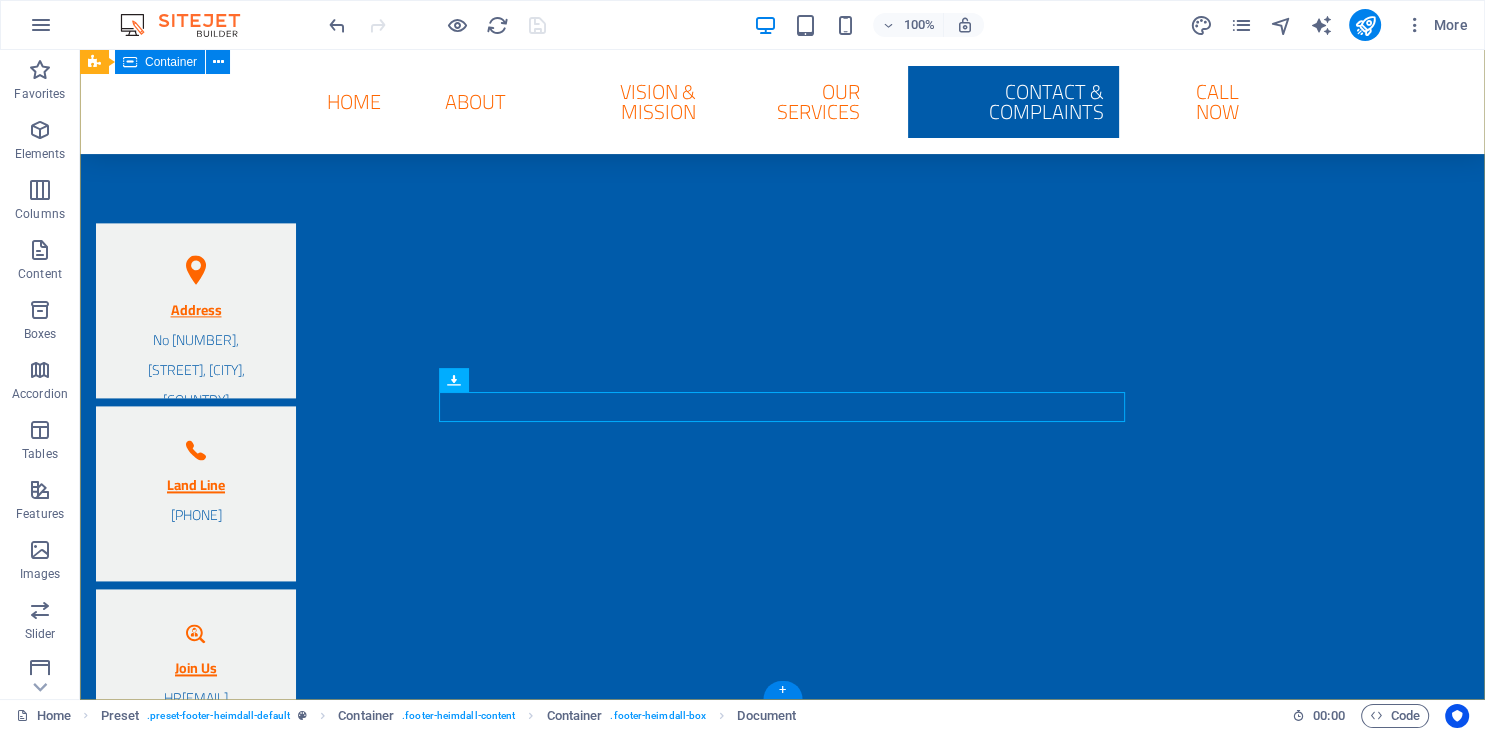 click on "Address No 9, Shafik Mansour Street, Zamalek, Cairo, Egypt Land Line 0227358949 Join Us HR @cifceg.com Contact Us c ustomercare@cifceg.com FRA Customer Protection Guide 1.34 MB CR : 187874                                                                                     Tax Card : 693-236-043 Commercial International Finance Company is regulated by the Financial Regulatory Authority and is licensed to operate factoring activities under License No. 38." at bounding box center (782, 676) 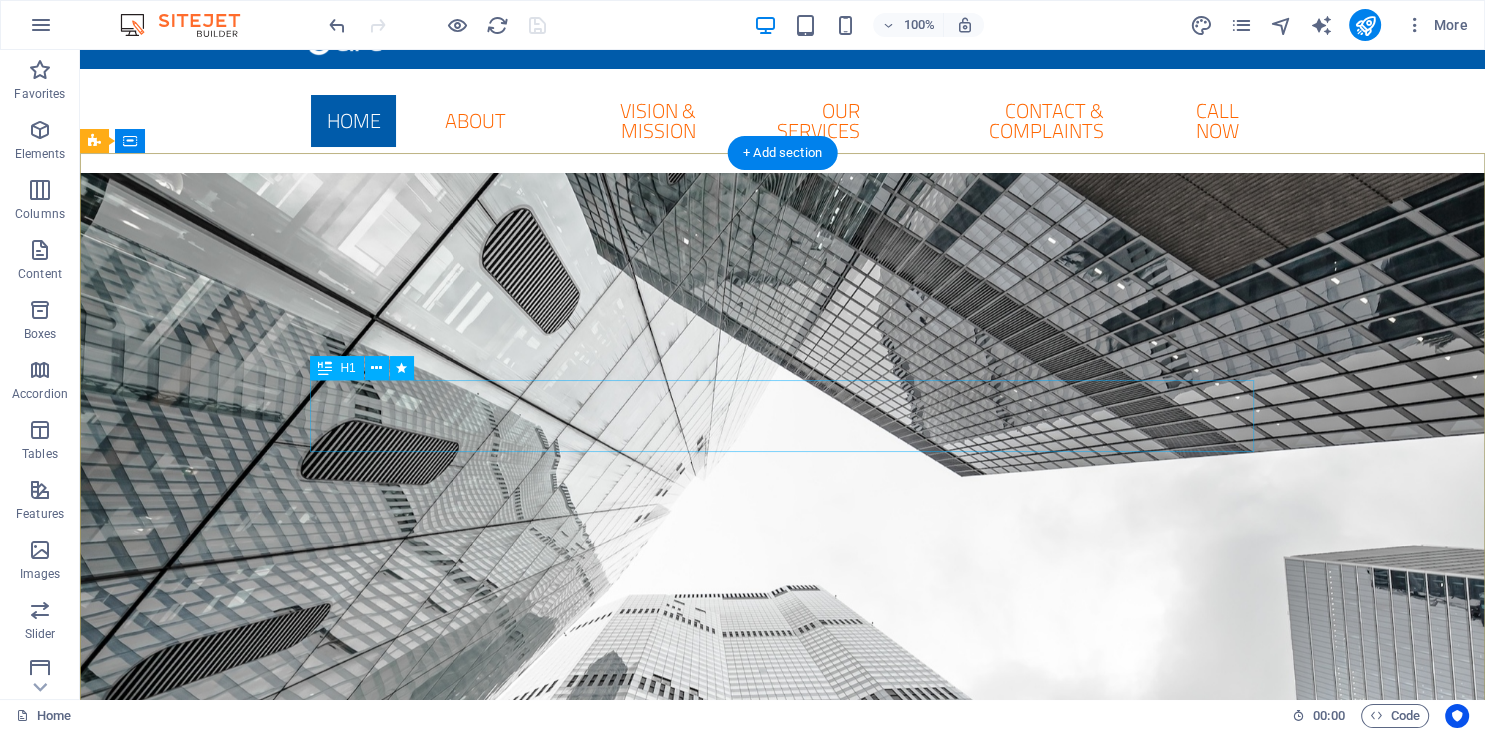 scroll, scrollTop: 0, scrollLeft: 0, axis: both 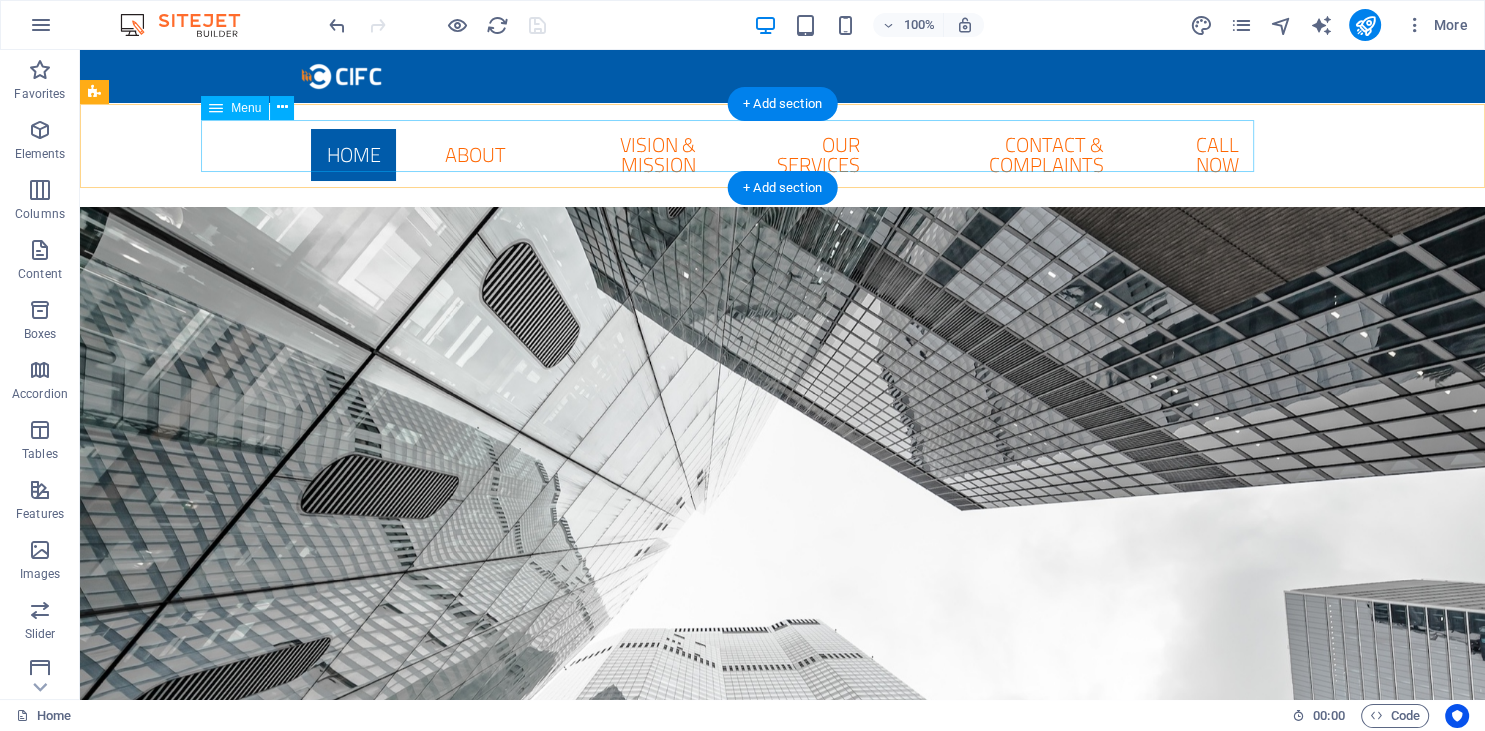 click on "Home About Vision & Mission Our Services Contact & Complaints Call Now" at bounding box center (783, 155) 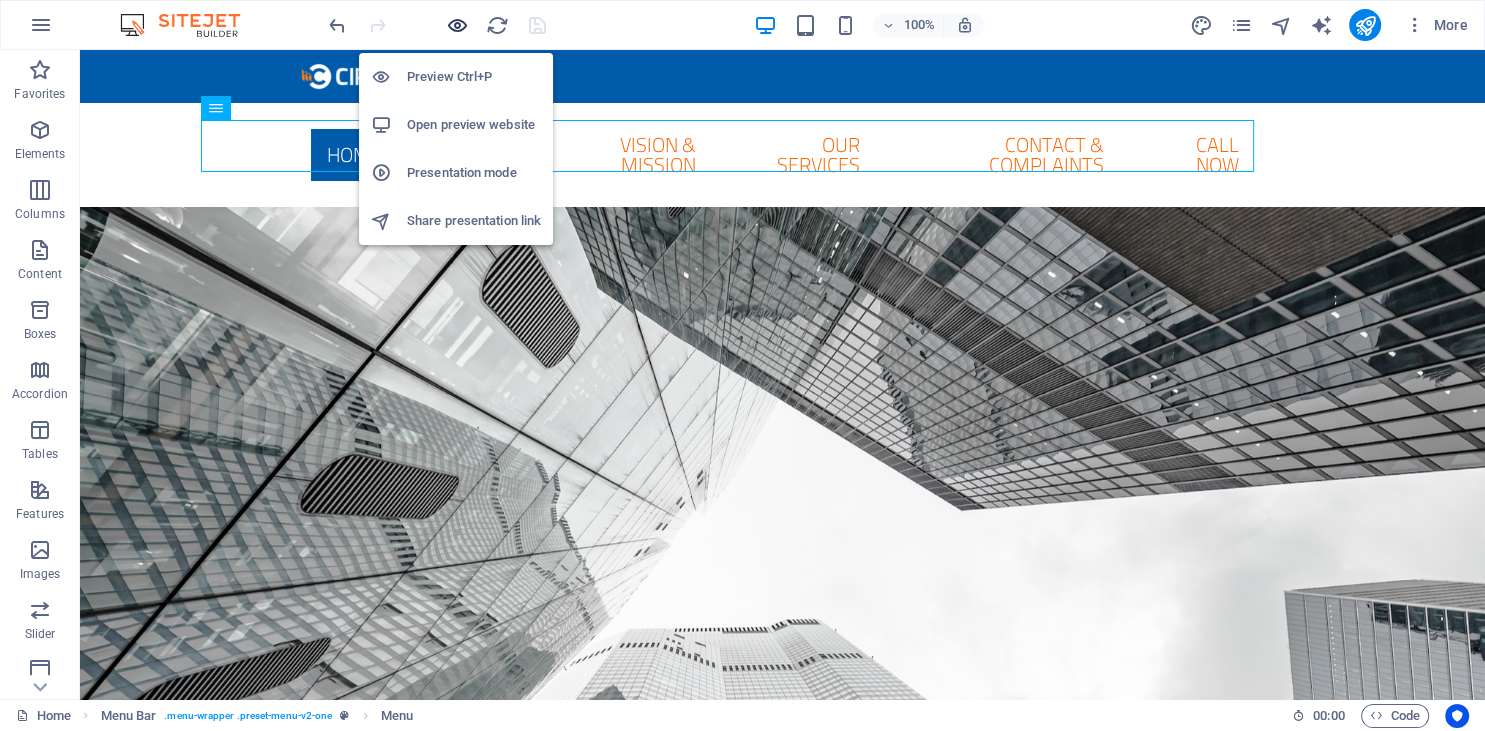 click at bounding box center (457, 25) 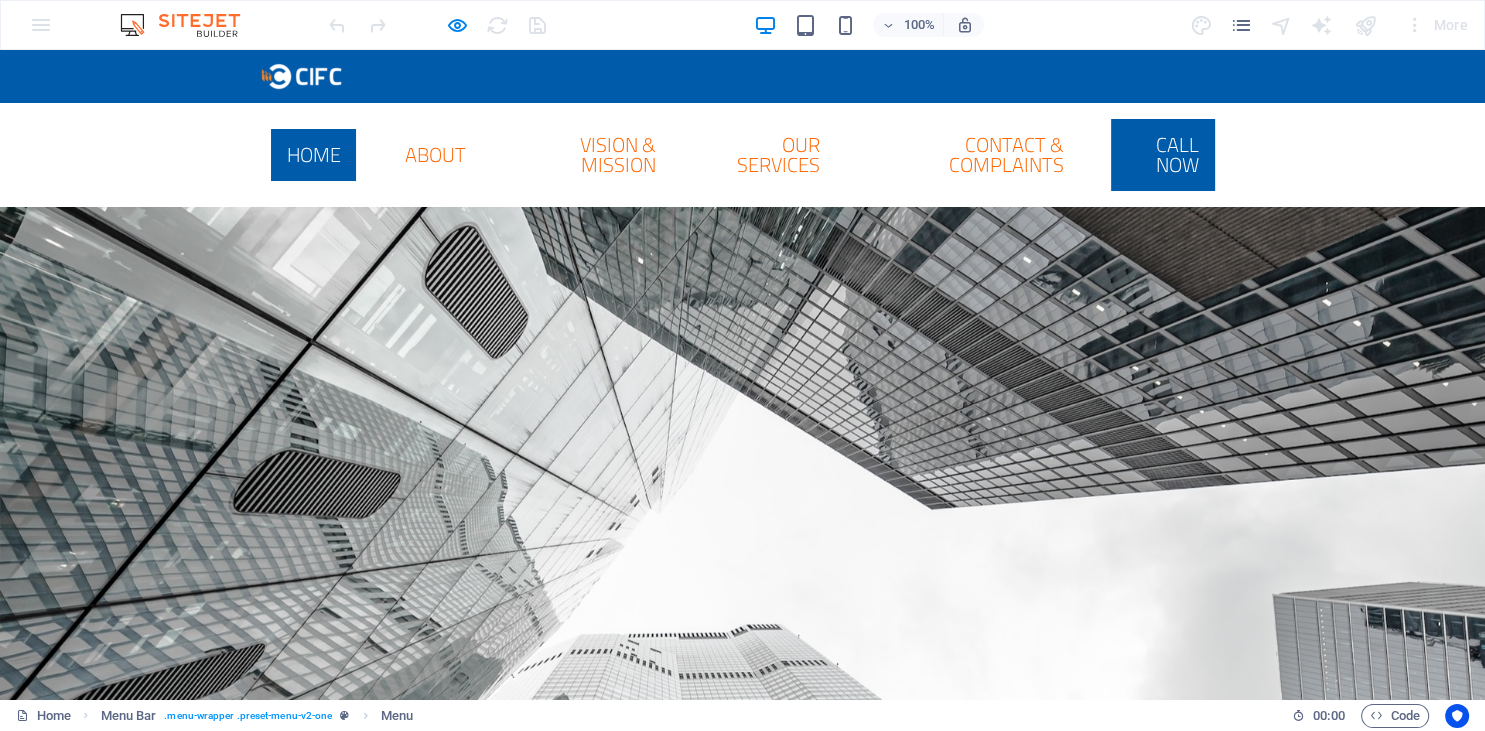 click on "Call Now" at bounding box center [1162, 155] 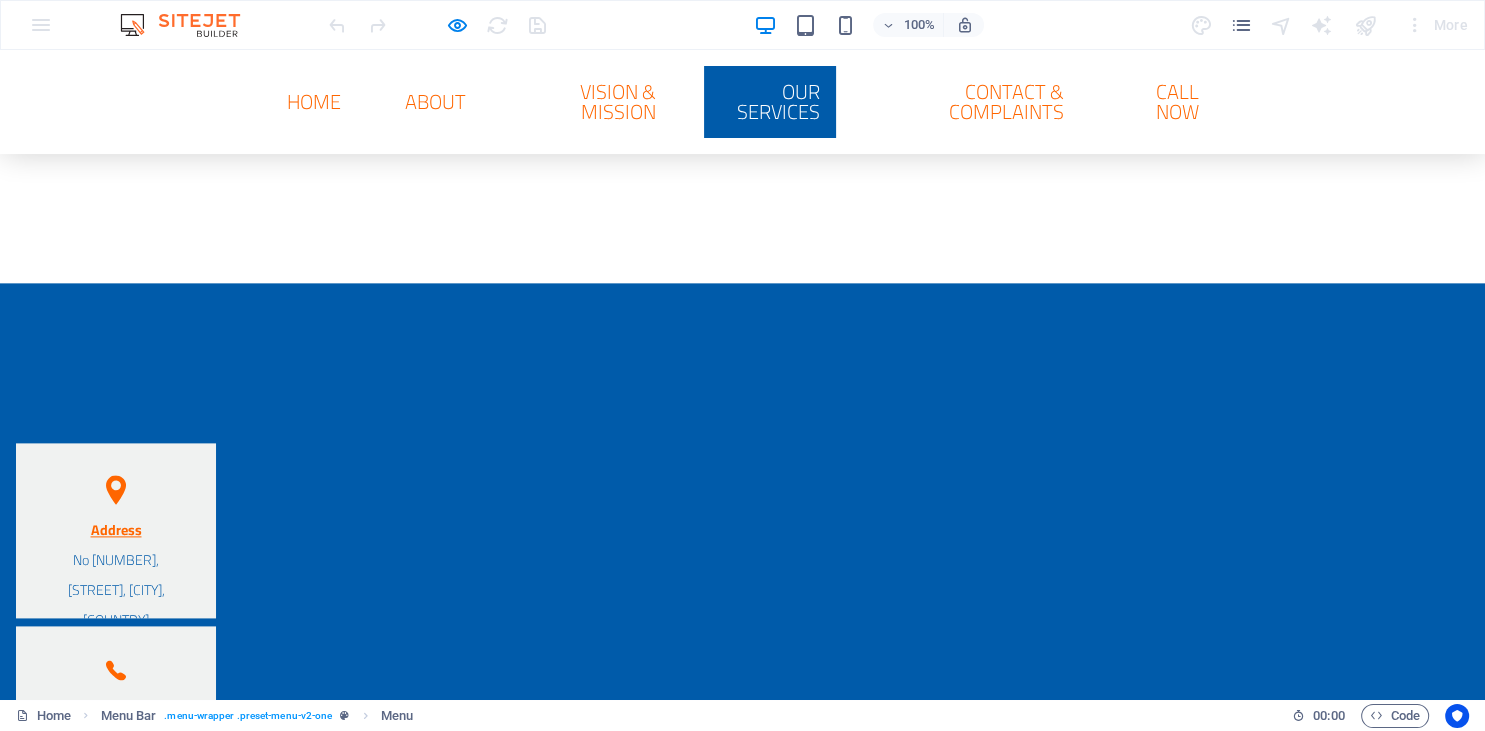 scroll, scrollTop: 2689, scrollLeft: 0, axis: vertical 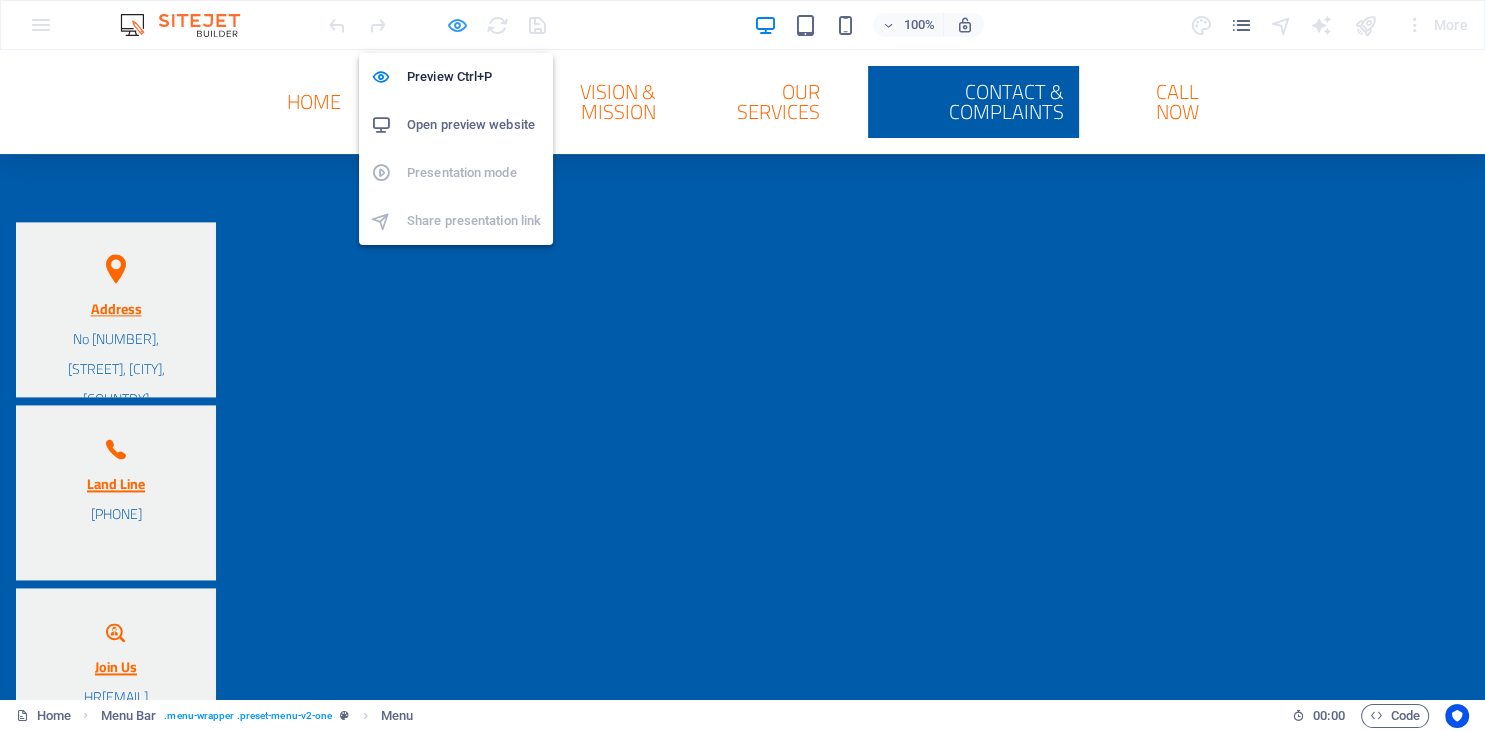 click at bounding box center [457, 25] 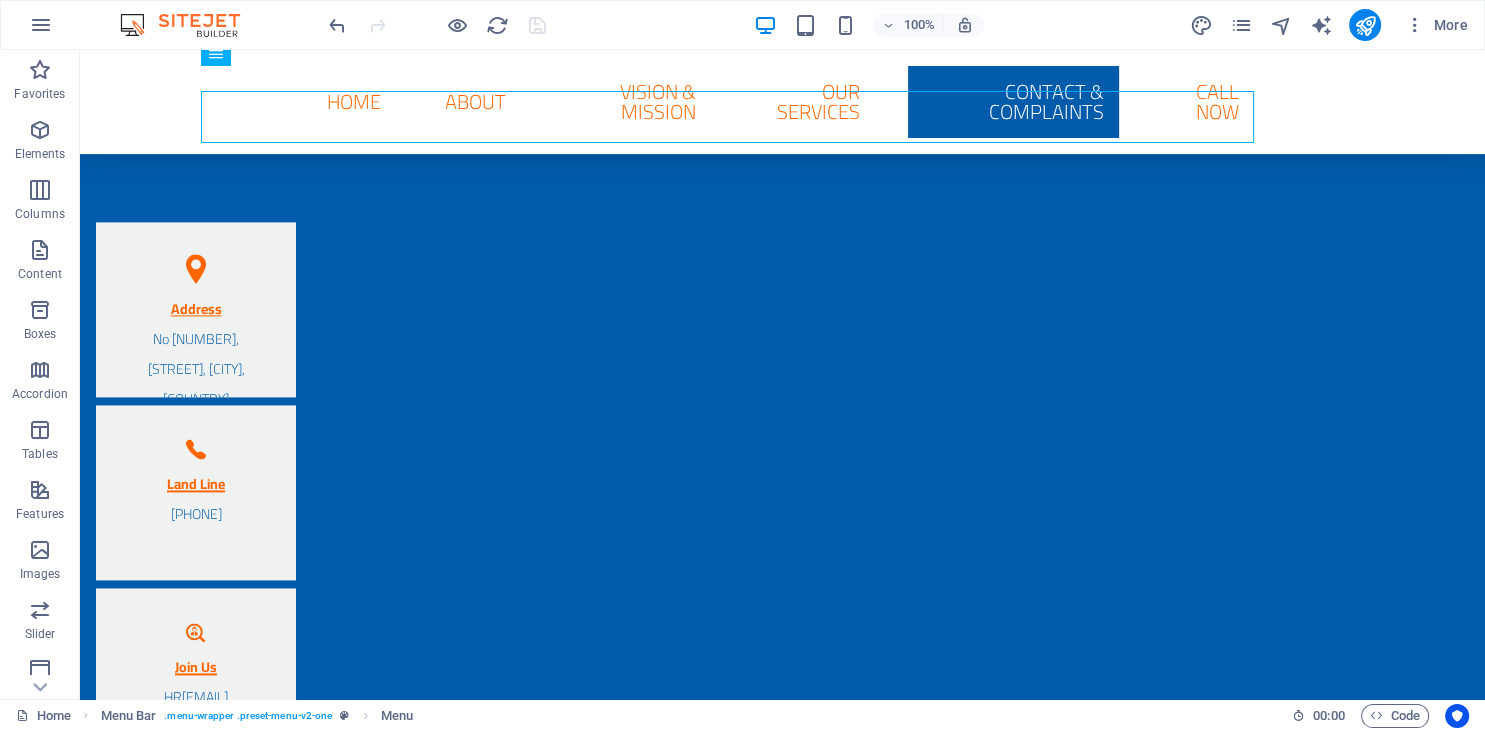 scroll, scrollTop: 2664, scrollLeft: 0, axis: vertical 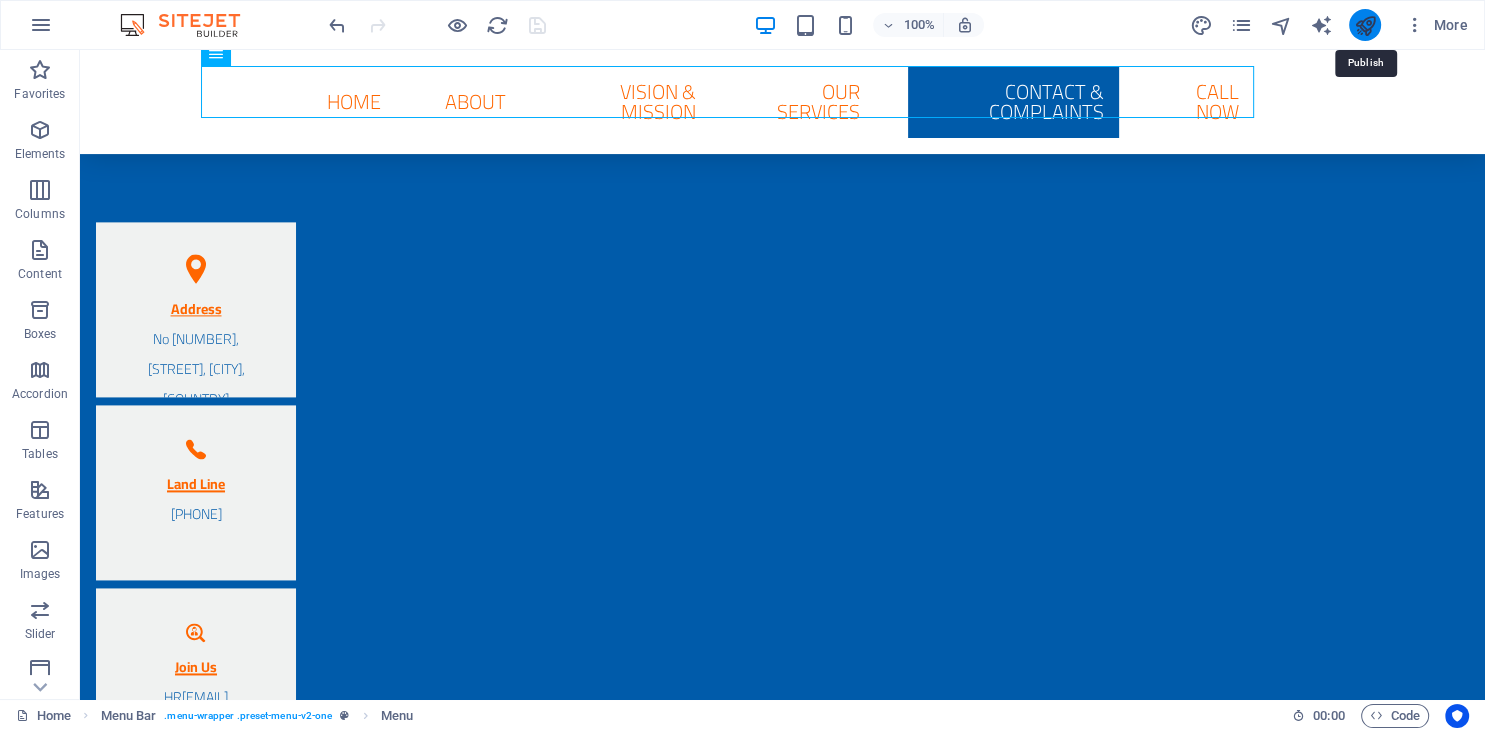 click at bounding box center [1364, 25] 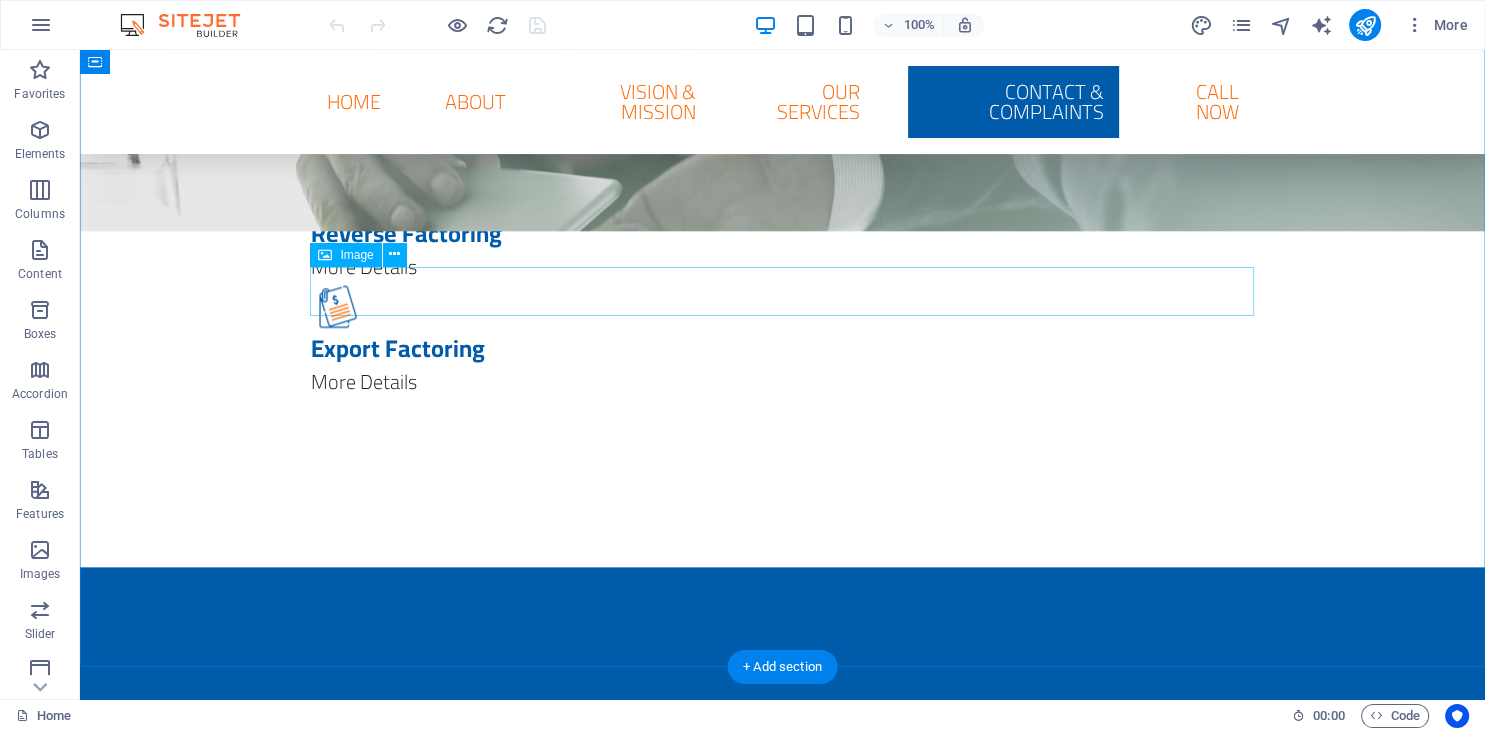 scroll, scrollTop: 2689, scrollLeft: 0, axis: vertical 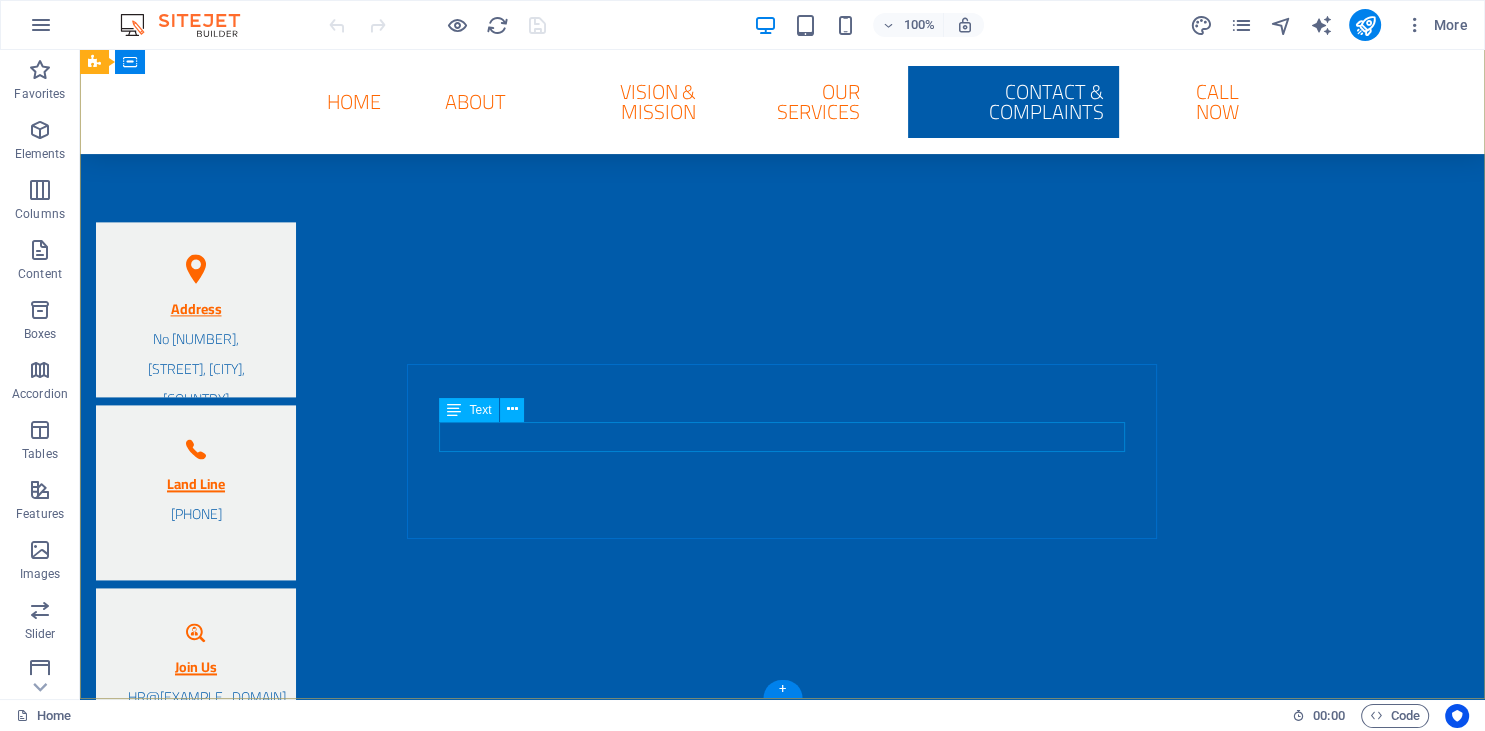 click on "CR : 187874                                                                               Tax Card : [TAX_ID]" at bounding box center (471, 1031) 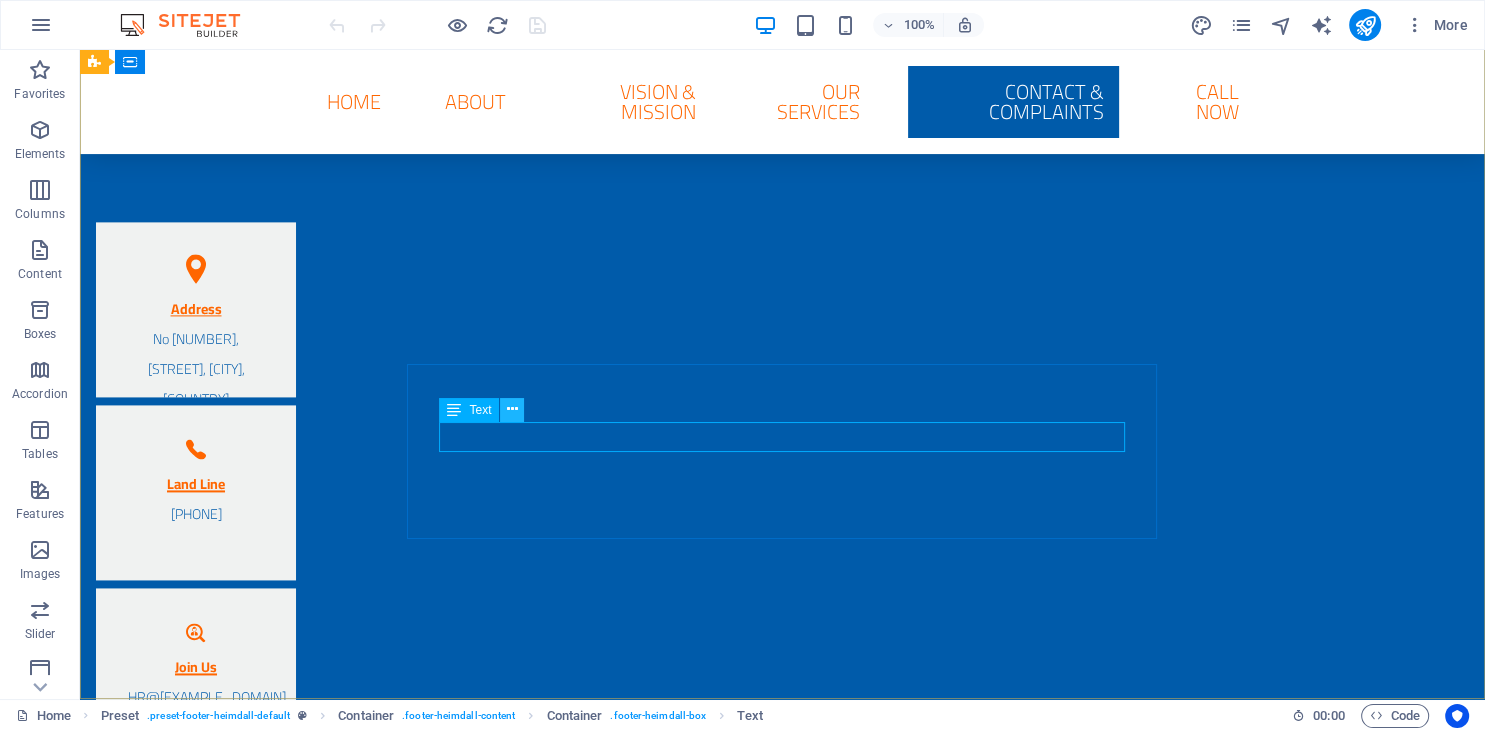 click at bounding box center (512, 409) 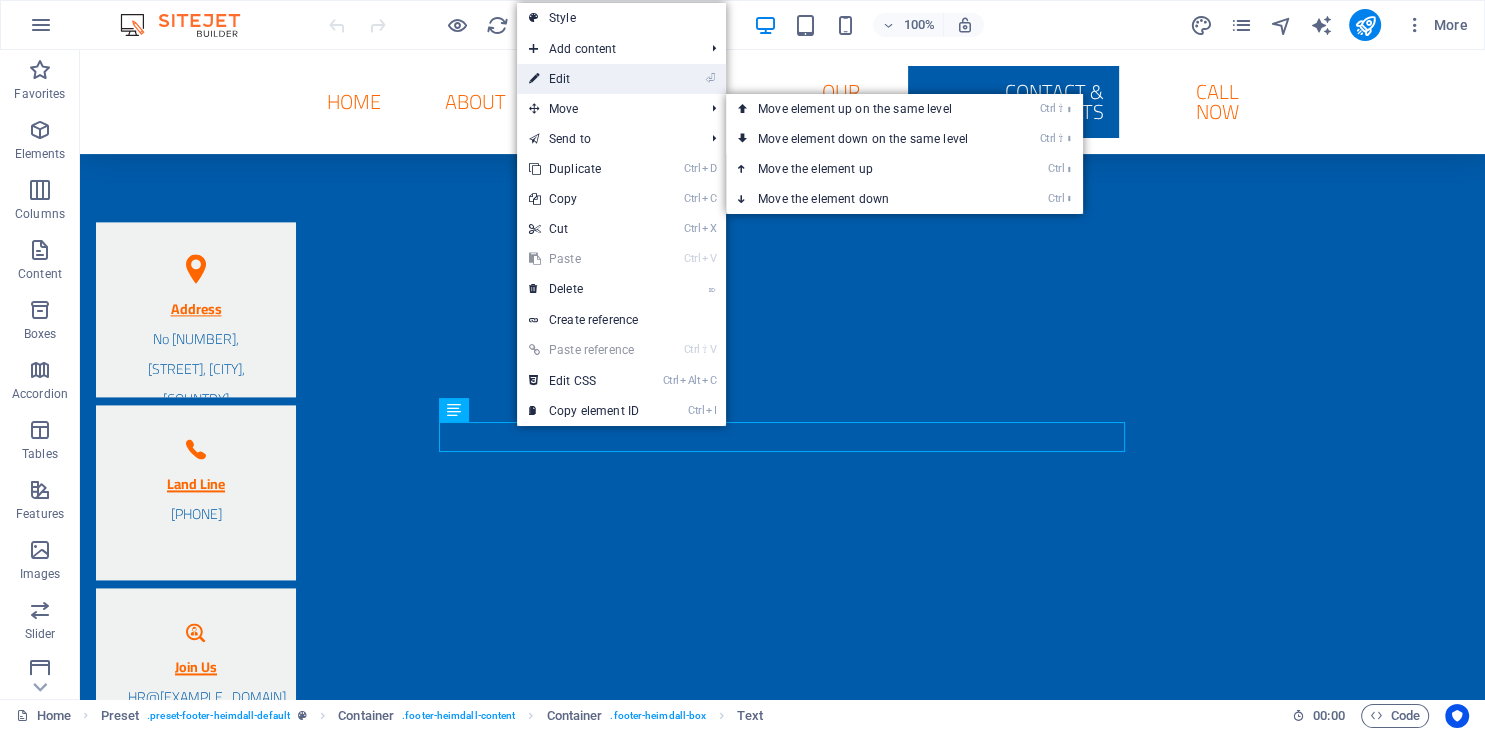 click on "⏎  Edit" at bounding box center (584, 79) 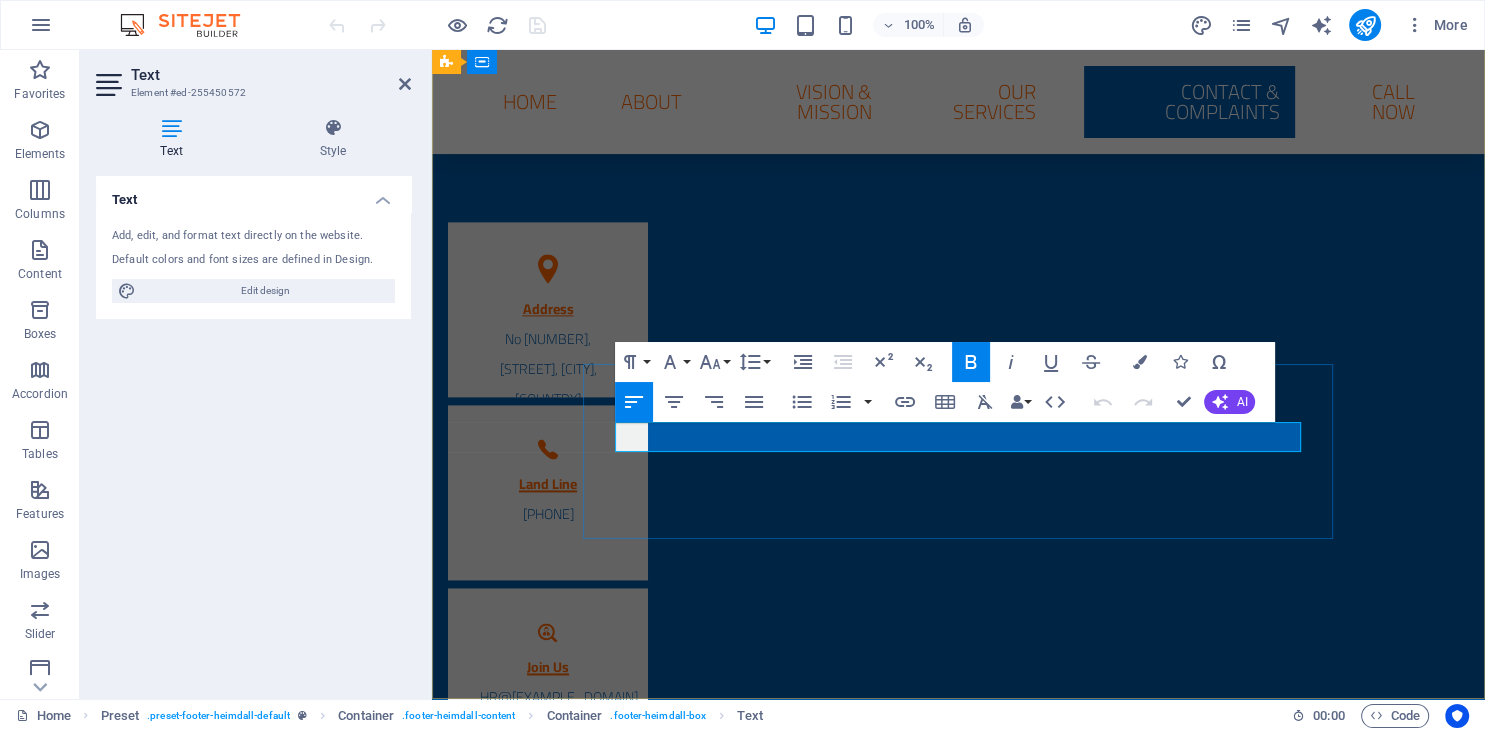 click on "CR : 187874                                                                               Tax Card : [TAX_ID]" at bounding box center [770, 1030] 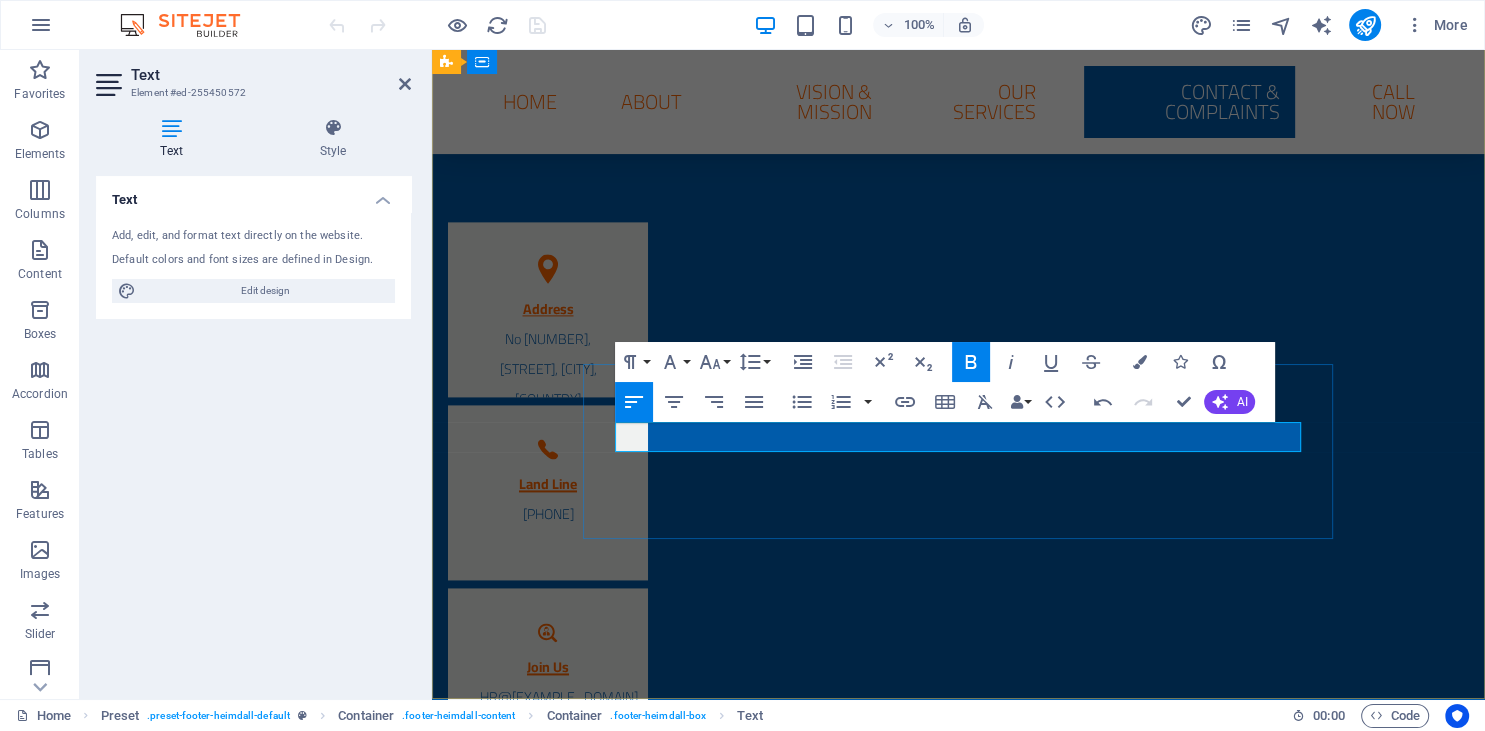 type 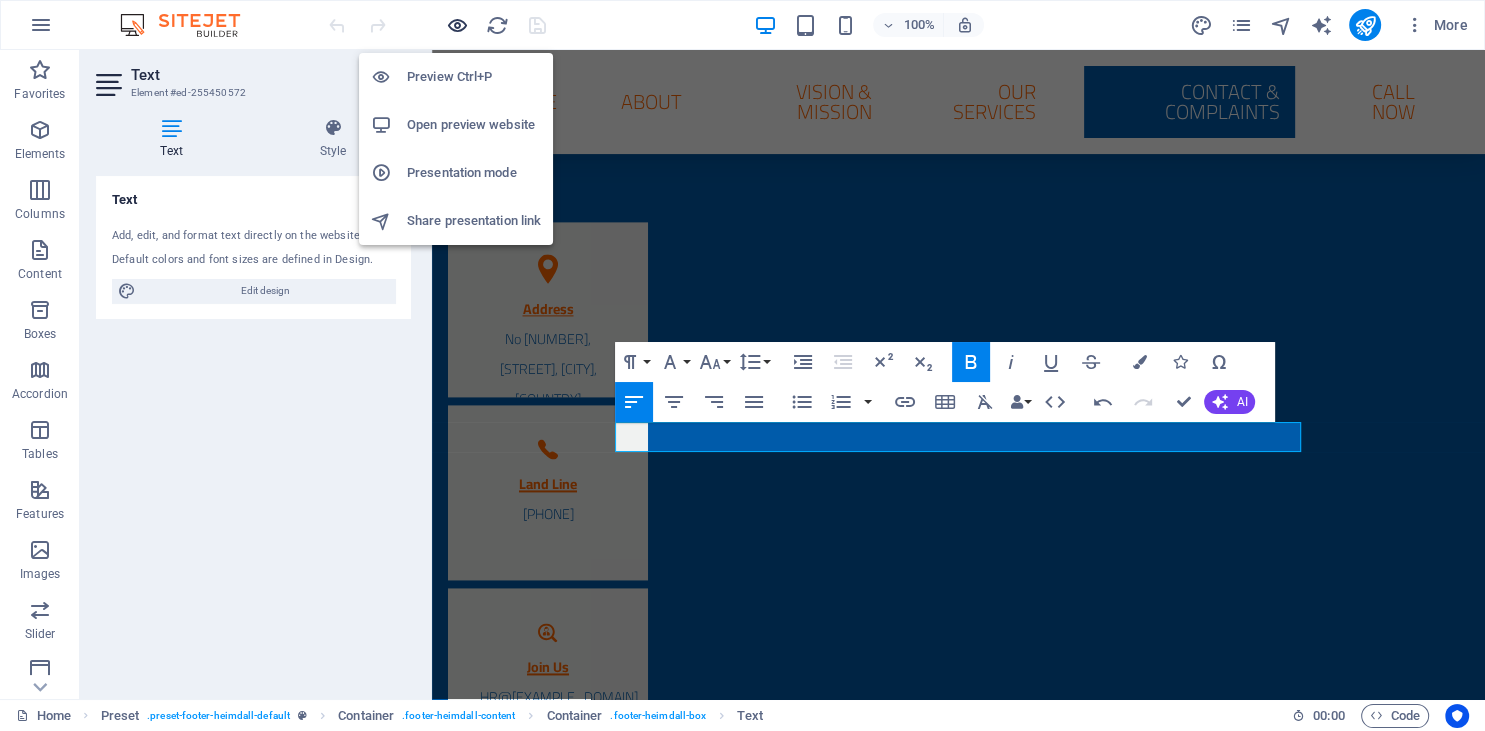 click at bounding box center (457, 25) 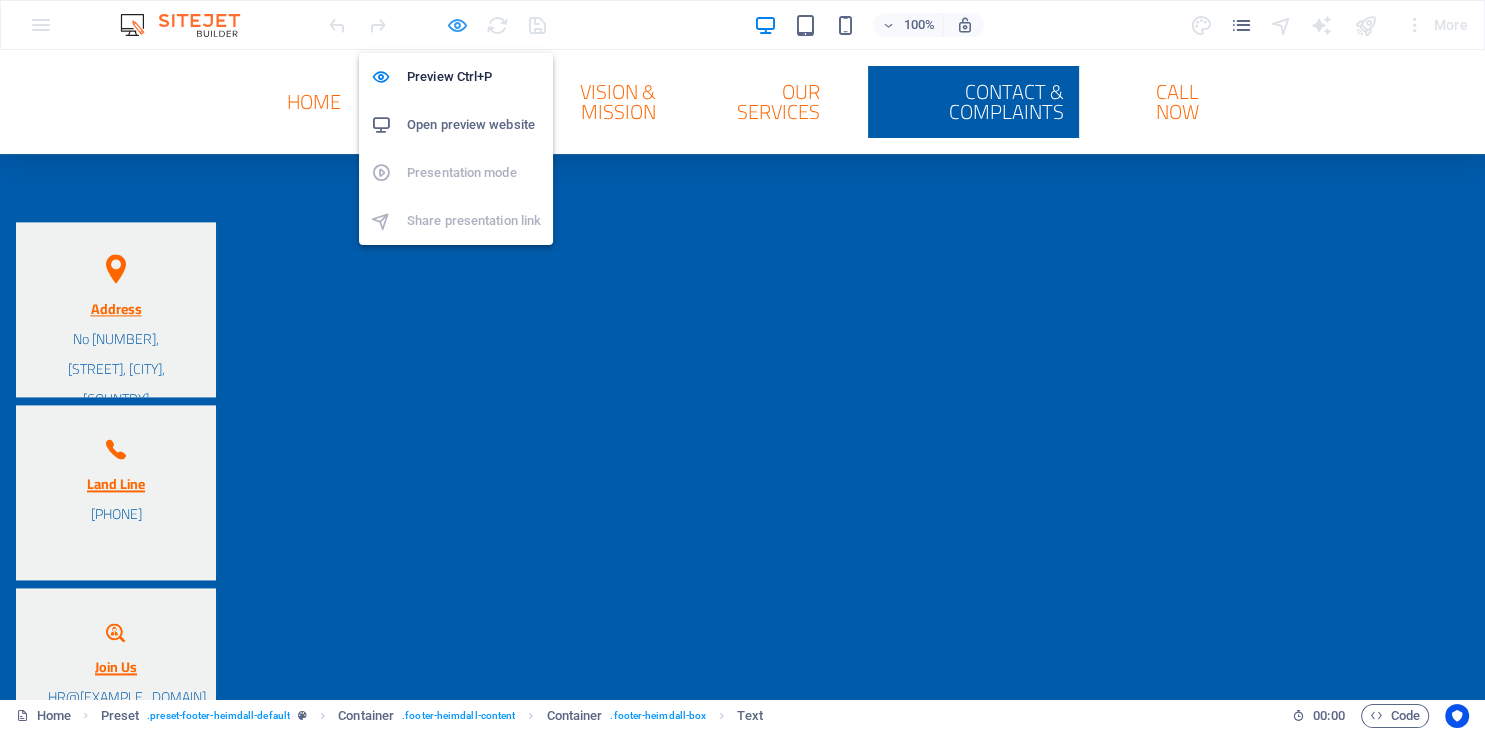 scroll, scrollTop: 2689, scrollLeft: 0, axis: vertical 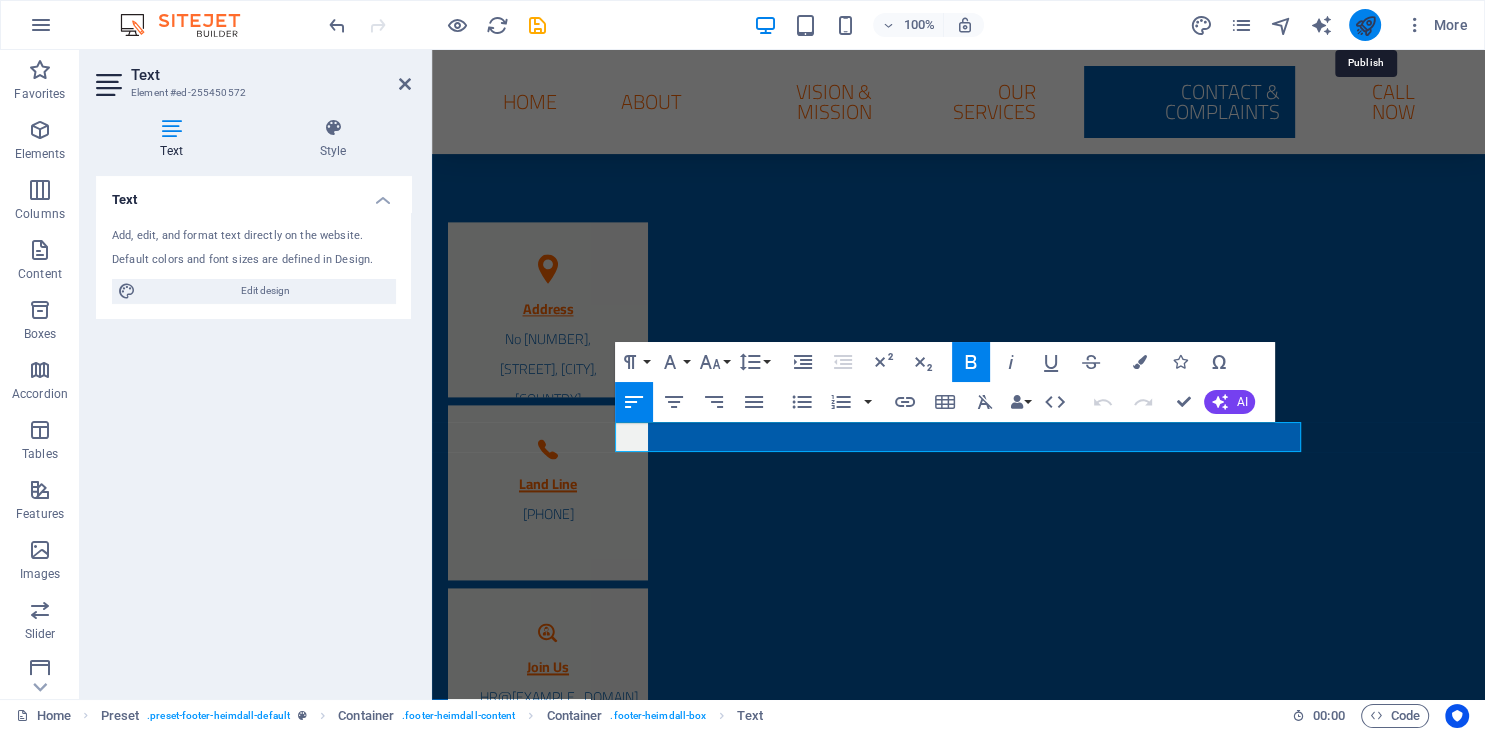 click at bounding box center [1364, 25] 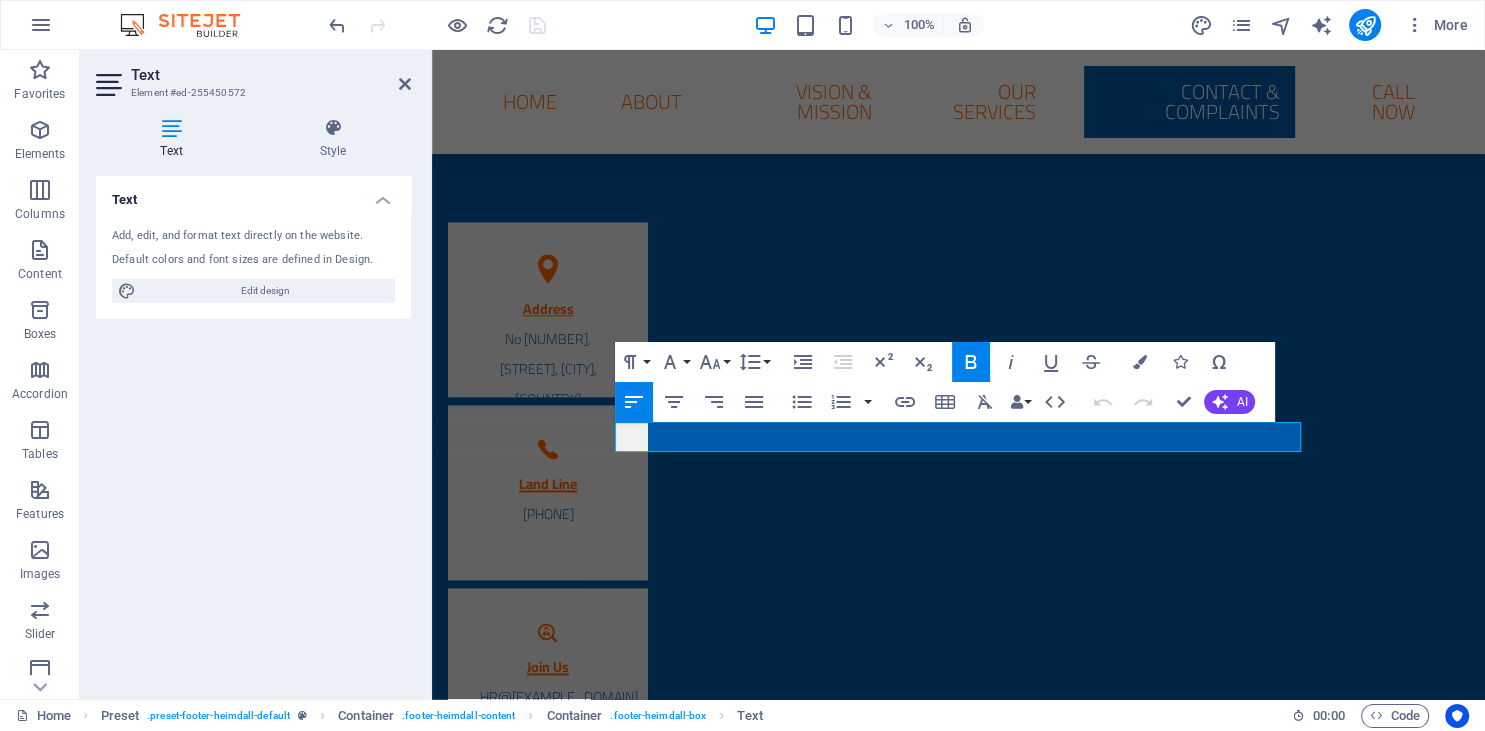 click on "Text" at bounding box center [271, 75] 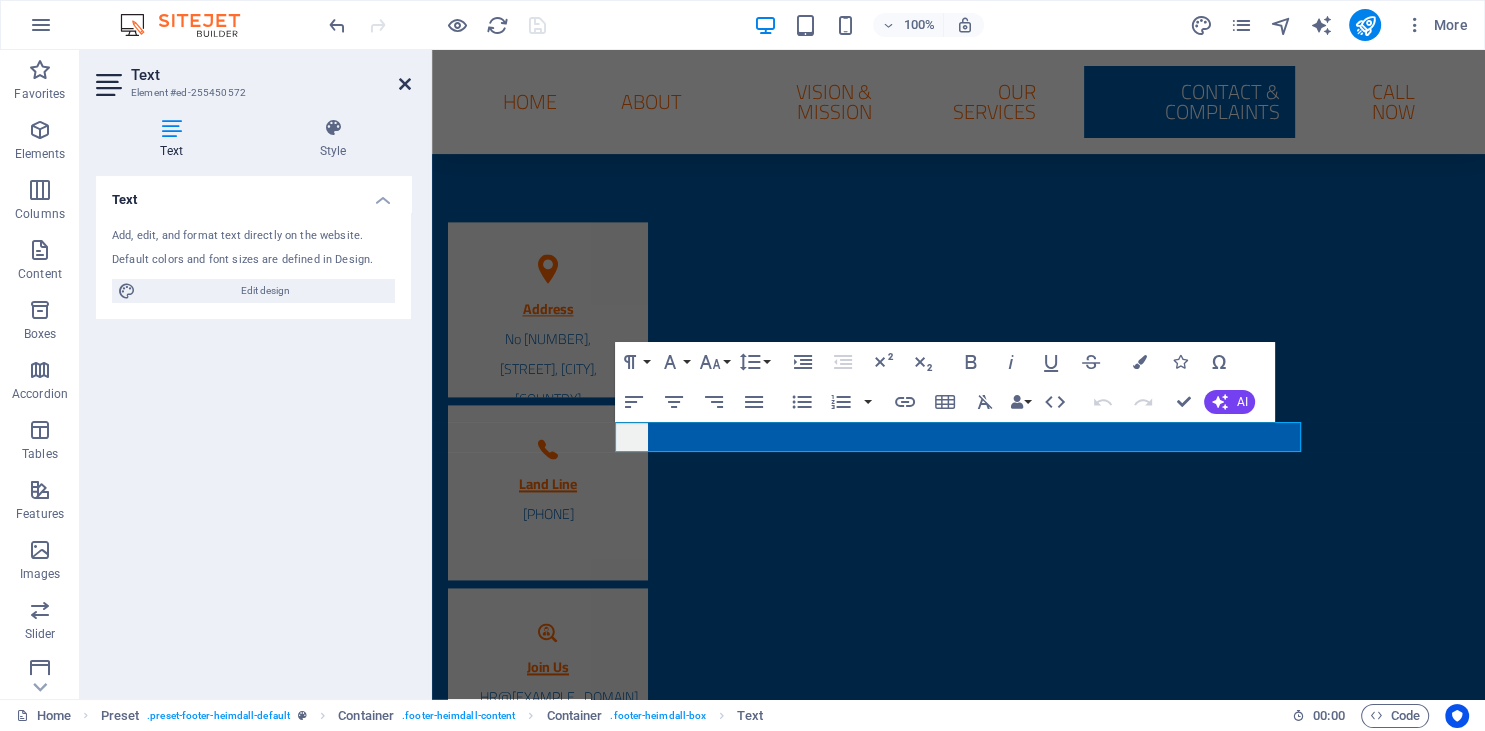 click at bounding box center [405, 84] 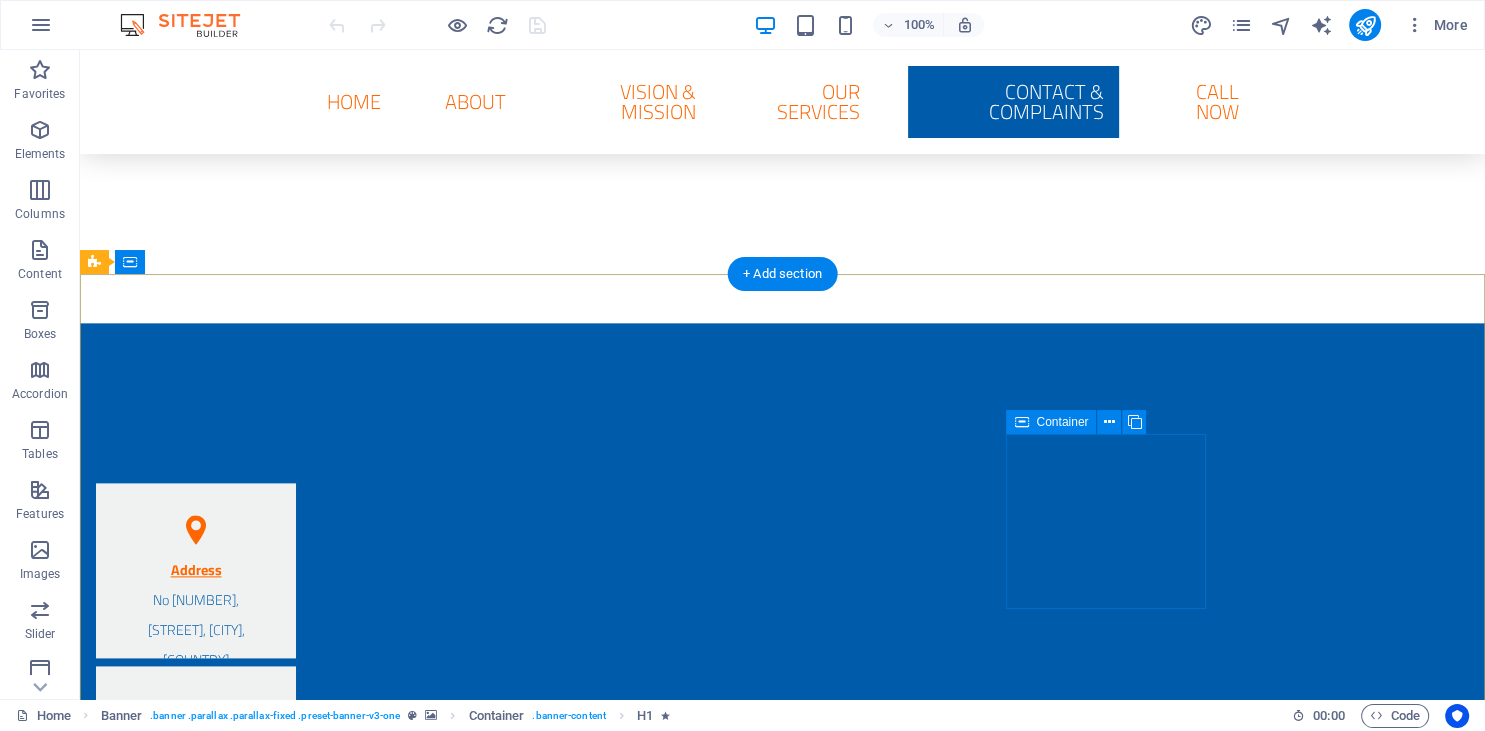 scroll, scrollTop: 2689, scrollLeft: 0, axis: vertical 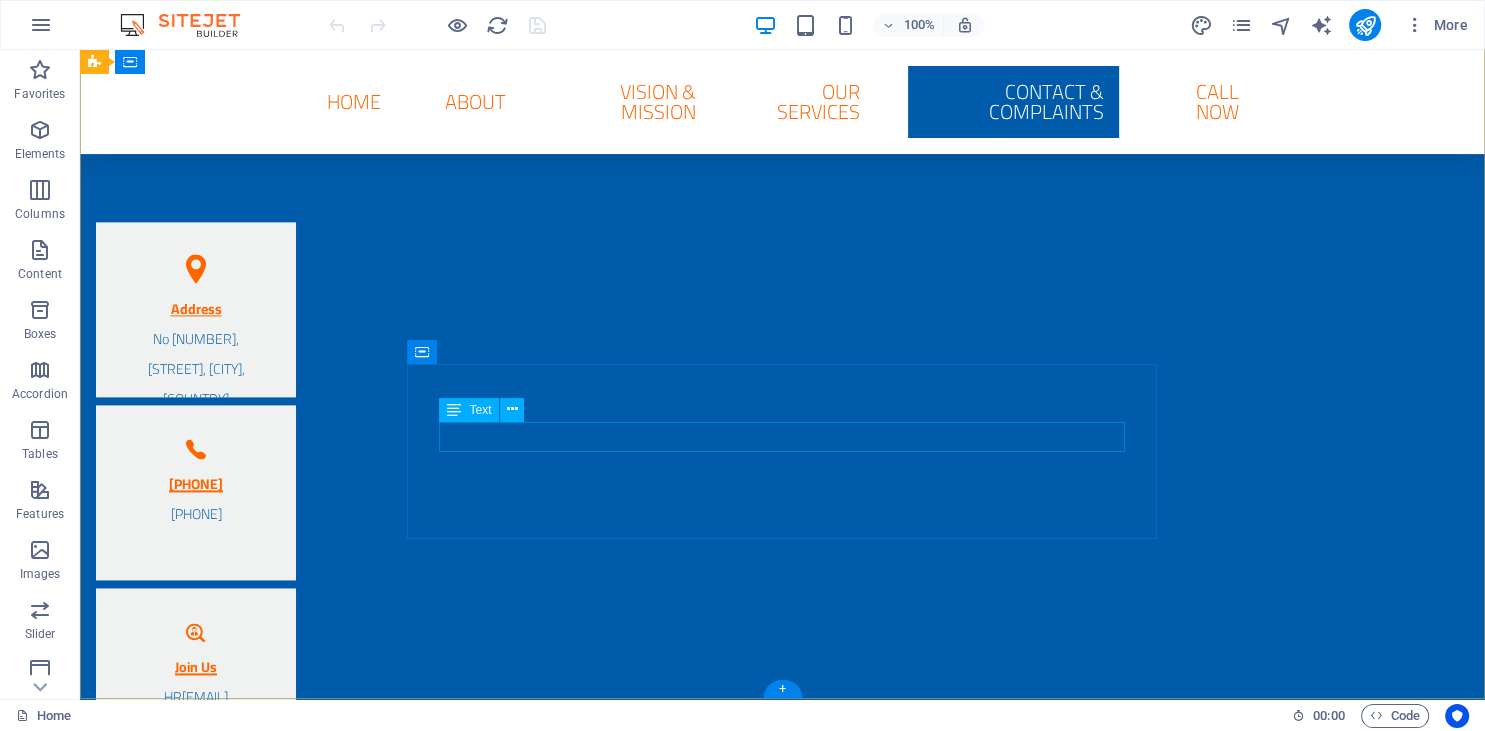 click on "CR : 187874                                                                               Tax Card : 693-236-043" at bounding box center [471, 1031] 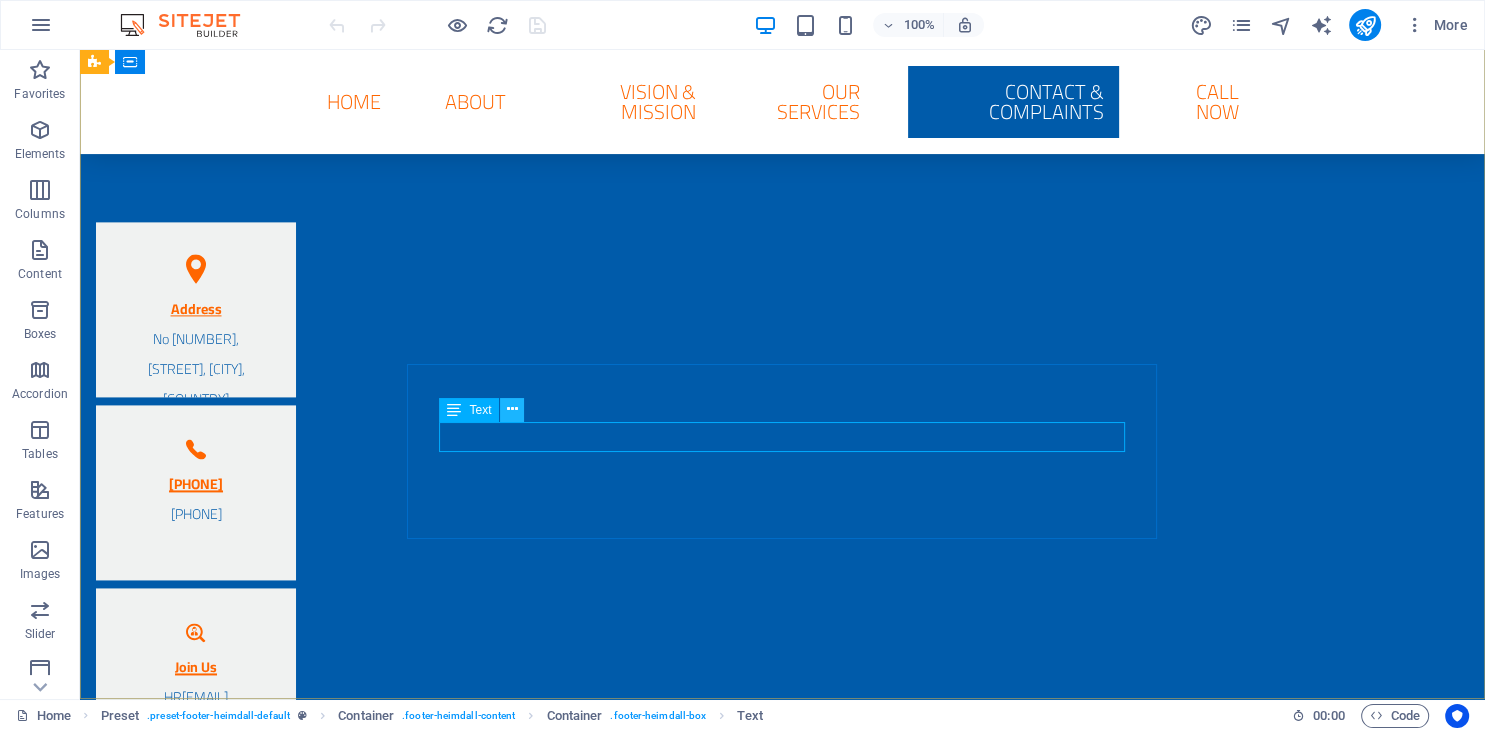 click at bounding box center (512, 410) 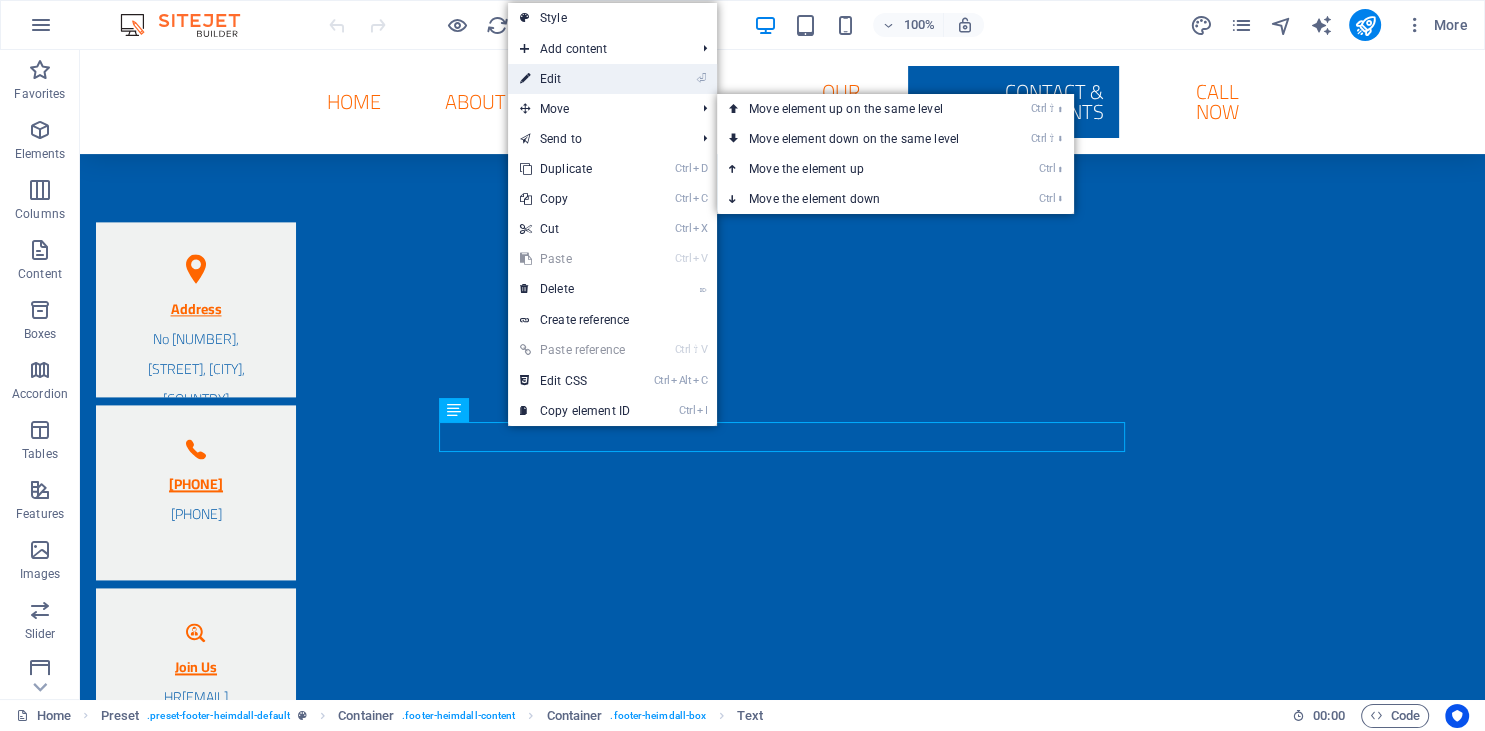 click on "⏎  Edit" at bounding box center (575, 79) 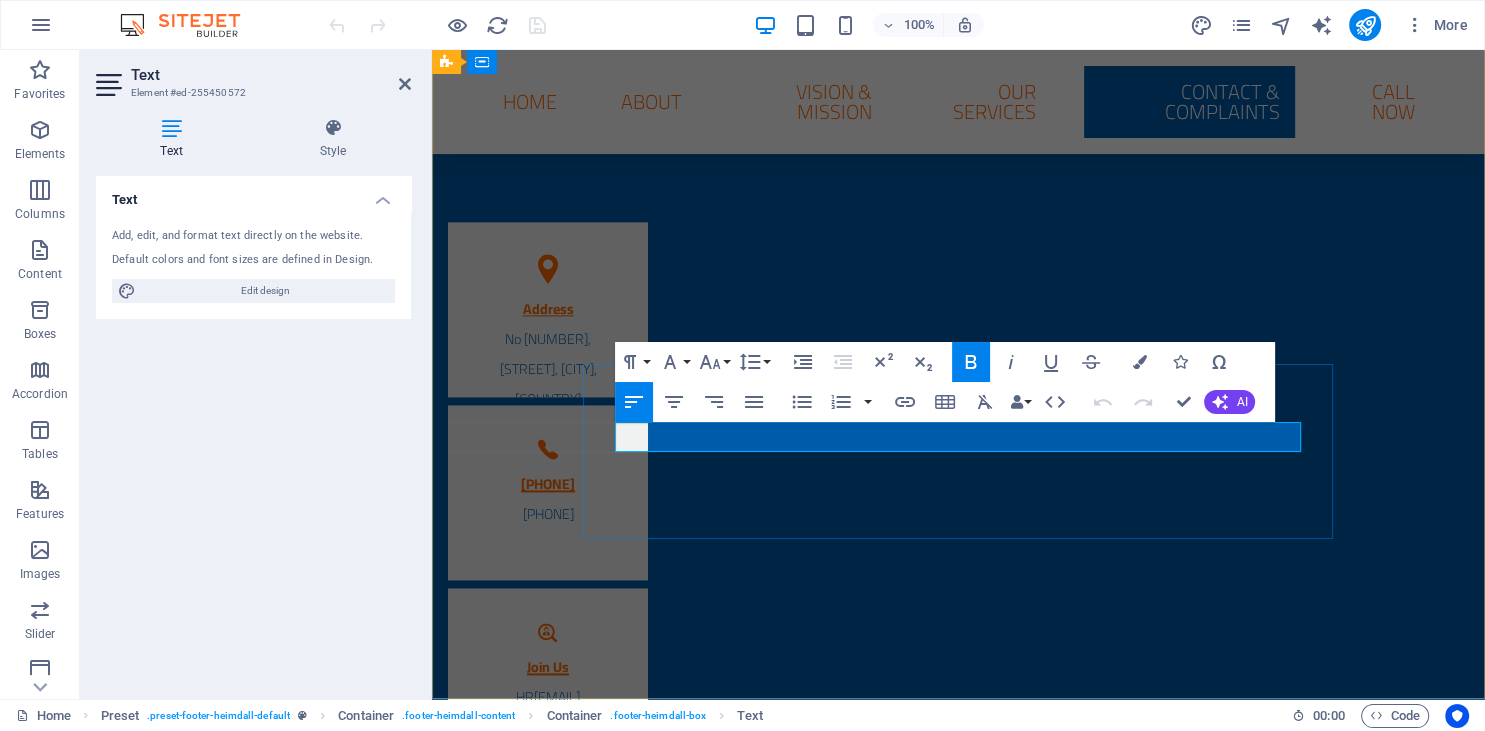 click on "CR : 187874                                                                               Tax Card : [TAX_ID]" at bounding box center (627, 1030) 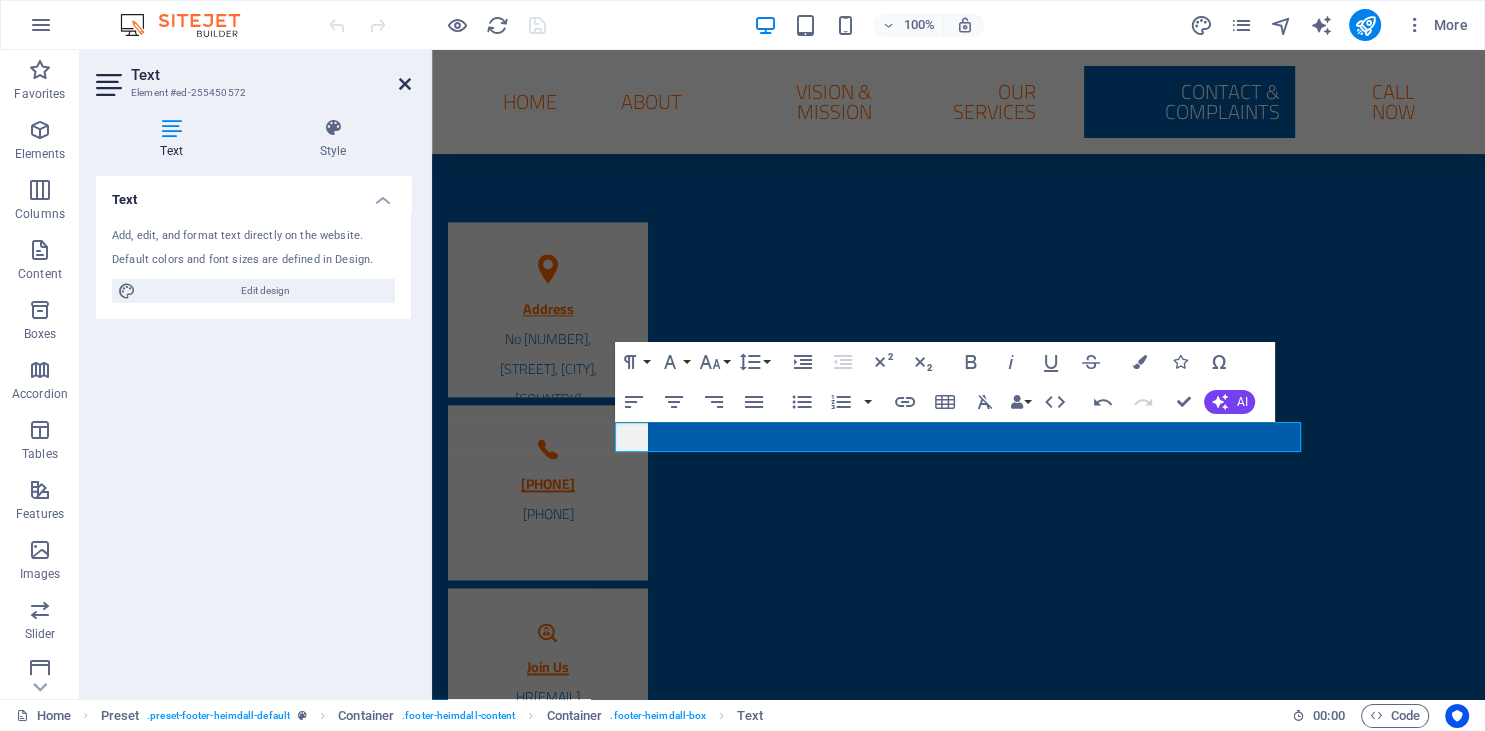 click at bounding box center (405, 84) 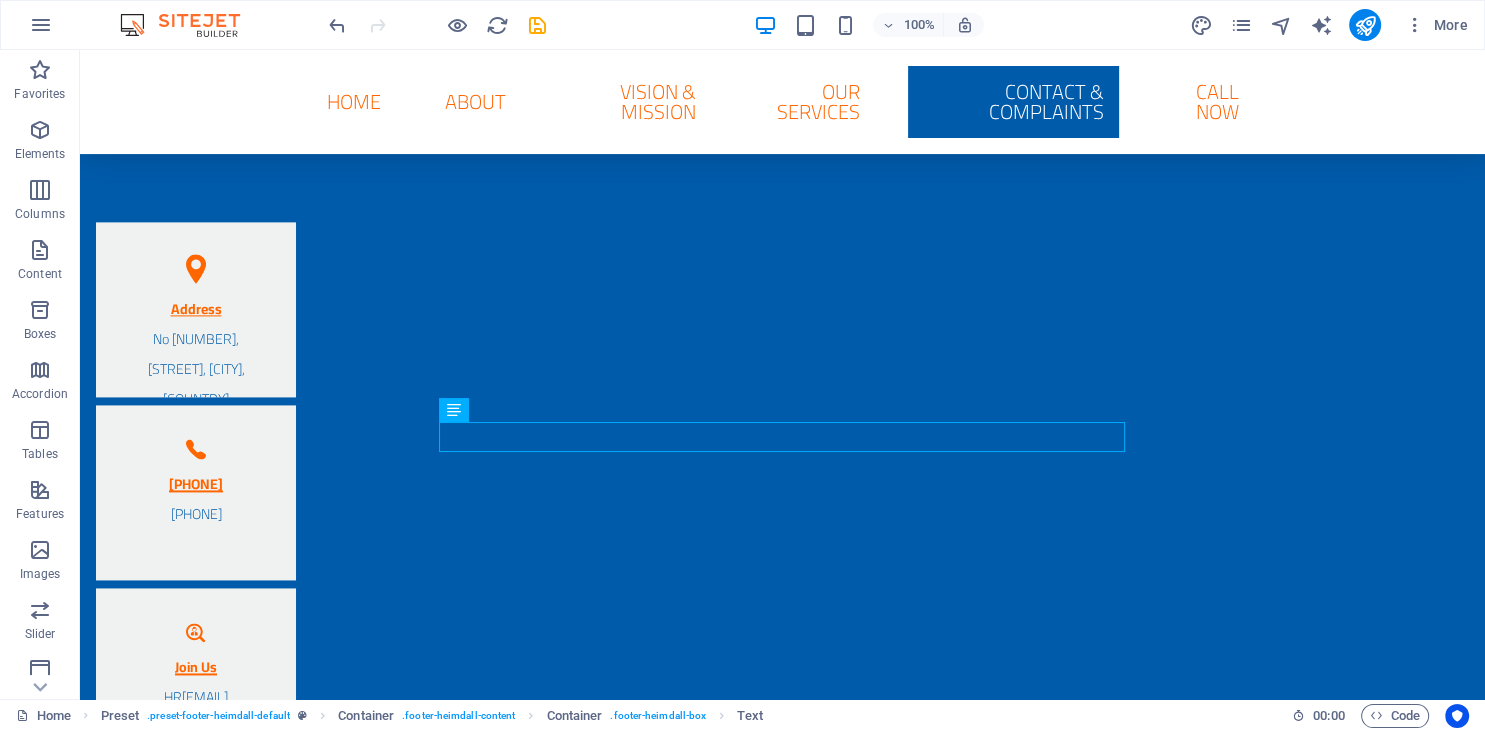click on "More" at bounding box center [1332, 25] 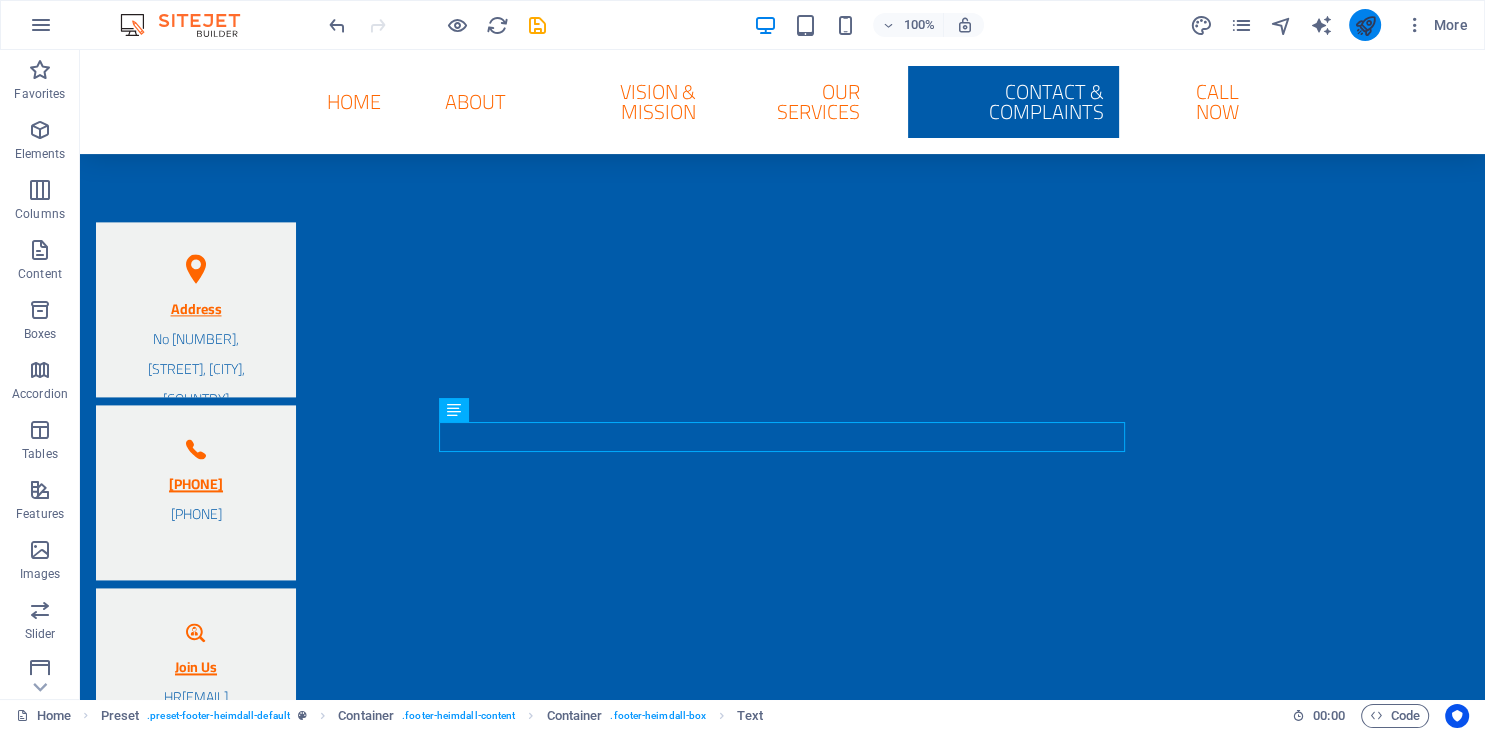 click at bounding box center [1364, 25] 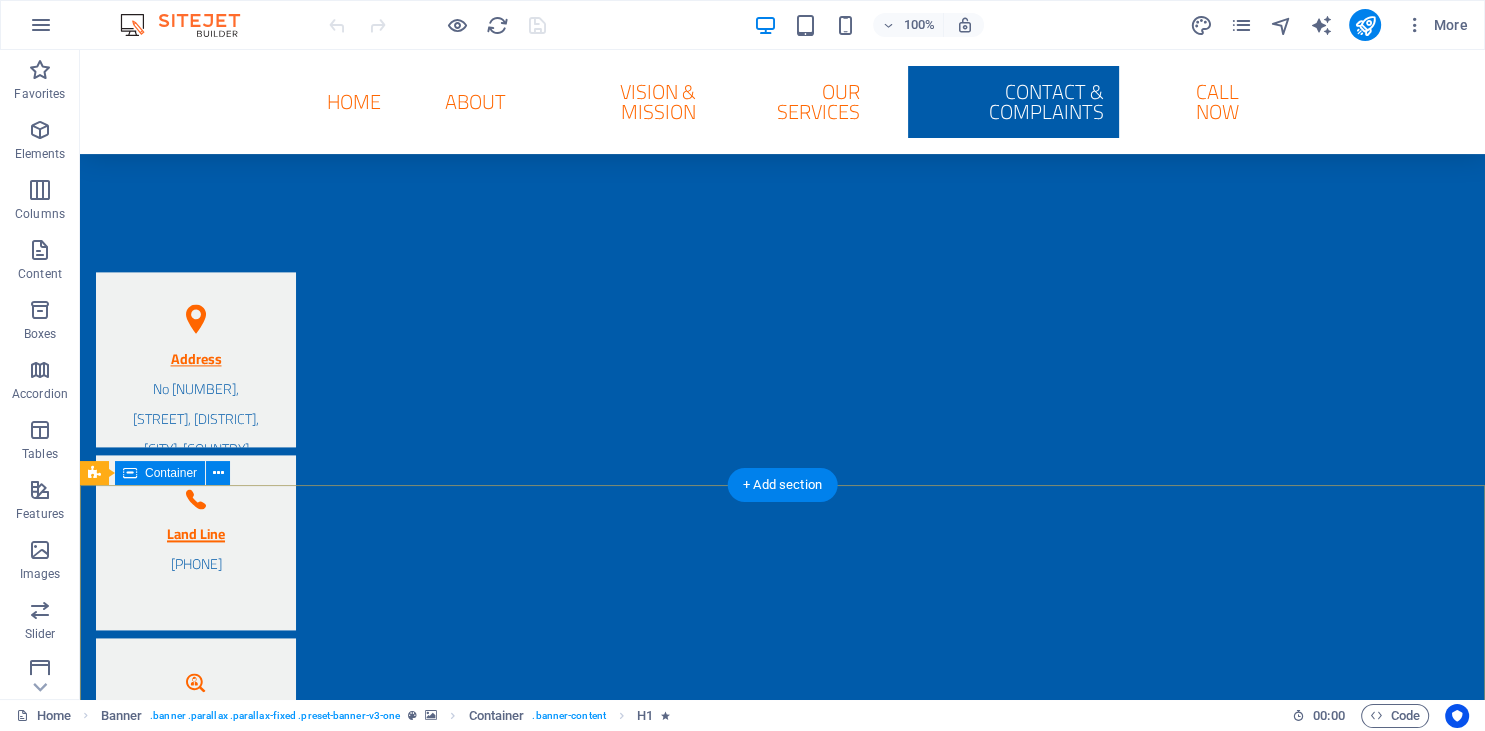 scroll, scrollTop: 2689, scrollLeft: 0, axis: vertical 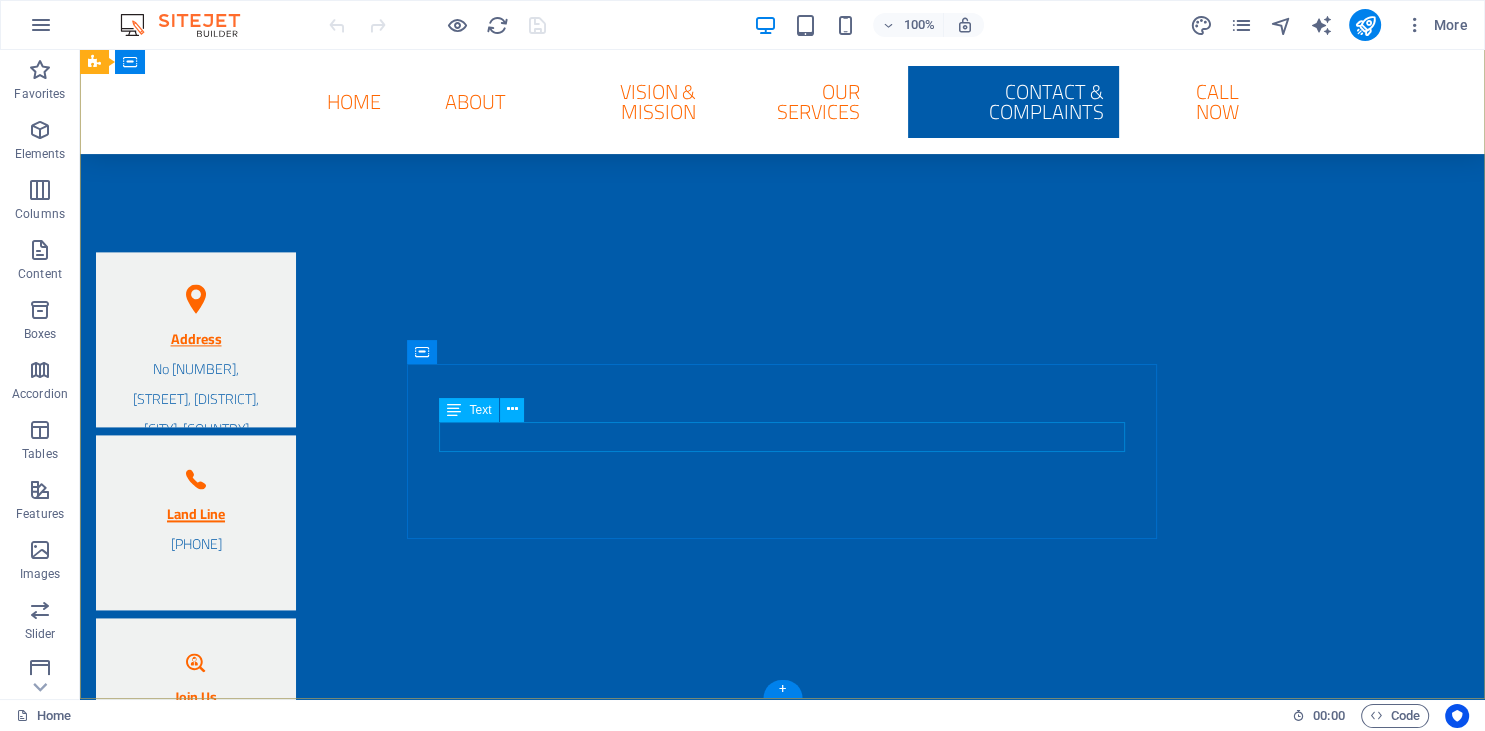 click on "CR : [NUMBER] Tax Card : [TAX_ID]" at bounding box center [471, 1061] 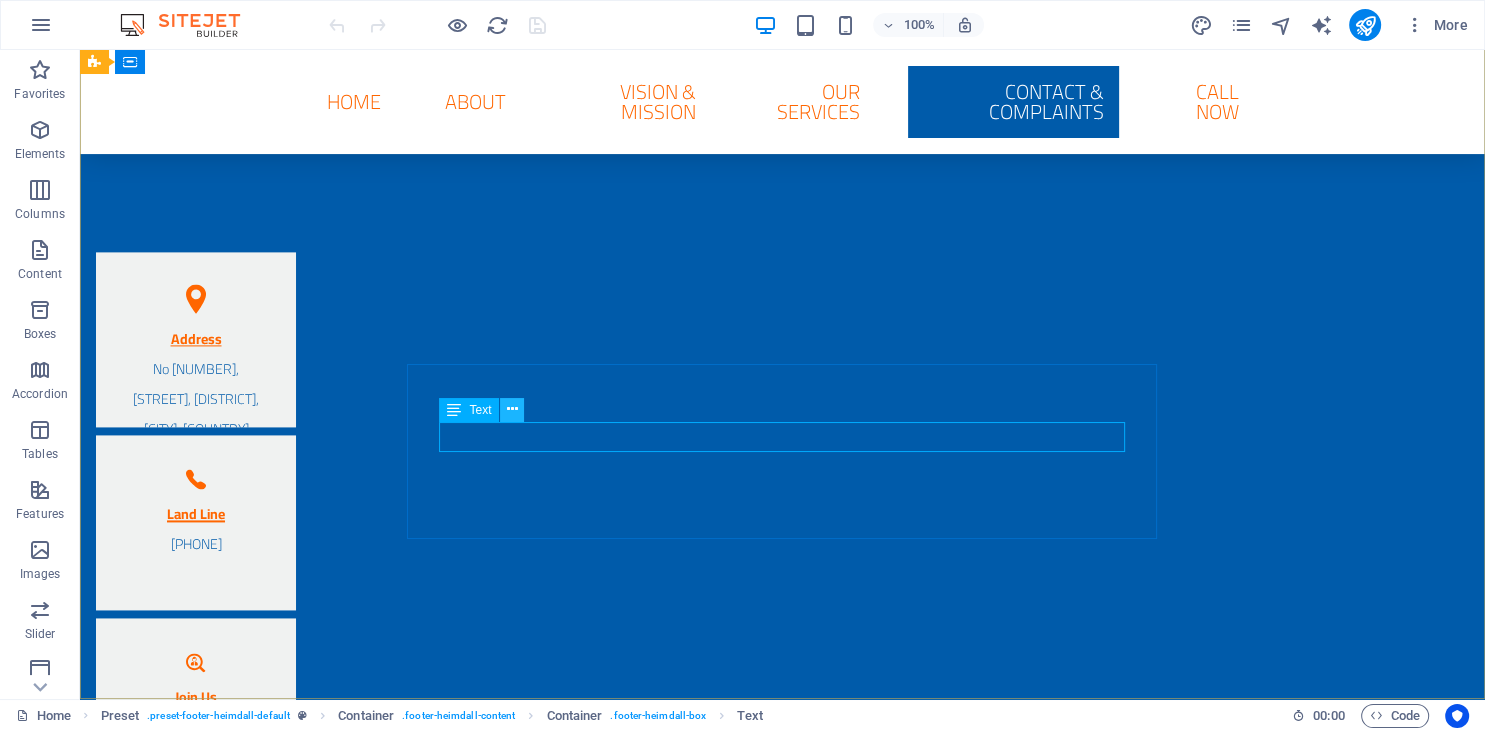 click at bounding box center [512, 409] 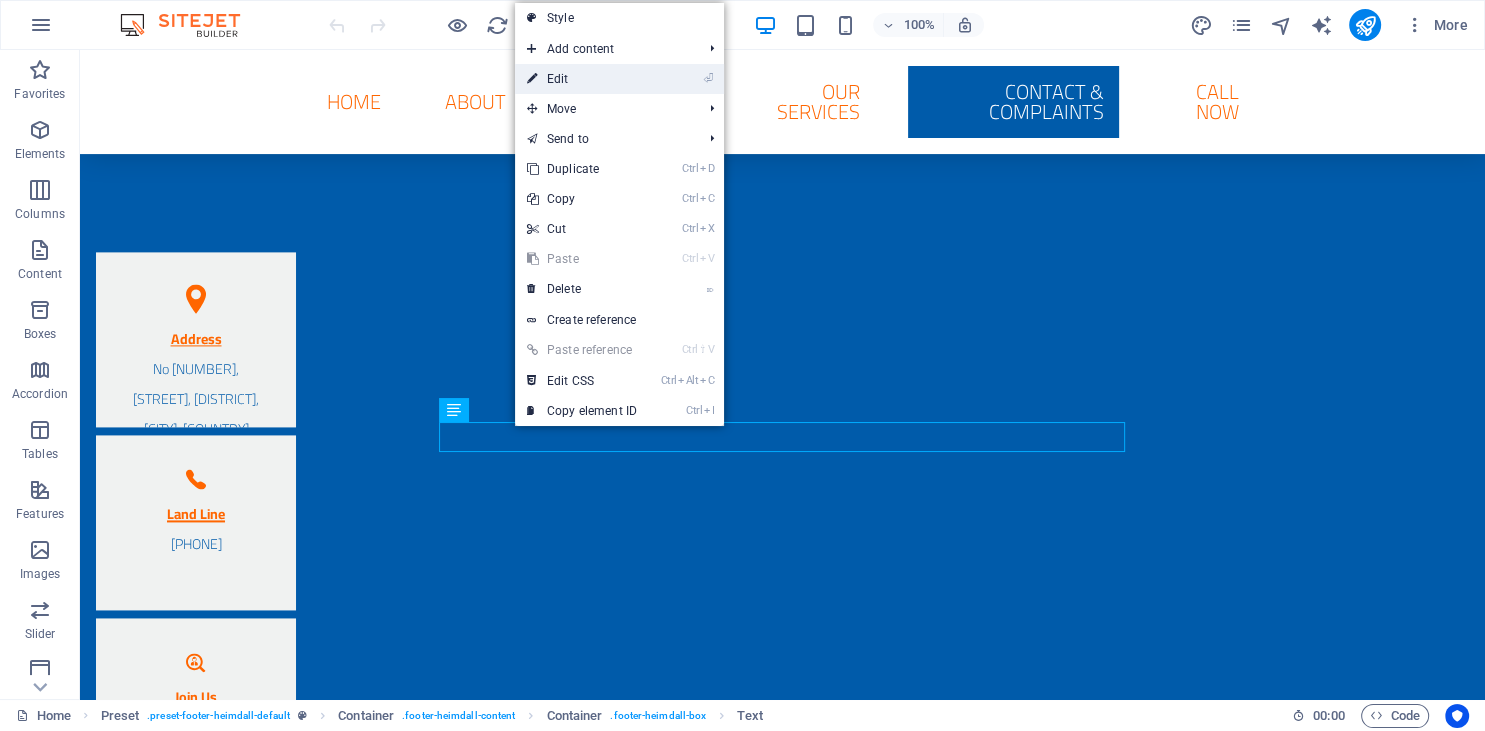 drag, startPoint x: 622, startPoint y: 86, endPoint x: 188, endPoint y: 37, distance: 436.75735 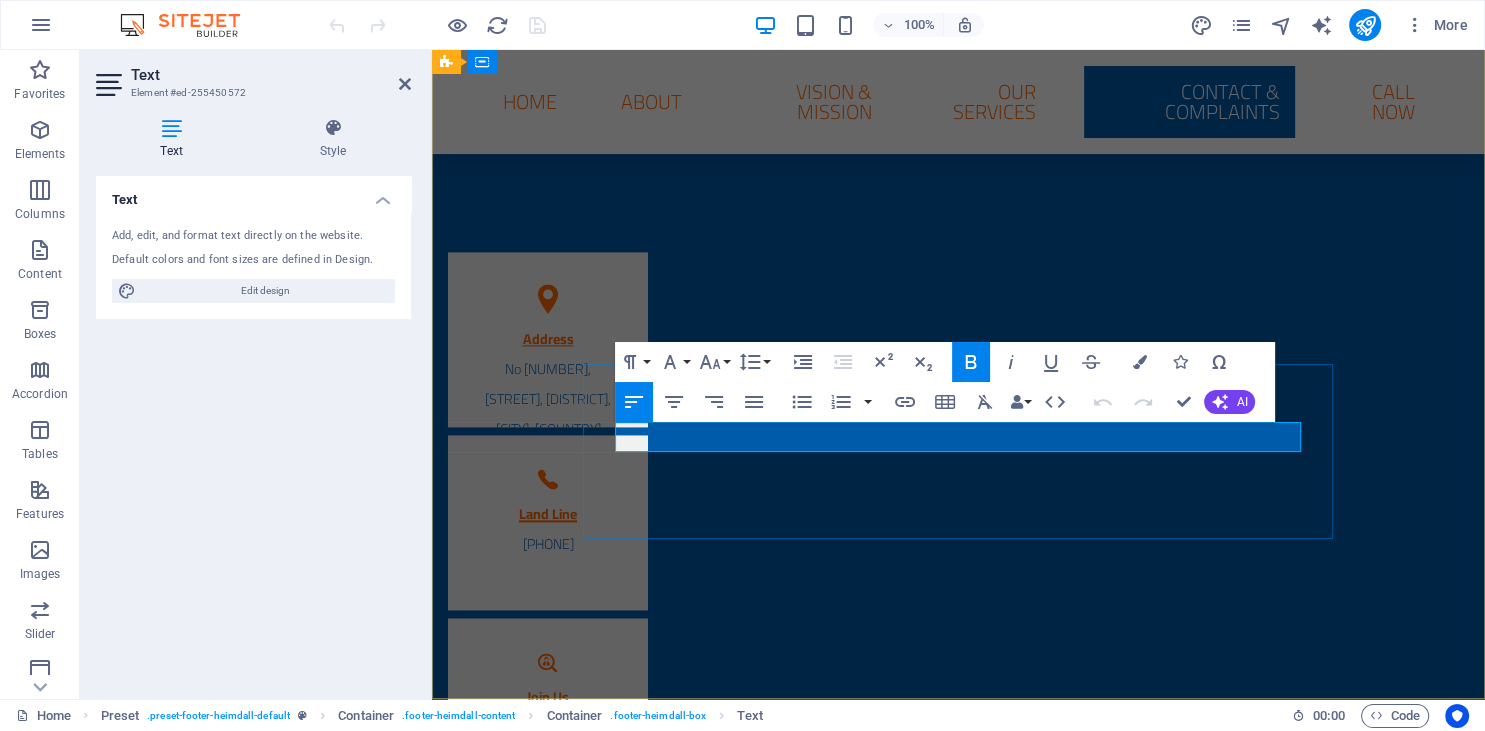 drag, startPoint x: 998, startPoint y: 433, endPoint x: 721, endPoint y: 438, distance: 277.04514 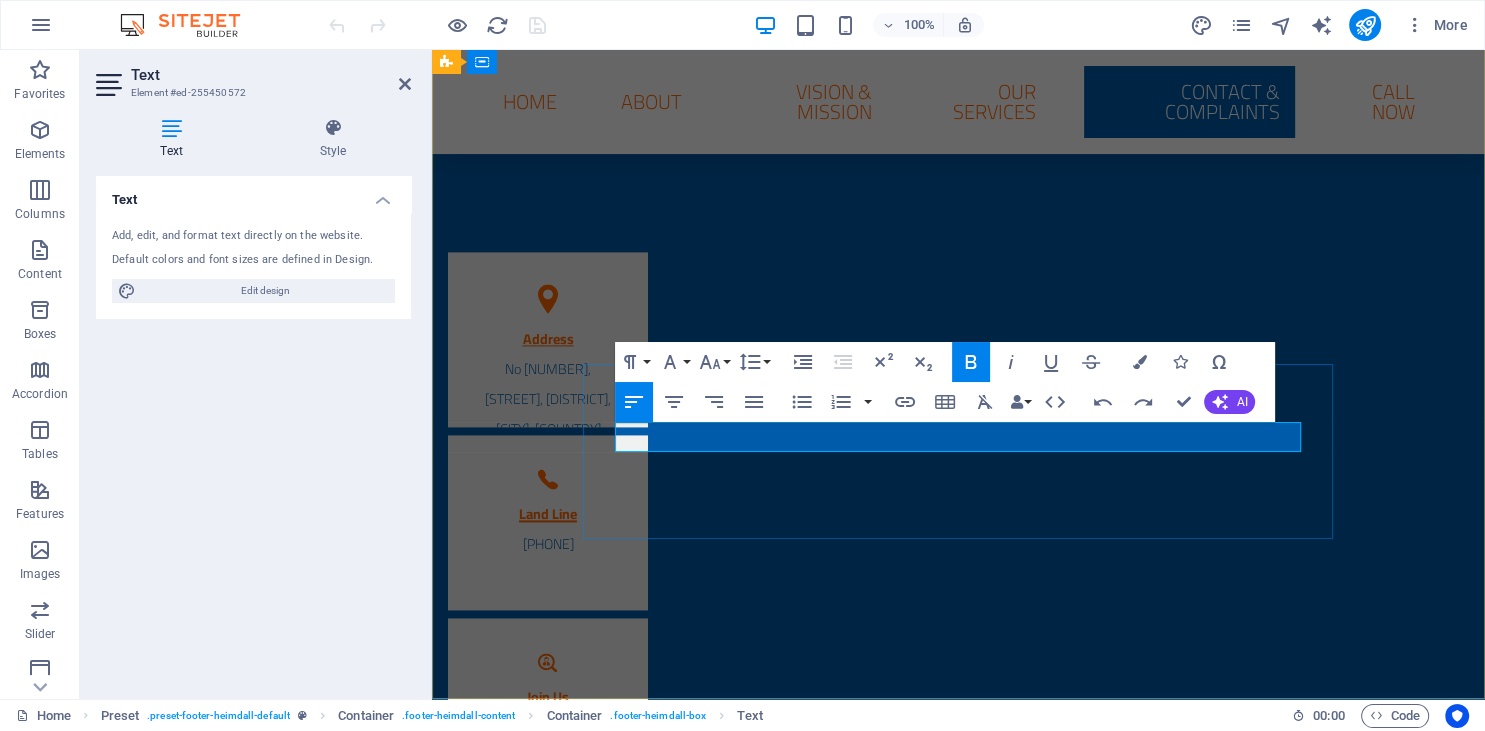 type 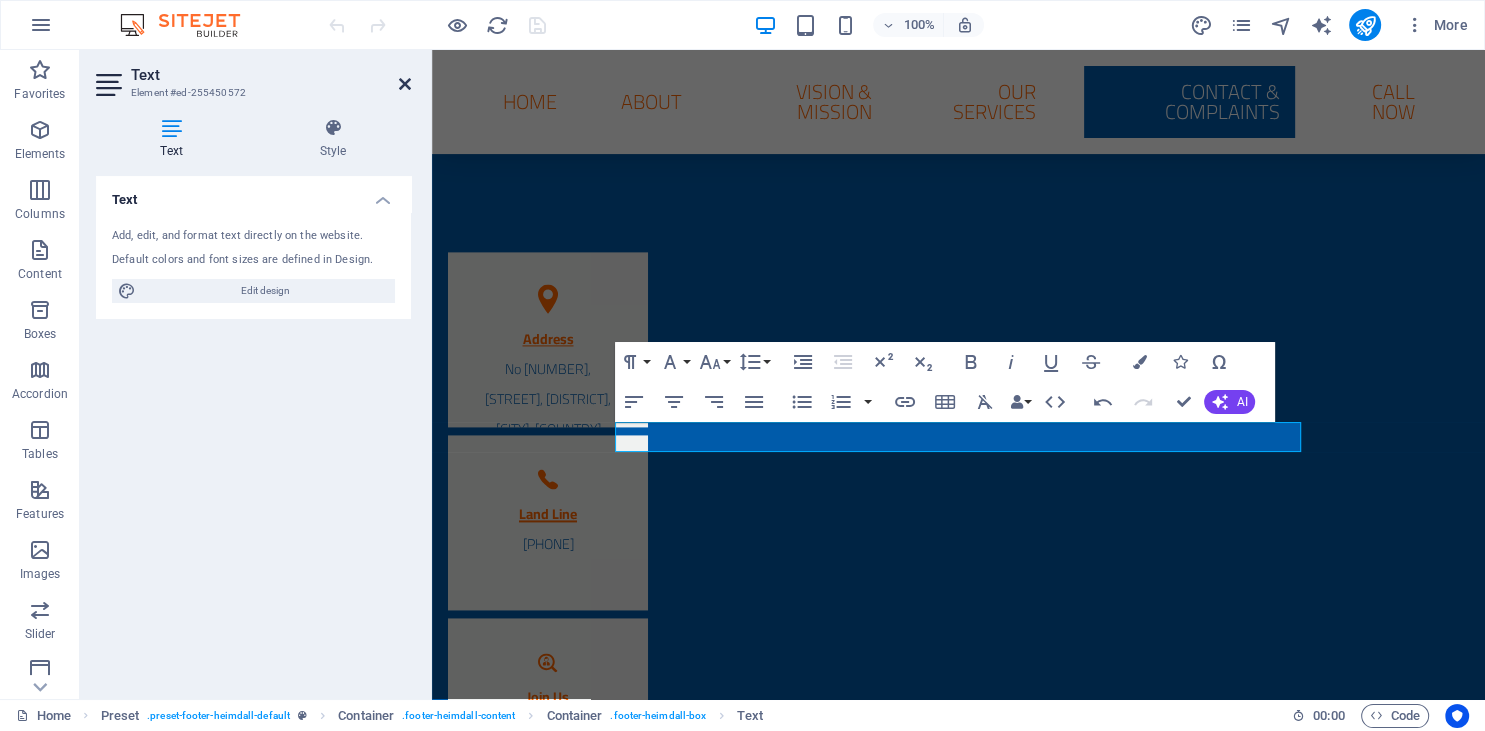 click at bounding box center (405, 84) 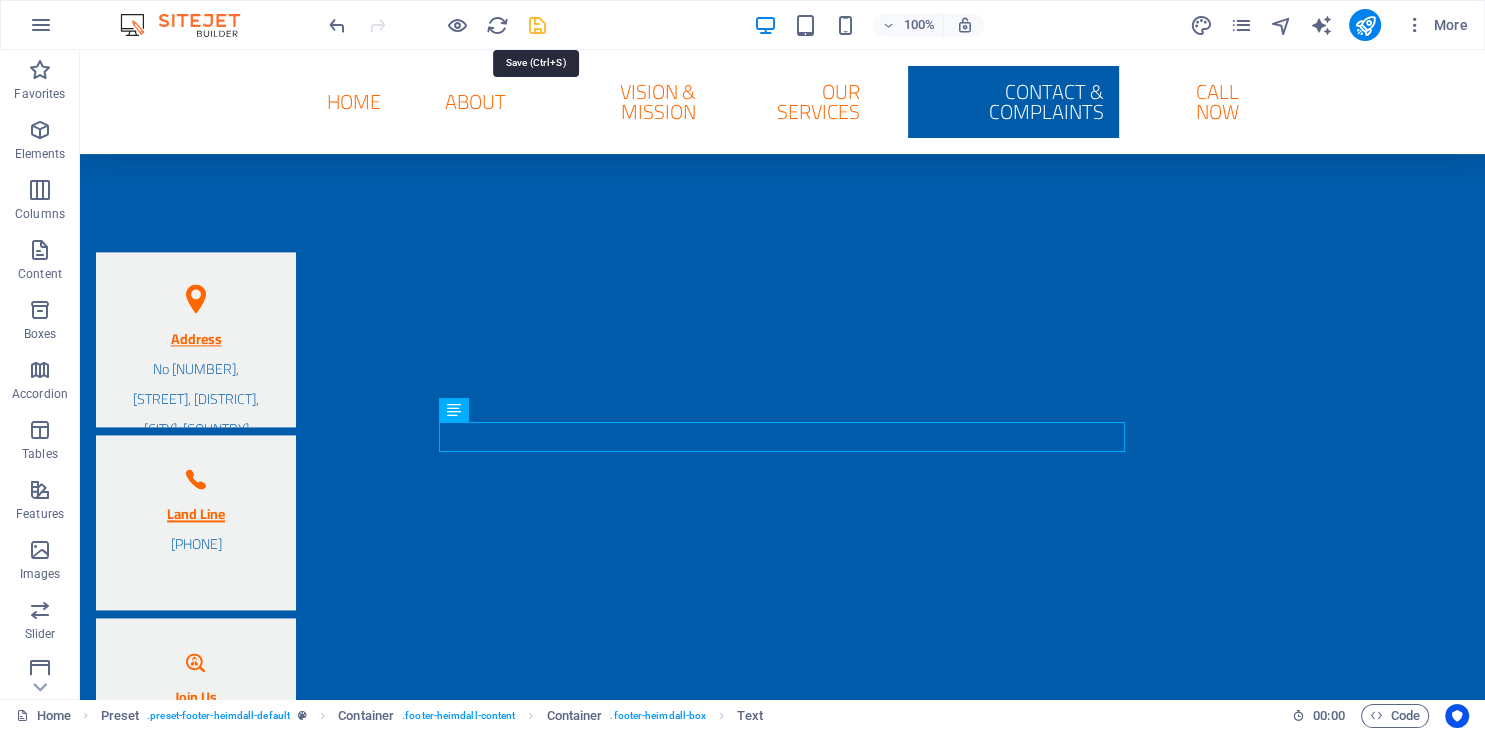click at bounding box center (537, 25) 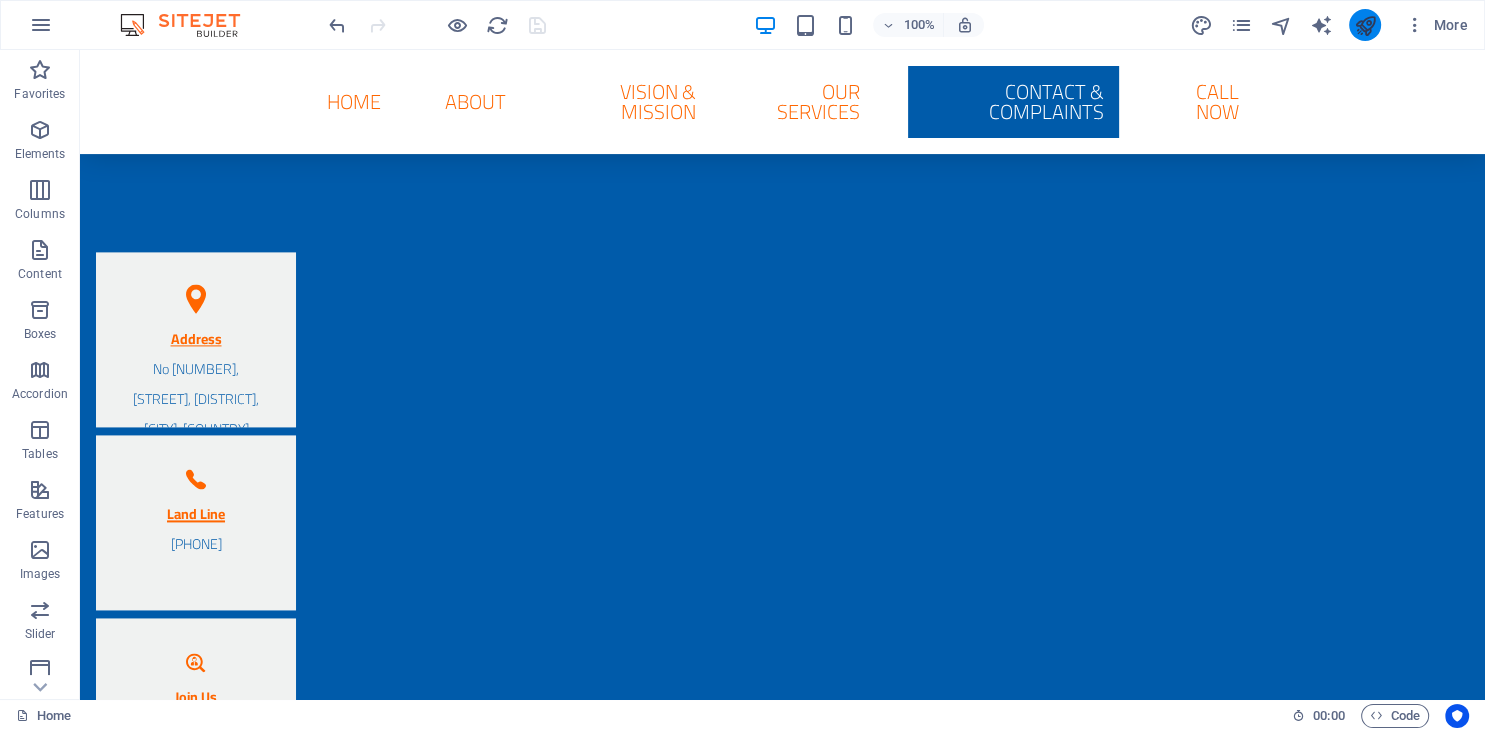 click at bounding box center (1365, 25) 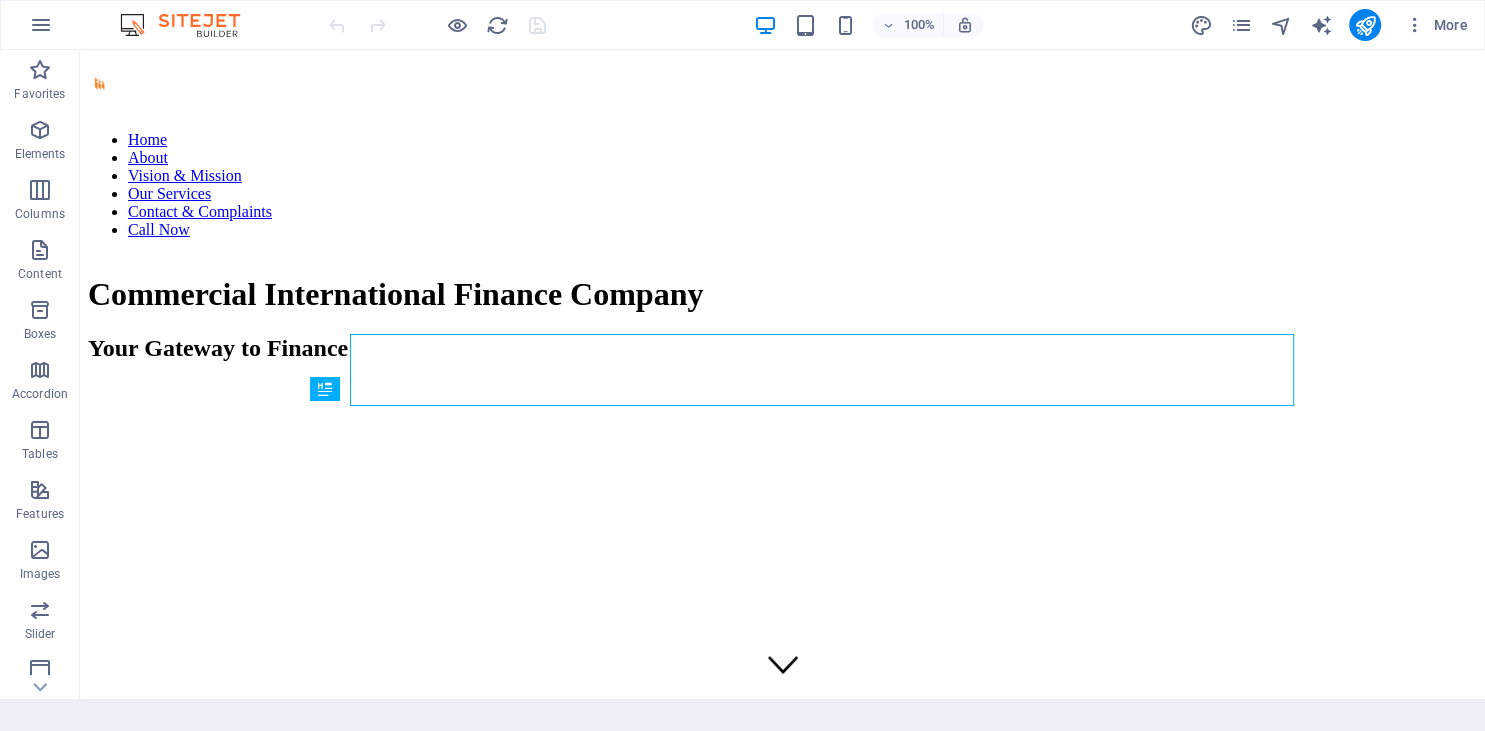 scroll, scrollTop: 0, scrollLeft: 0, axis: both 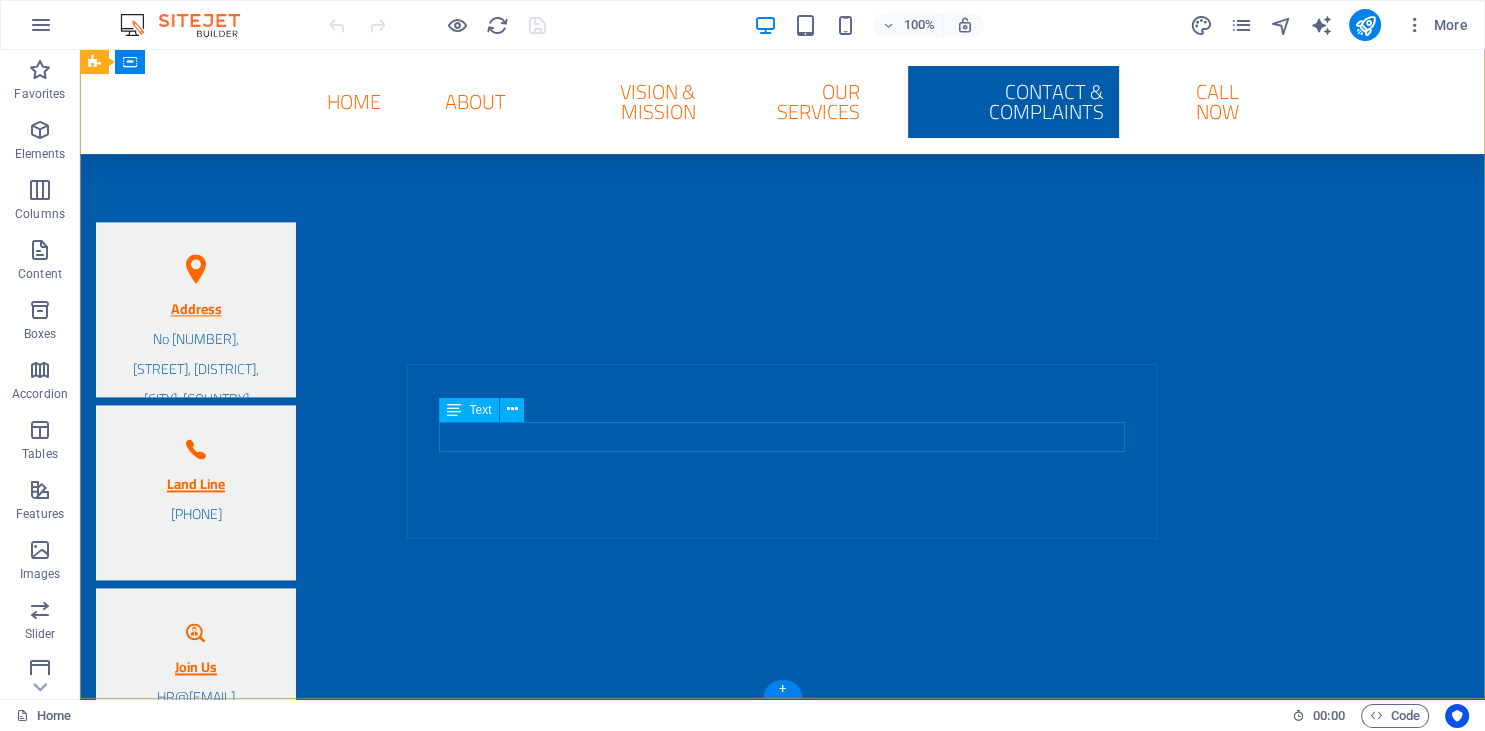 click on "CR : [NUMBER]                                                                            Tax Card : [NUMBER]" at bounding box center [471, 1031] 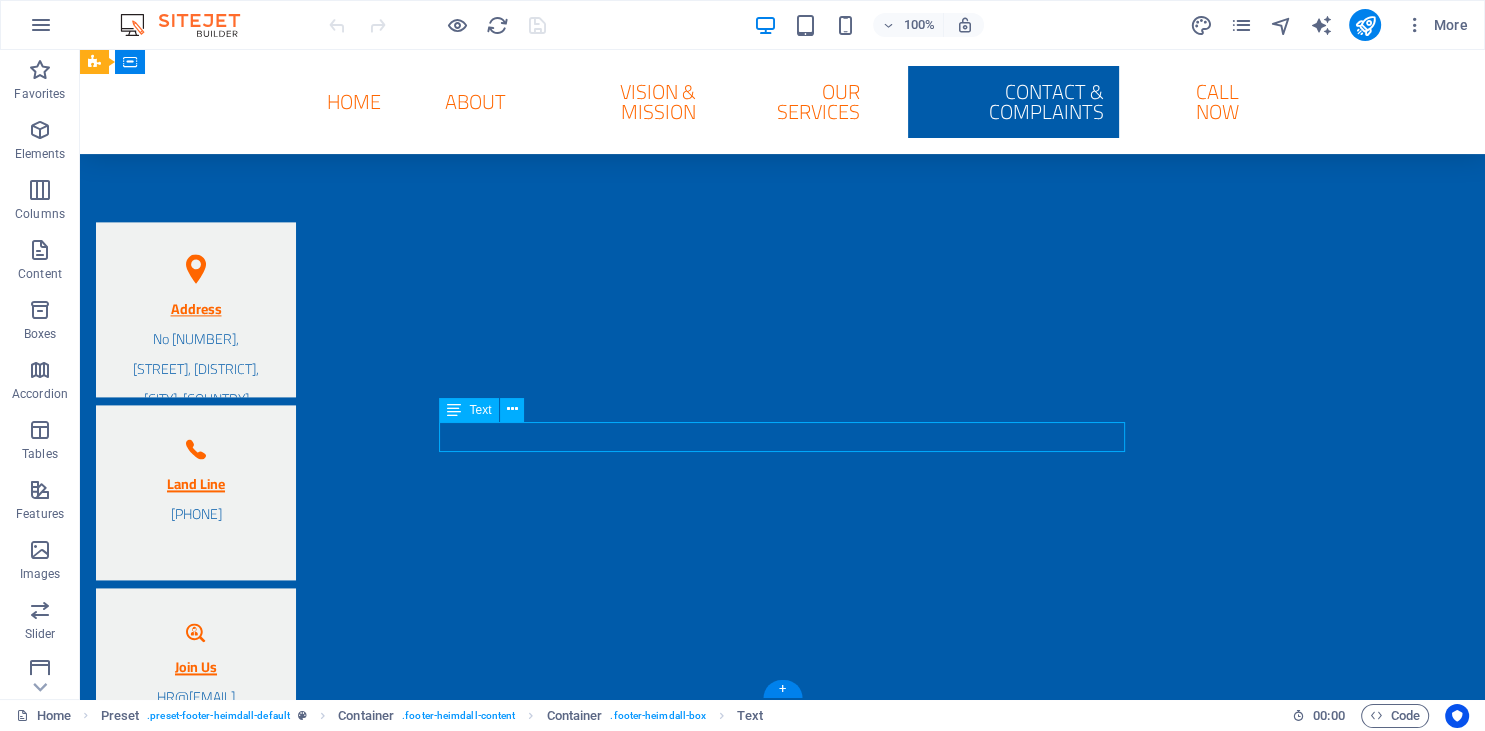 click on "CR : [NUMBER]                                                                            Tax Card : [NUMBER]" at bounding box center (471, 1031) 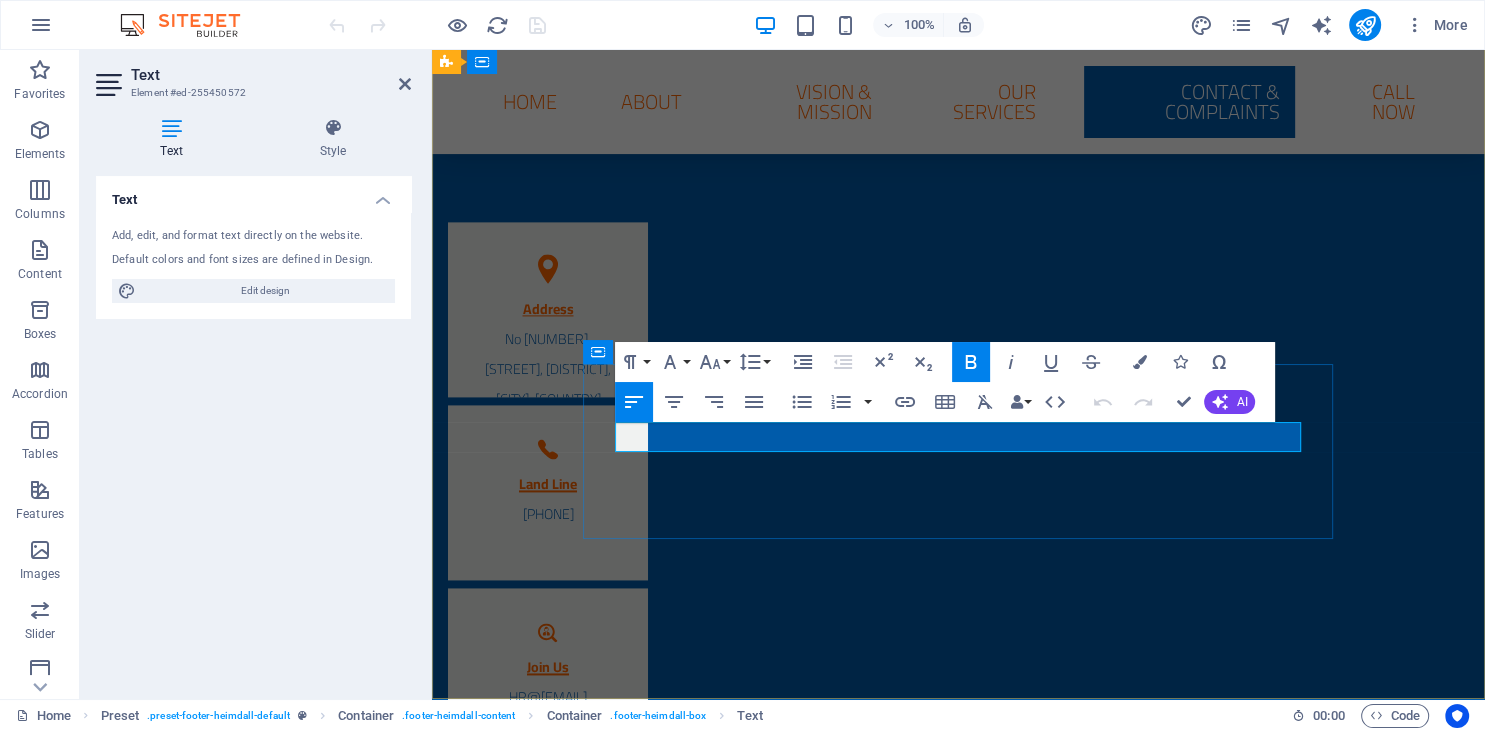 click on "CR : [NUMBER]                                                                            Tax Card : [NUMBER]" at bounding box center [786, 1030] 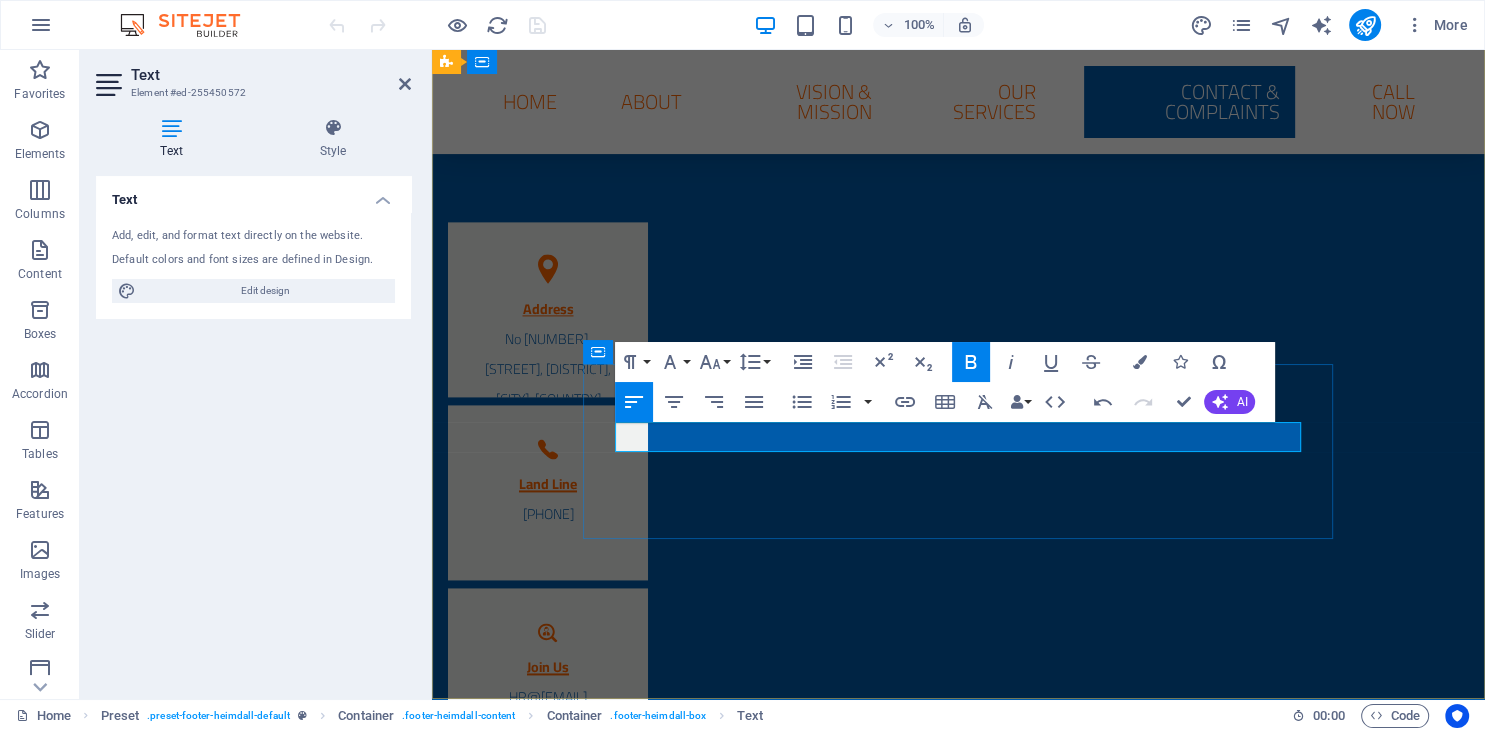 scroll, scrollTop: 1007, scrollLeft: 11, axis: both 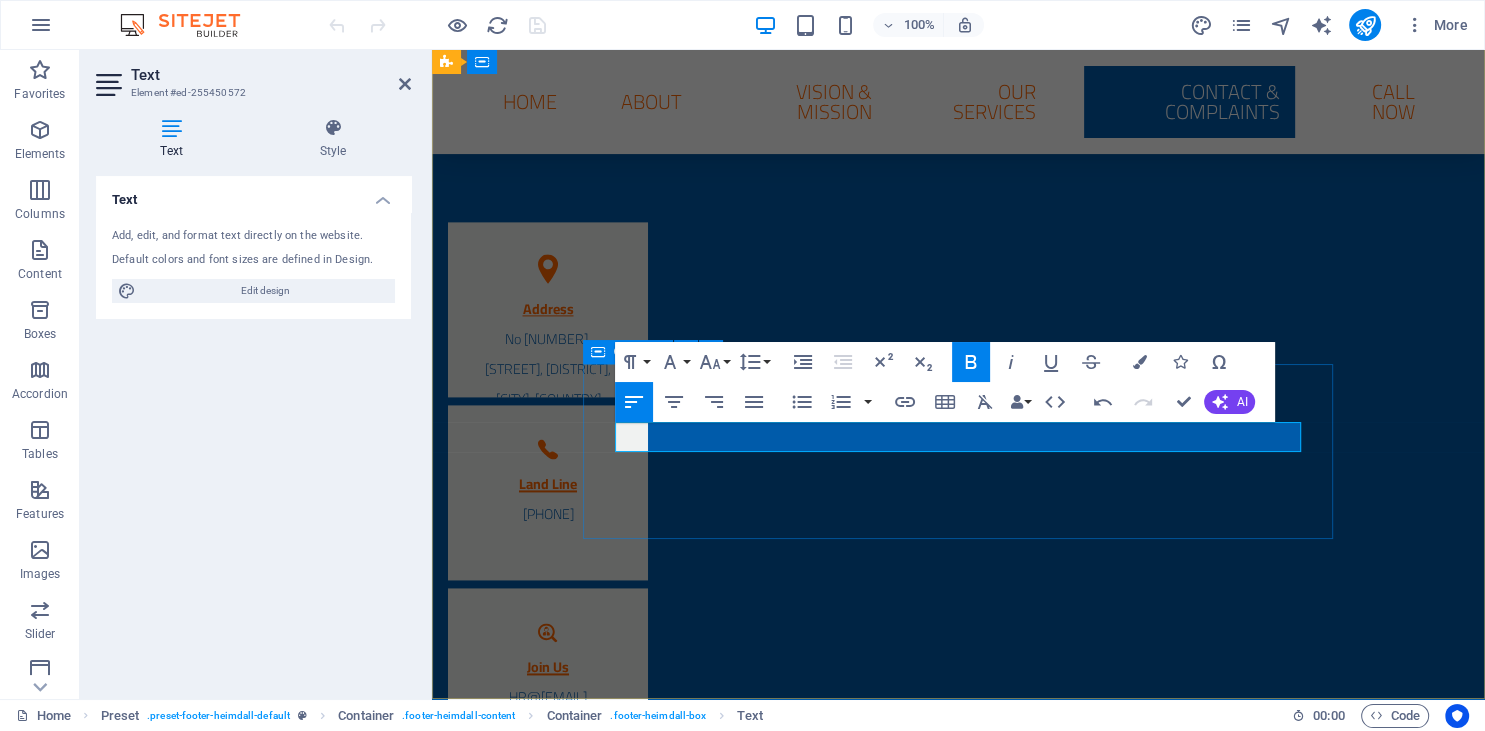 click on "FRA Customer Protection Guide 1.34 MB CR : [NUMBER]                                                                     Tax Card : [NUMBER] CR : [NUMBER]                                                                     Tax Card : [NUMBER] Commercial International Finance Company is regulated by the Financial Regulatory Authority and is licensed to operate factoring activities under License No. 38." at bounding box center [823, 1041] 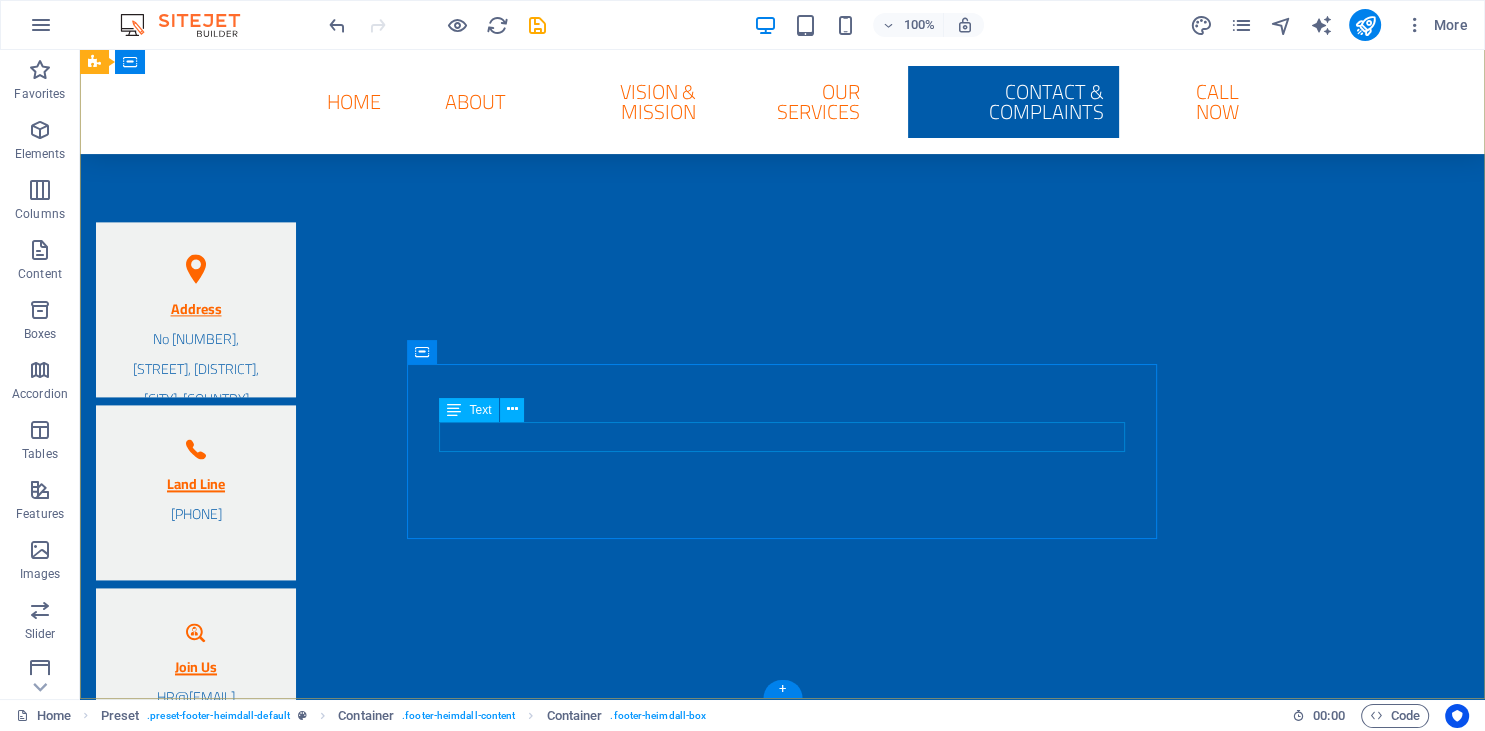 click on "CR : [NUMBER]                                                                     Tax Card : [NUMBER]" at bounding box center [471, 1031] 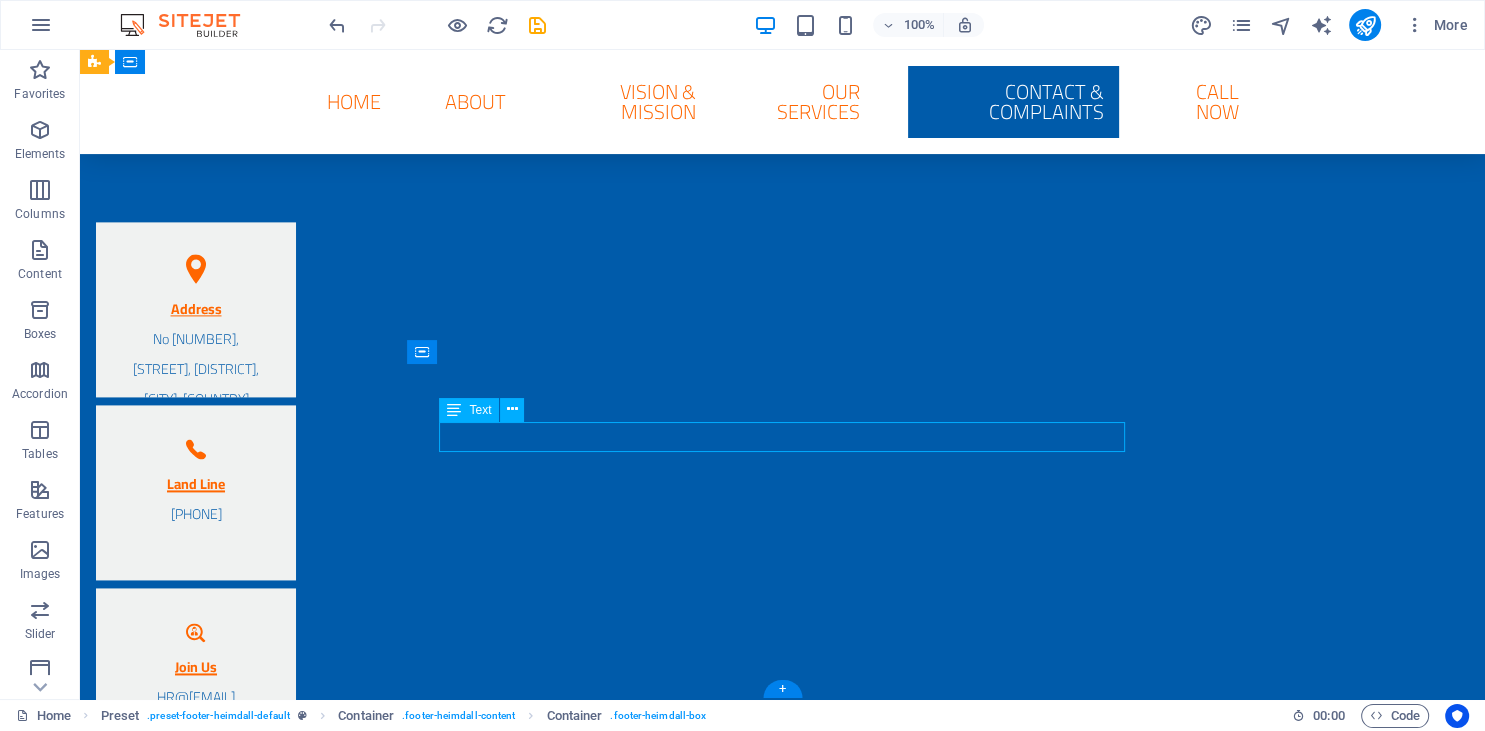 click on "CR : [NUMBER]                                                                     Tax Card : [NUMBER]" at bounding box center (471, 1031) 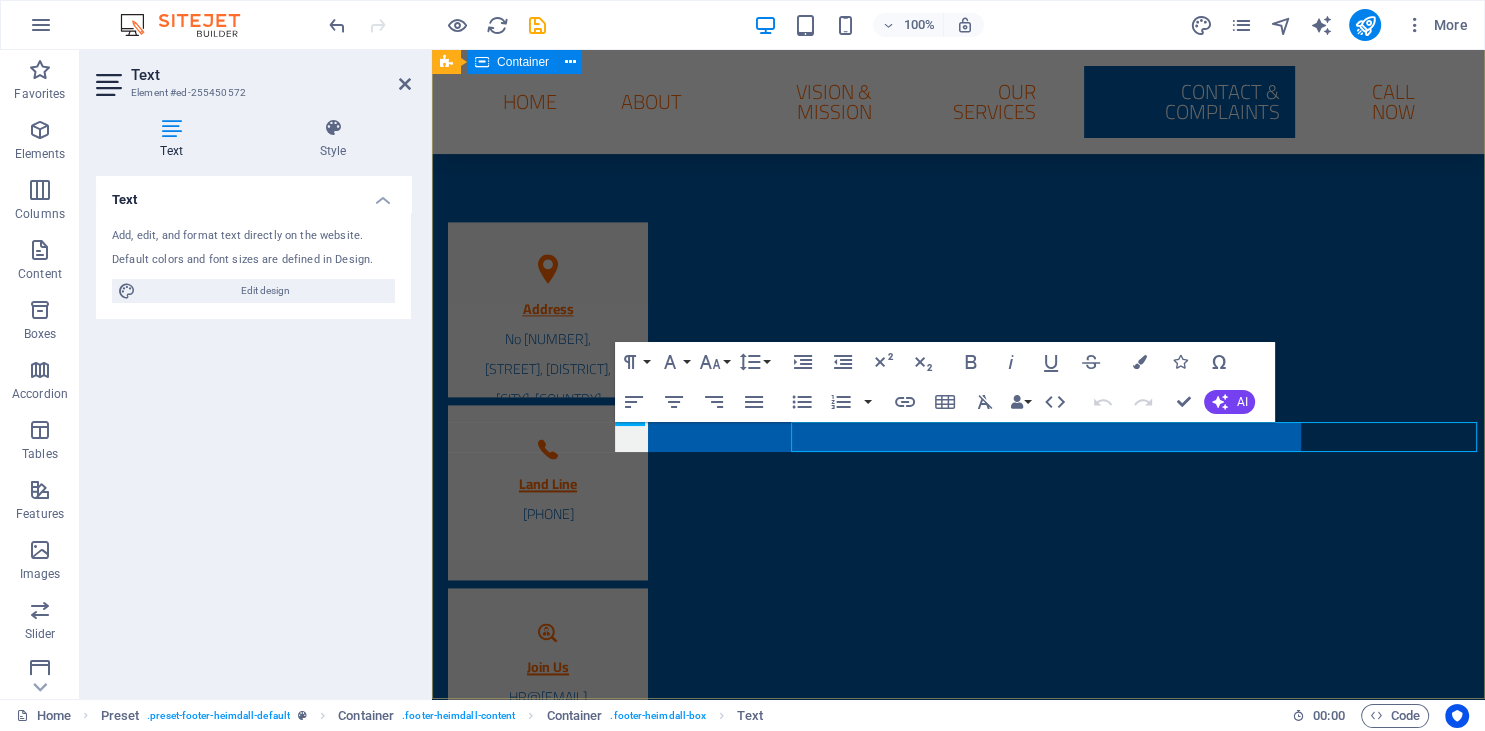 click on "Address No [NUMBER], [STREET], [DISTRICT], [CITY], [COUNTRY] Land Line [PHONE] Join Us HR @[EMAIL] Contact Us c ustomercare@[EMAIL] FRA Customer Protection Guide 1.34 MB CR : [NUMBER]                                                                     Tax Card : [NUMBER] Commercial International Finance Company is regulated by the Financial Regulatory Authority and is licensed to operate factoring activities under License No. 38." at bounding box center (958, 675) 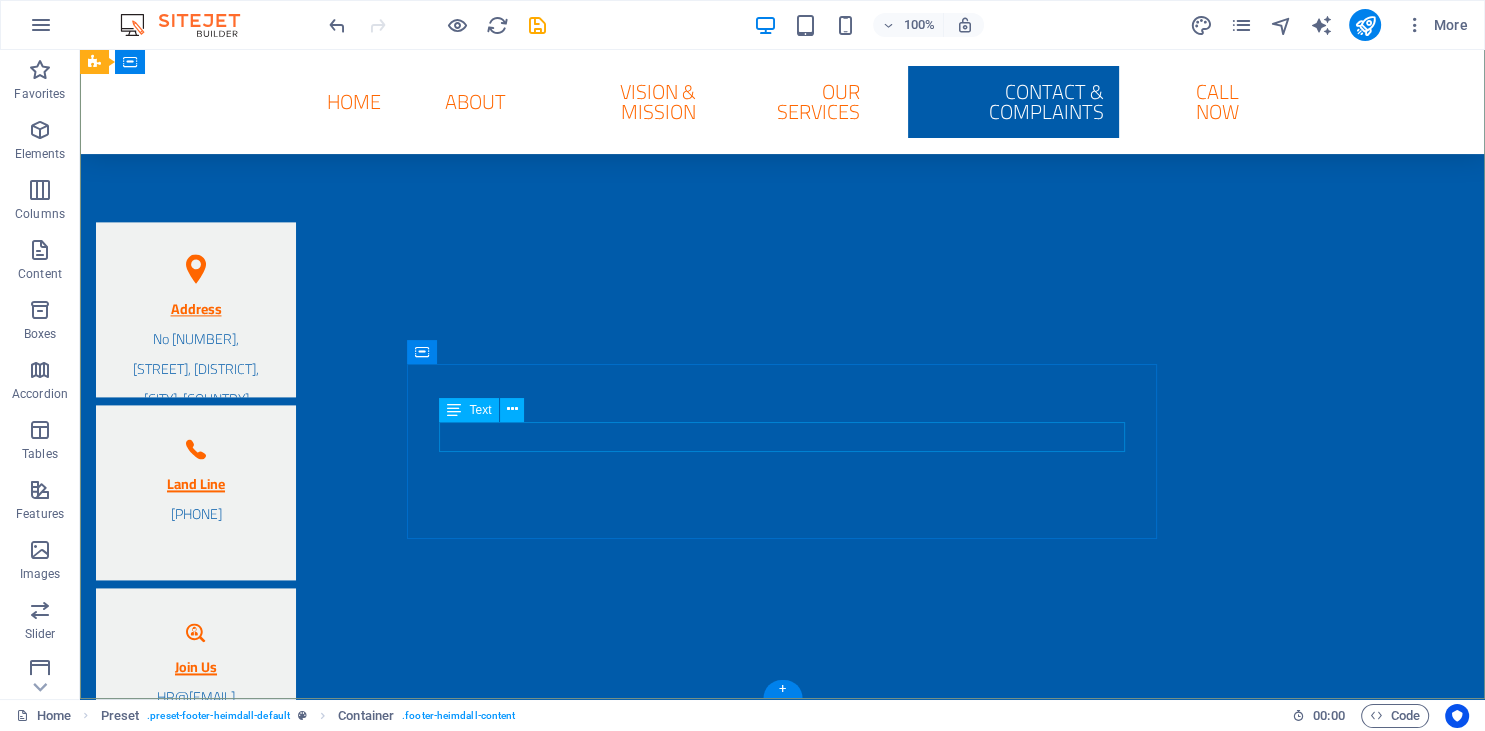 click on "CR : [NUMBER]                                                                     Tax Card : [NUMBER]" at bounding box center [471, 1031] 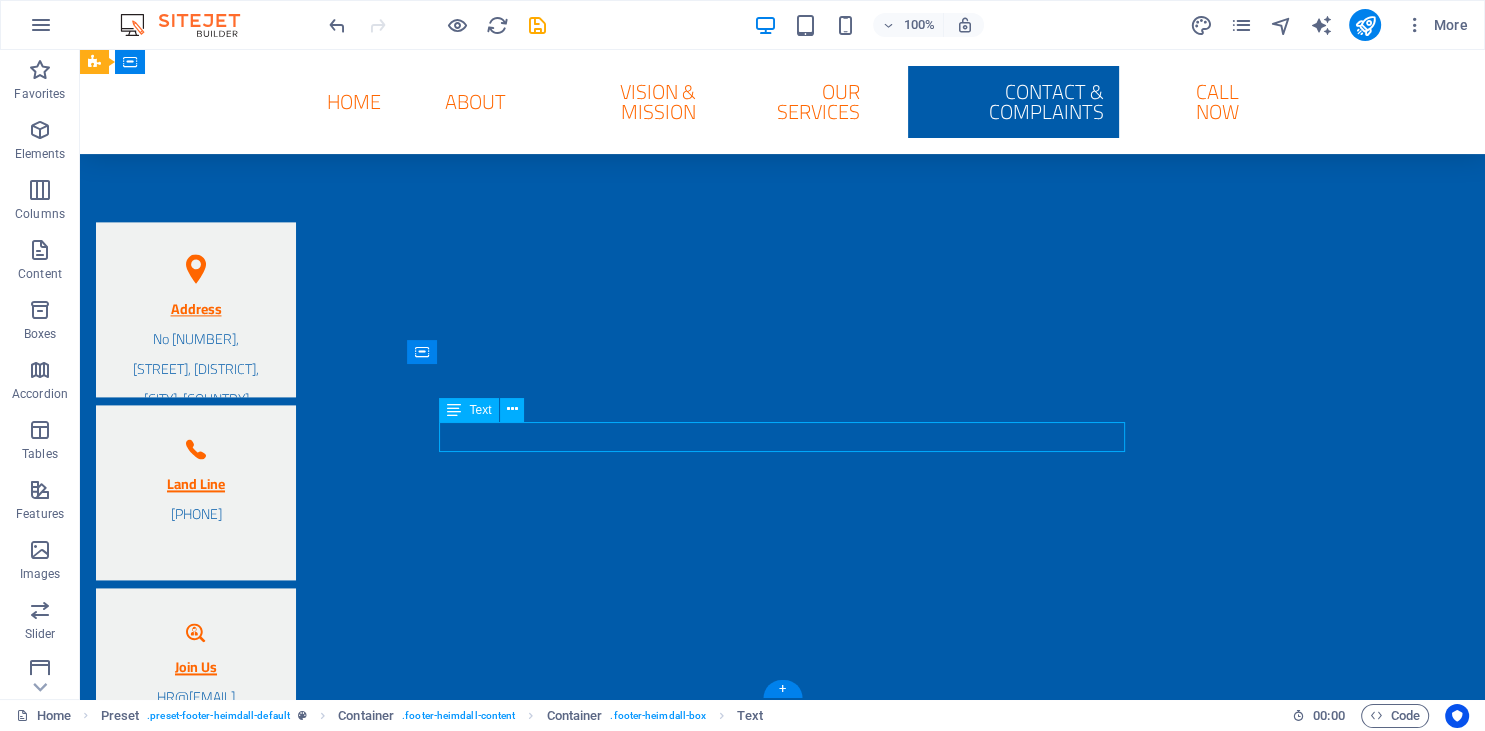 click on "CR : [NUMBER]                                                                     Tax Card : [NUMBER]" at bounding box center (471, 1031) 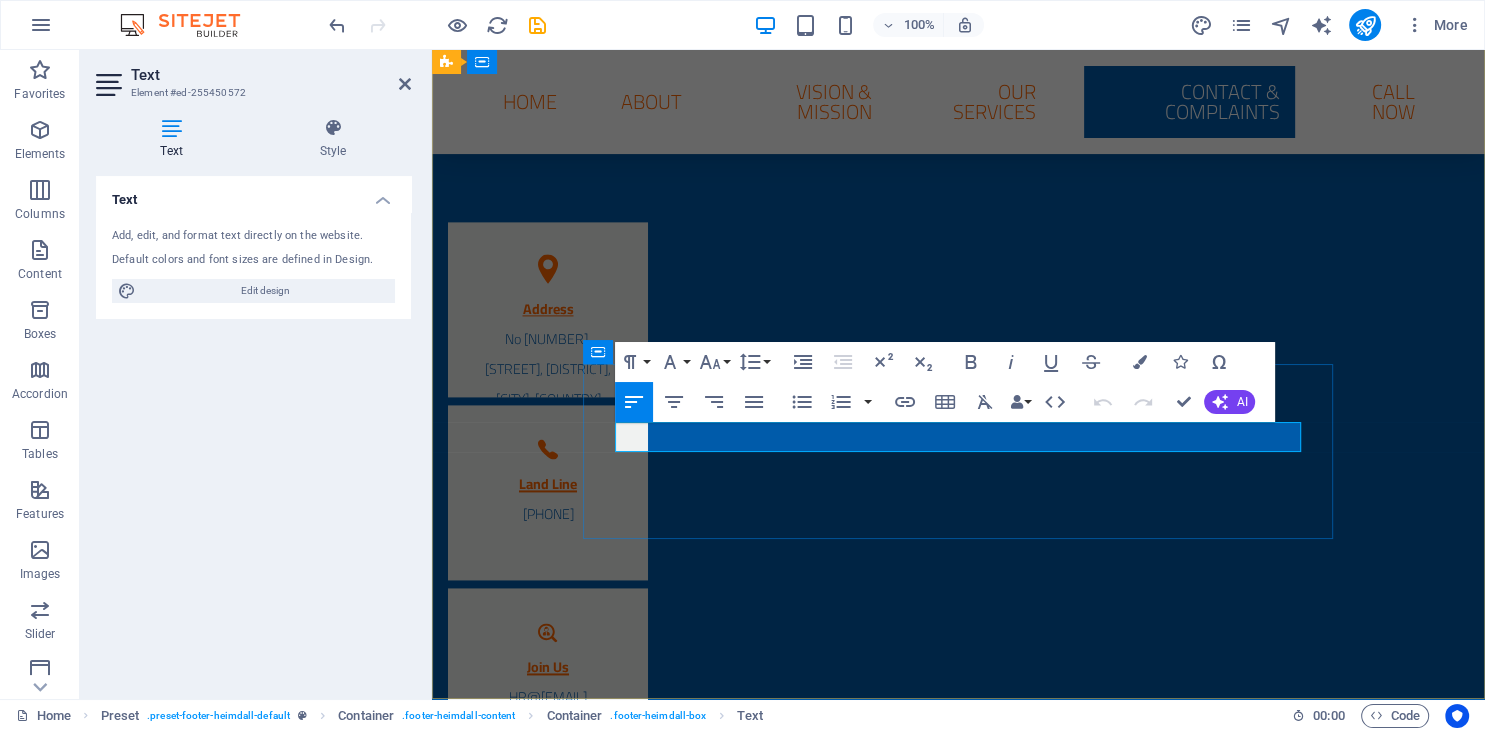 click on "CR : [NUMBER]                                                                     Tax Card : [NUMBER]" at bounding box center [823, 1031] 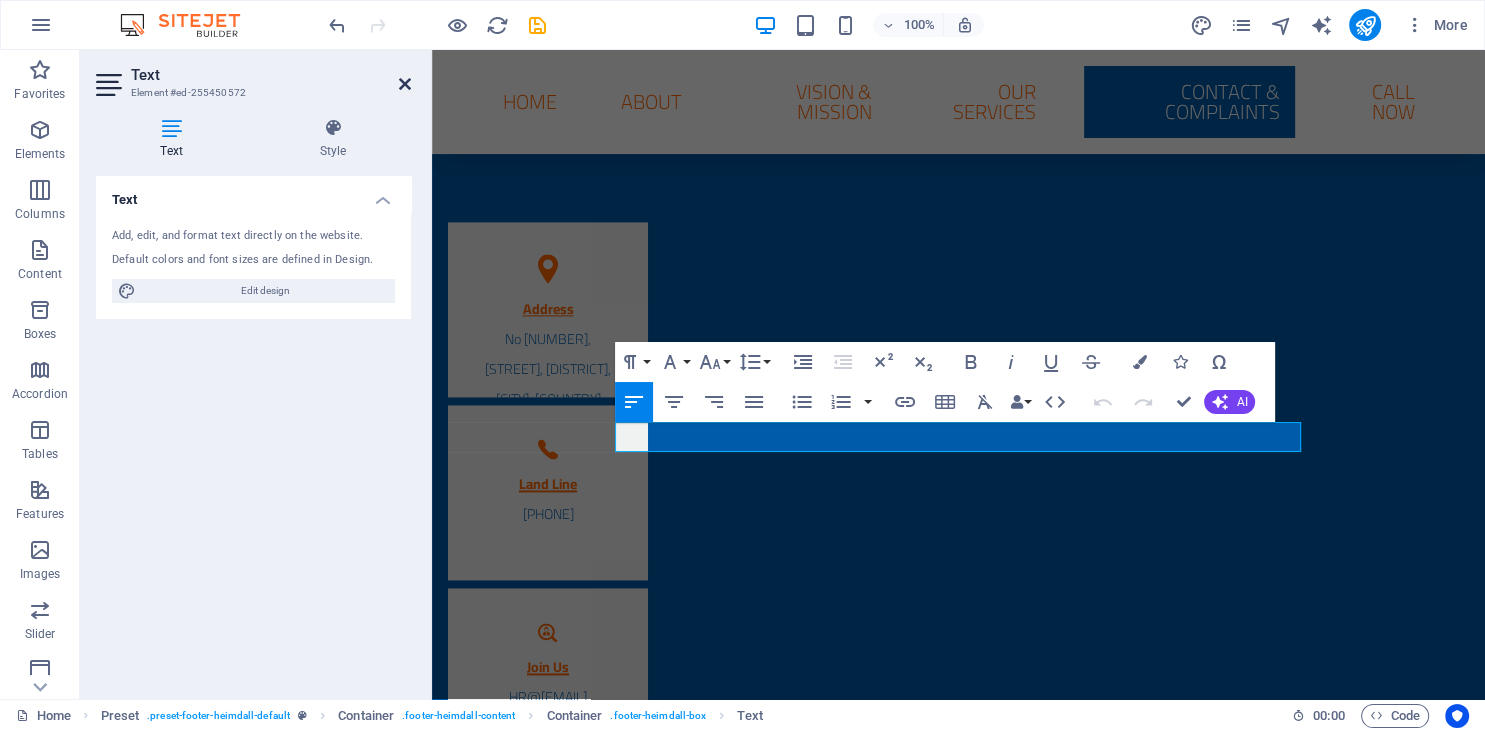 click at bounding box center [405, 84] 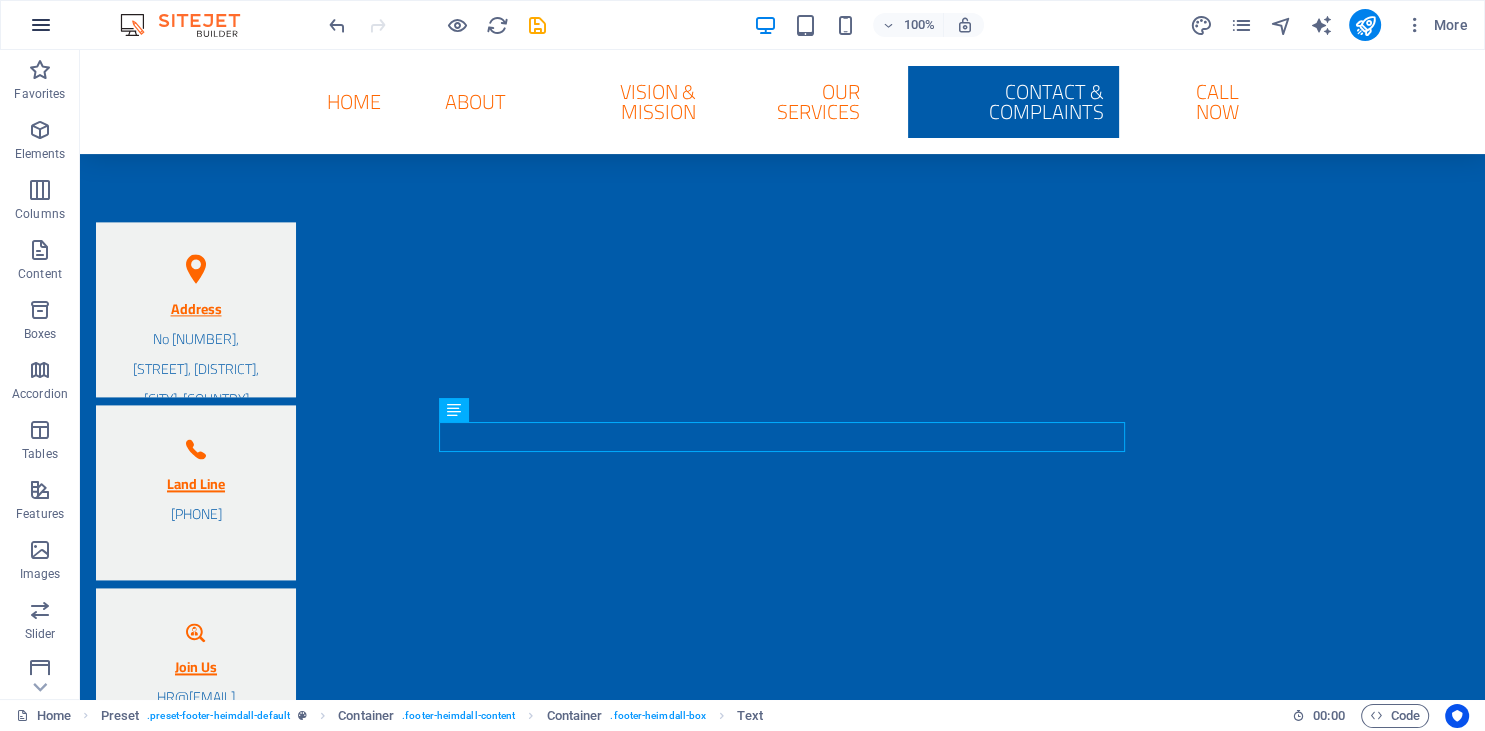 click at bounding box center [41, 25] 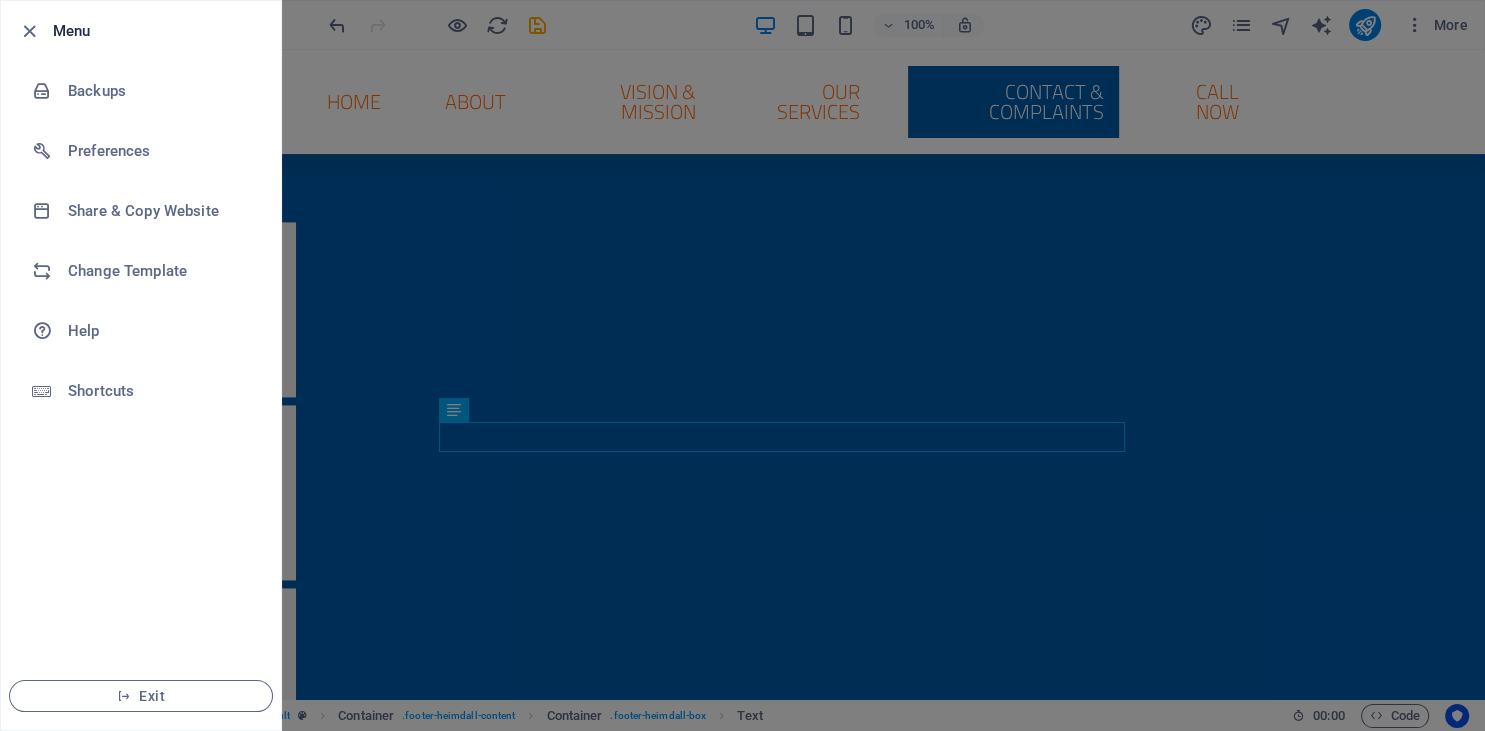click at bounding box center (742, 365) 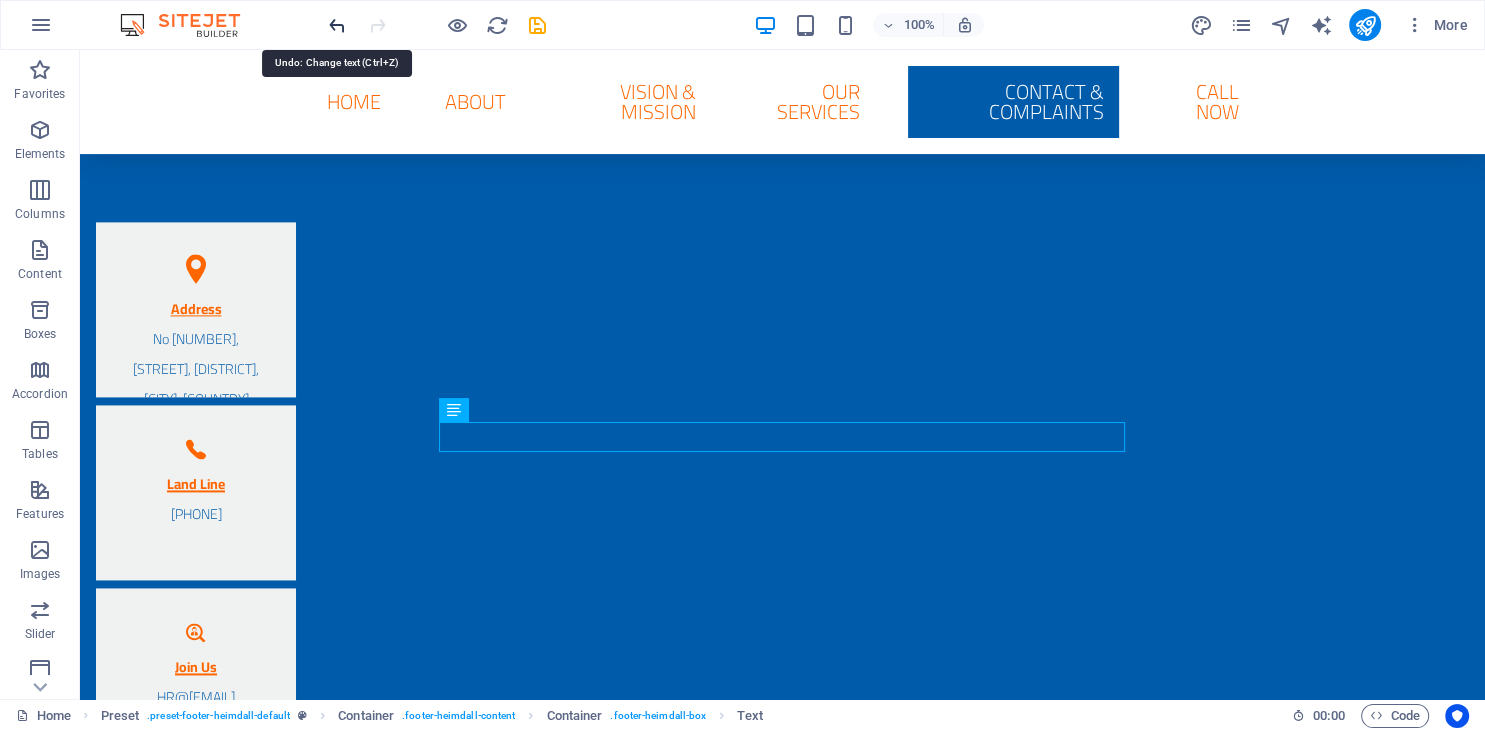 click at bounding box center [337, 25] 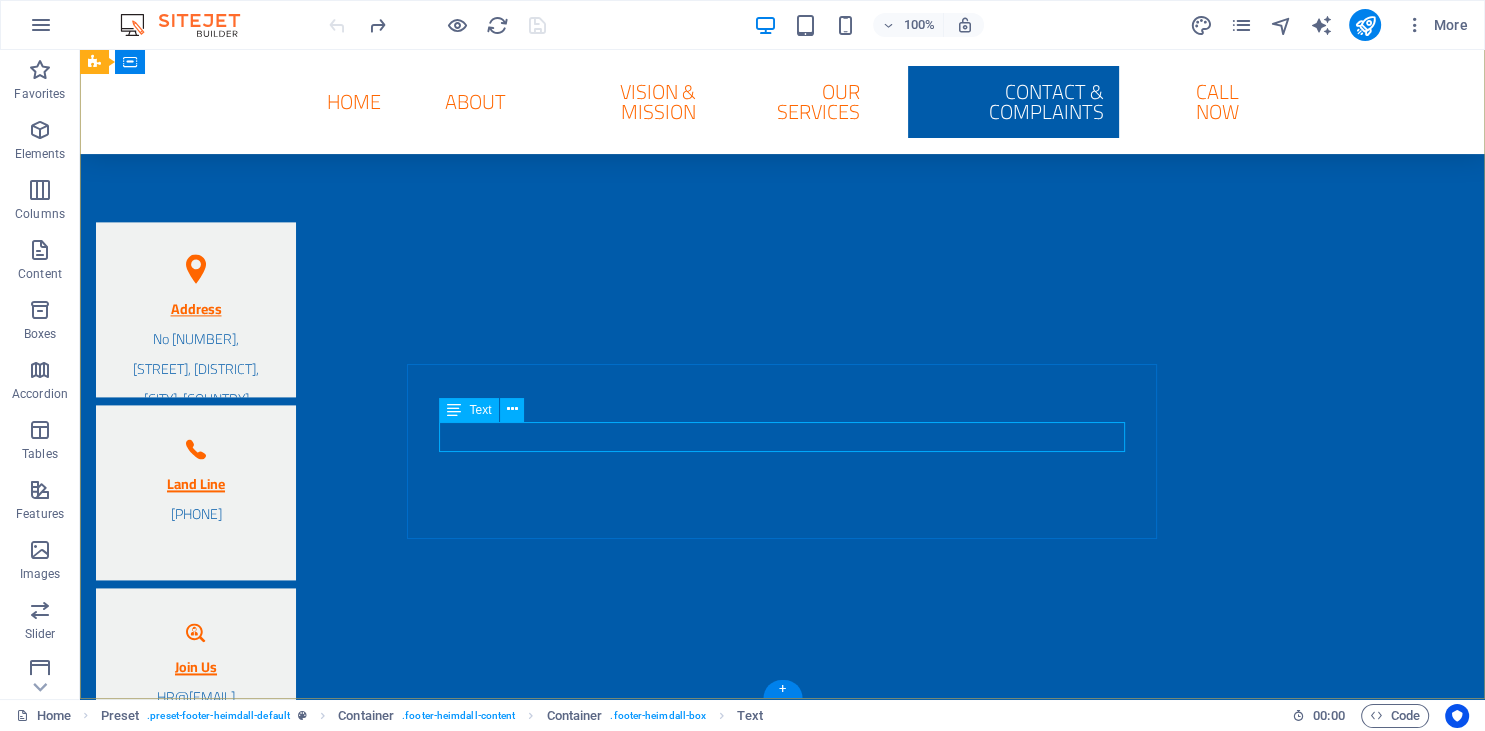 click on "CR : [NUMBER]                                                                            Tax Card : [NUMBER]" at bounding box center [471, 1031] 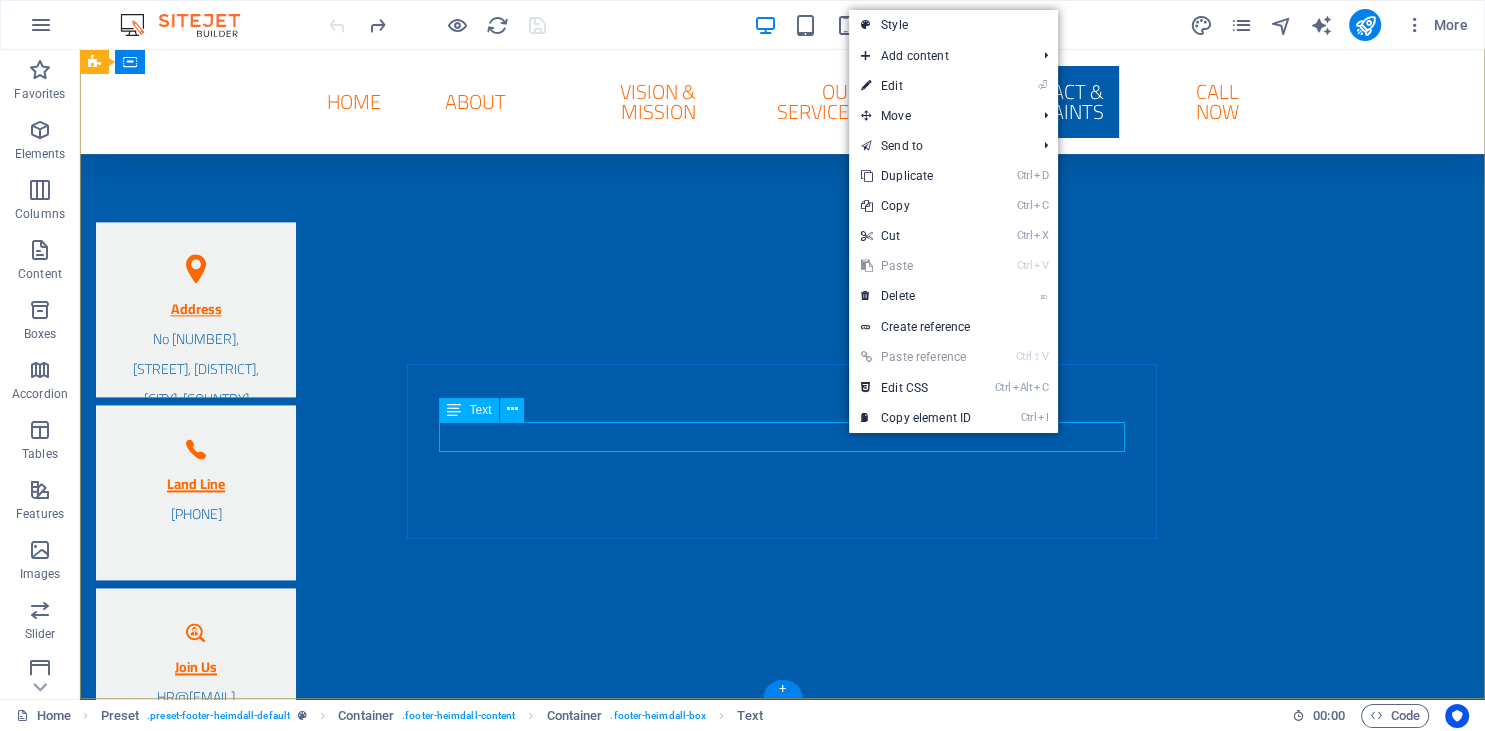 click on "CR : [NUMBER]                                                                            Tax Card : [NUMBER]" at bounding box center (471, 1031) 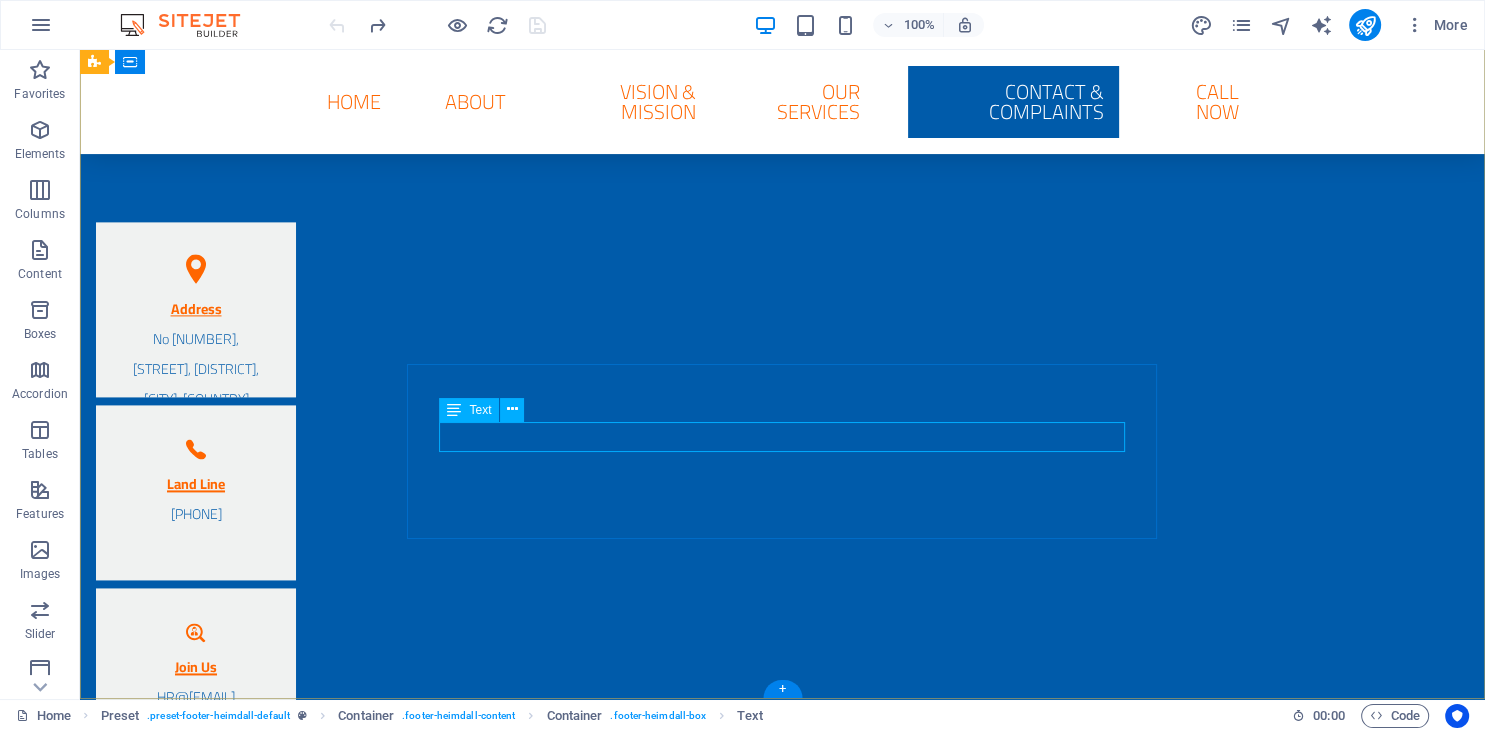 click on "CR : [NUMBER]                                                                            Tax Card : [NUMBER]" at bounding box center [471, 1031] 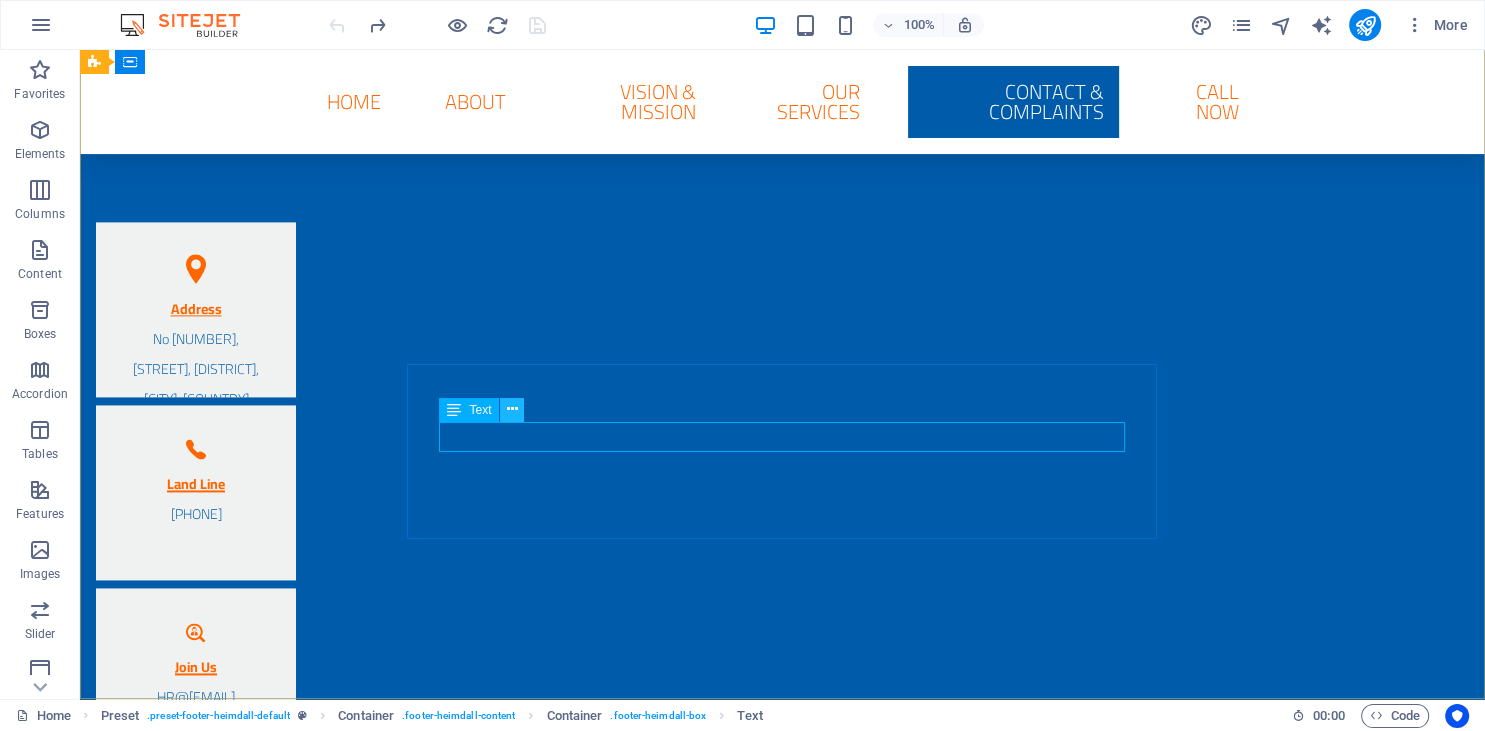 click at bounding box center (512, 409) 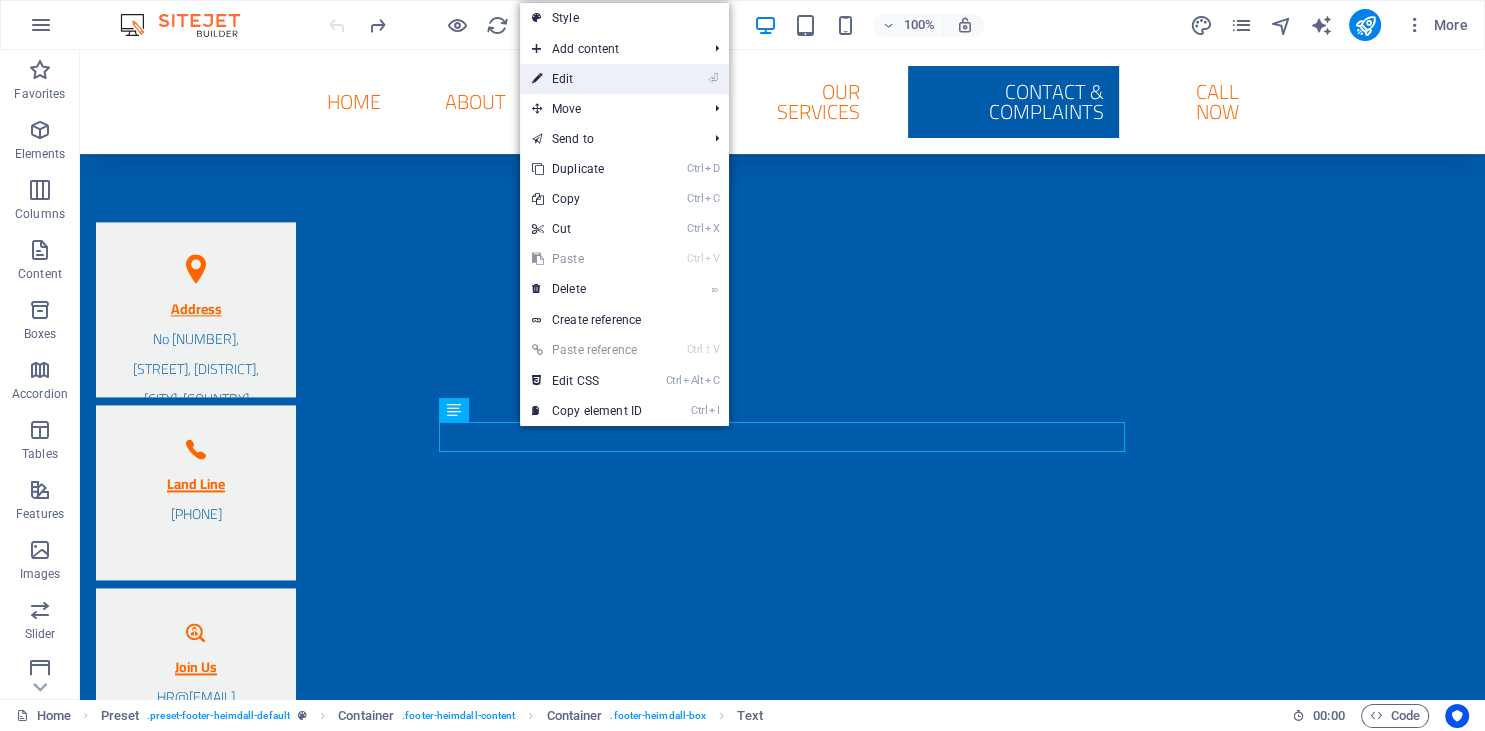 click on "⏎  Edit" at bounding box center (587, 79) 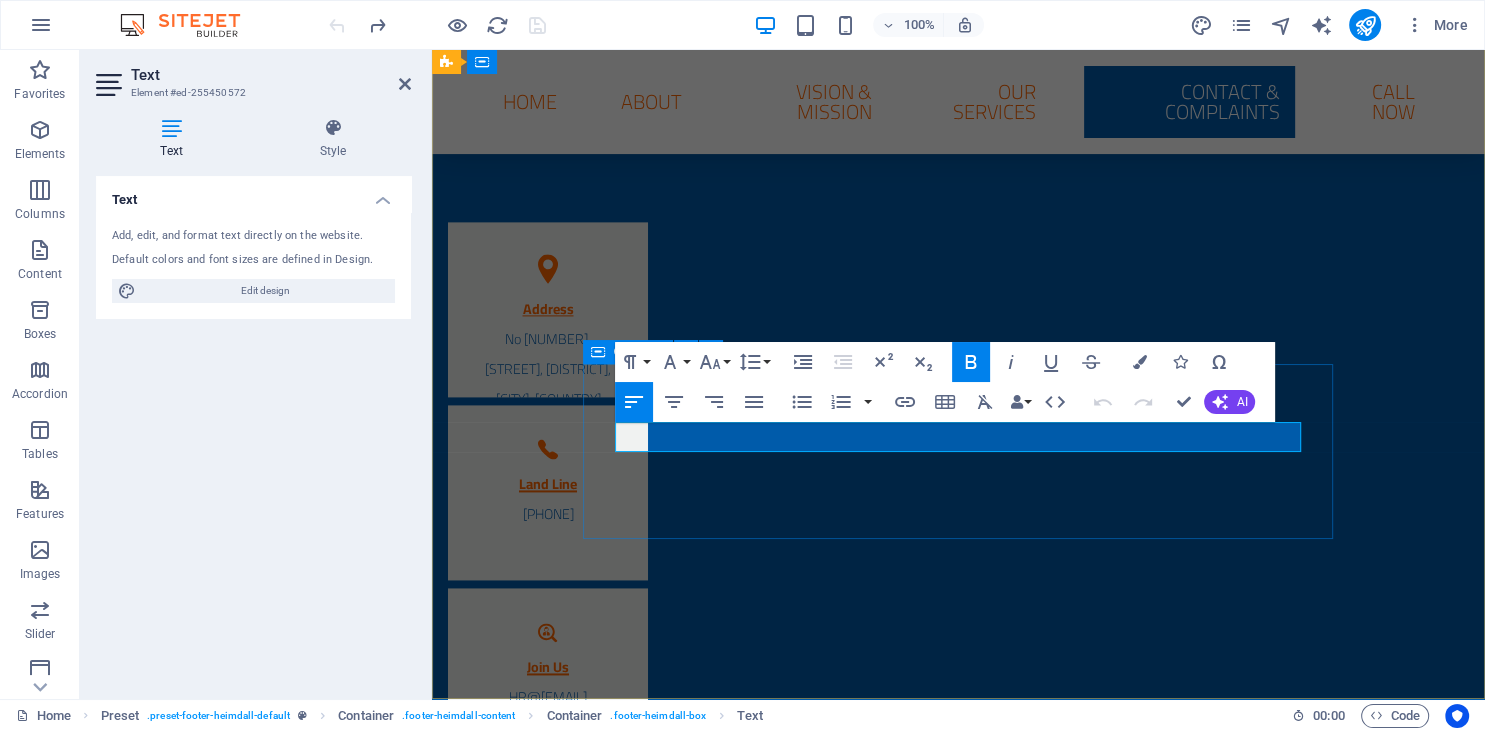 drag, startPoint x: 1266, startPoint y: 435, endPoint x: 567, endPoint y: 432, distance: 699.0064 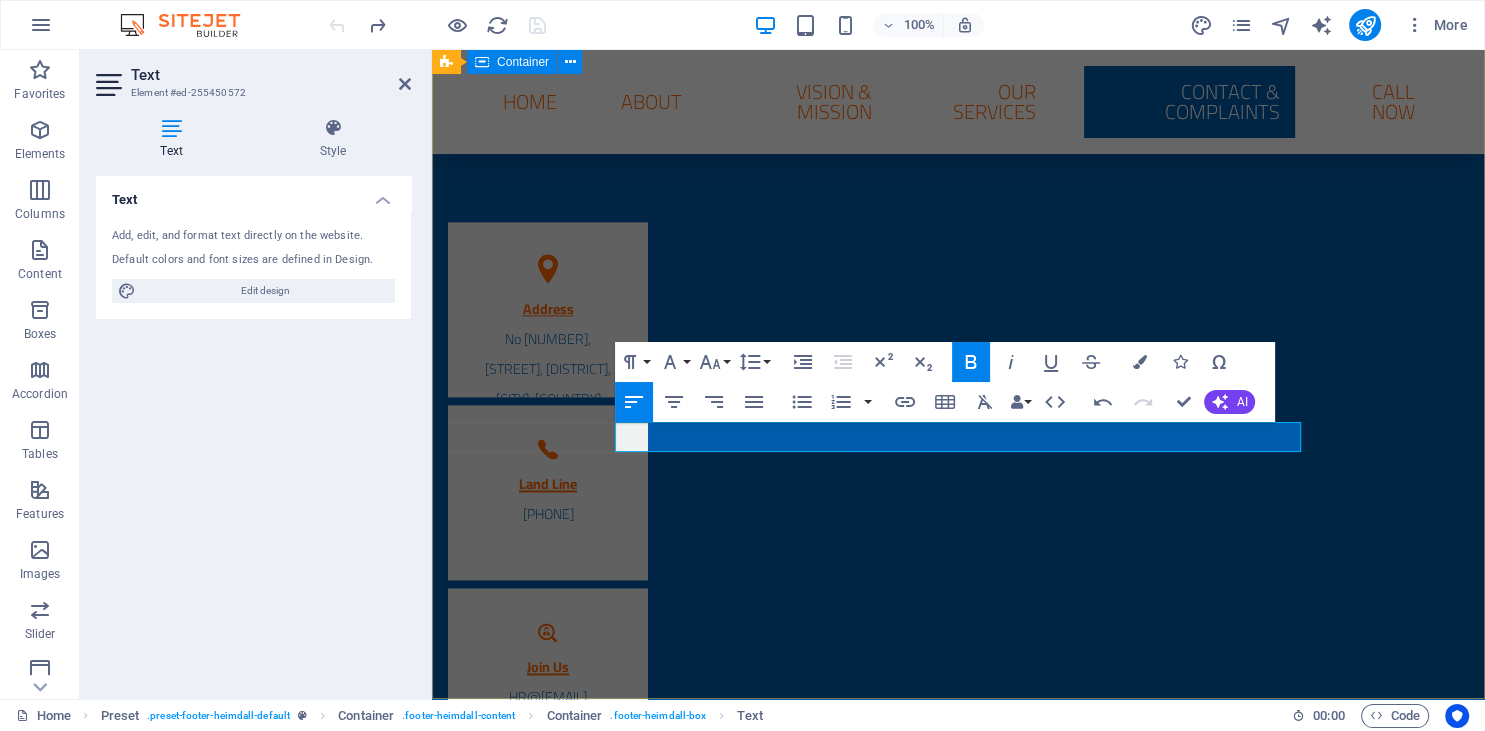 scroll, scrollTop: 1007, scrollLeft: 11, axis: both 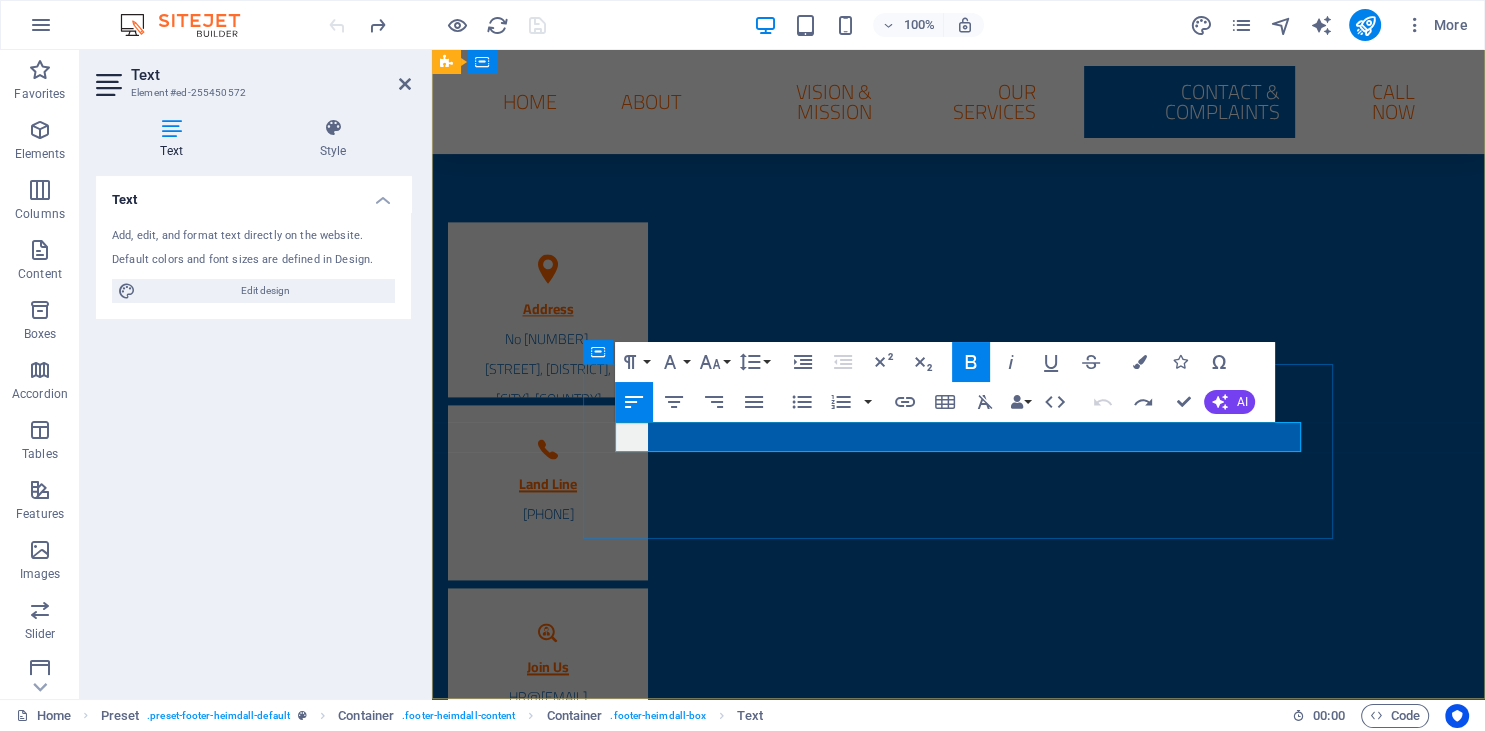 click on "CR : [NUMBER]                                                                            Tax Card : [NUMBER]" at bounding box center (786, 1030) 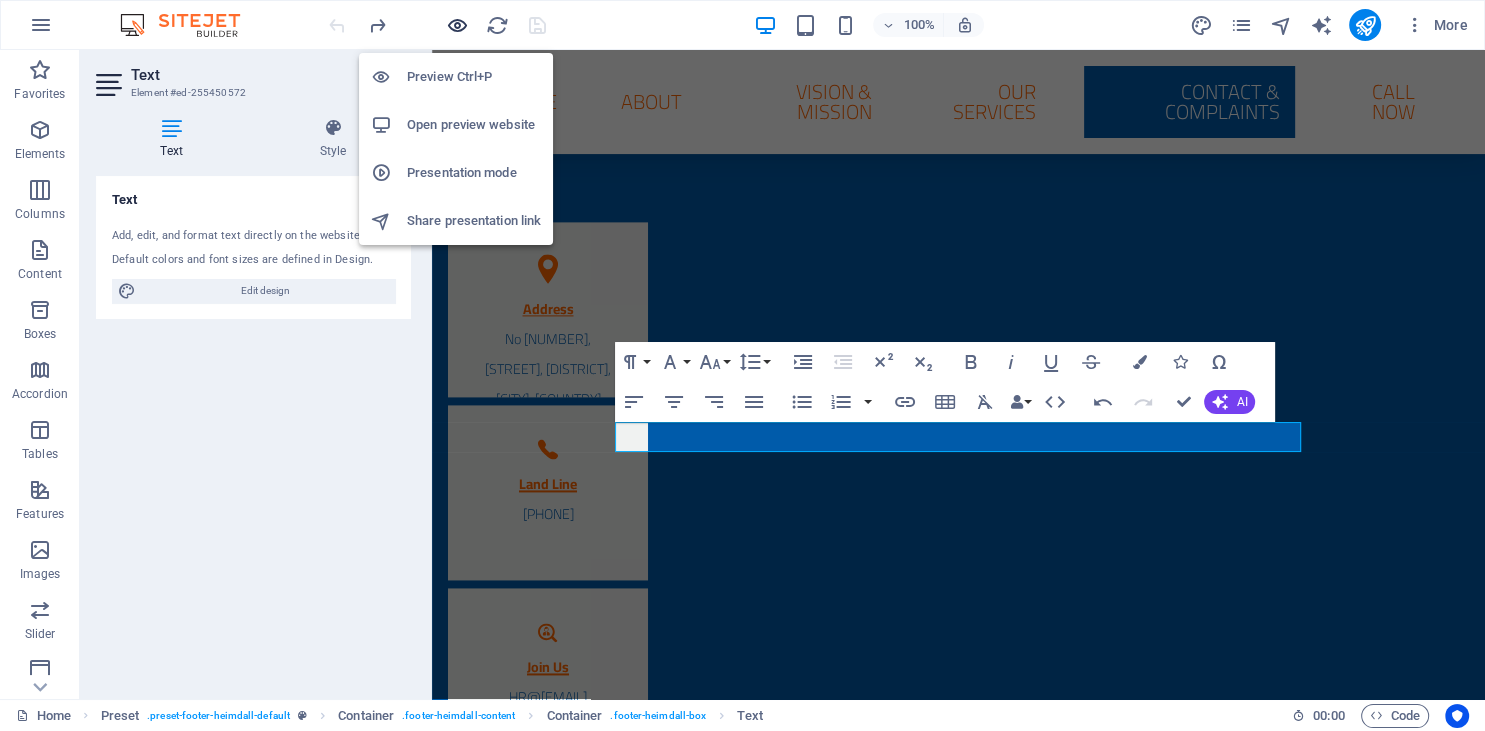 click at bounding box center [457, 25] 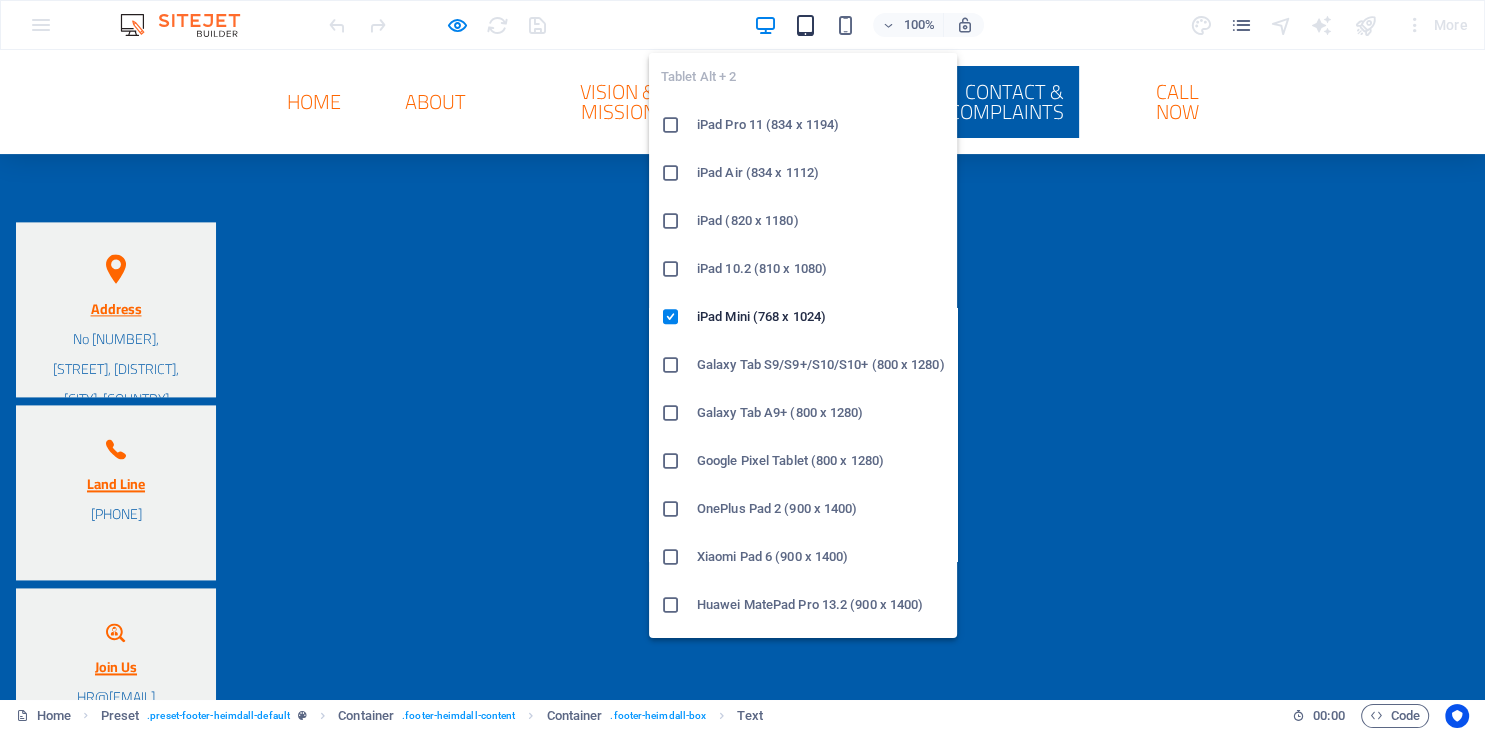 click at bounding box center [805, 25] 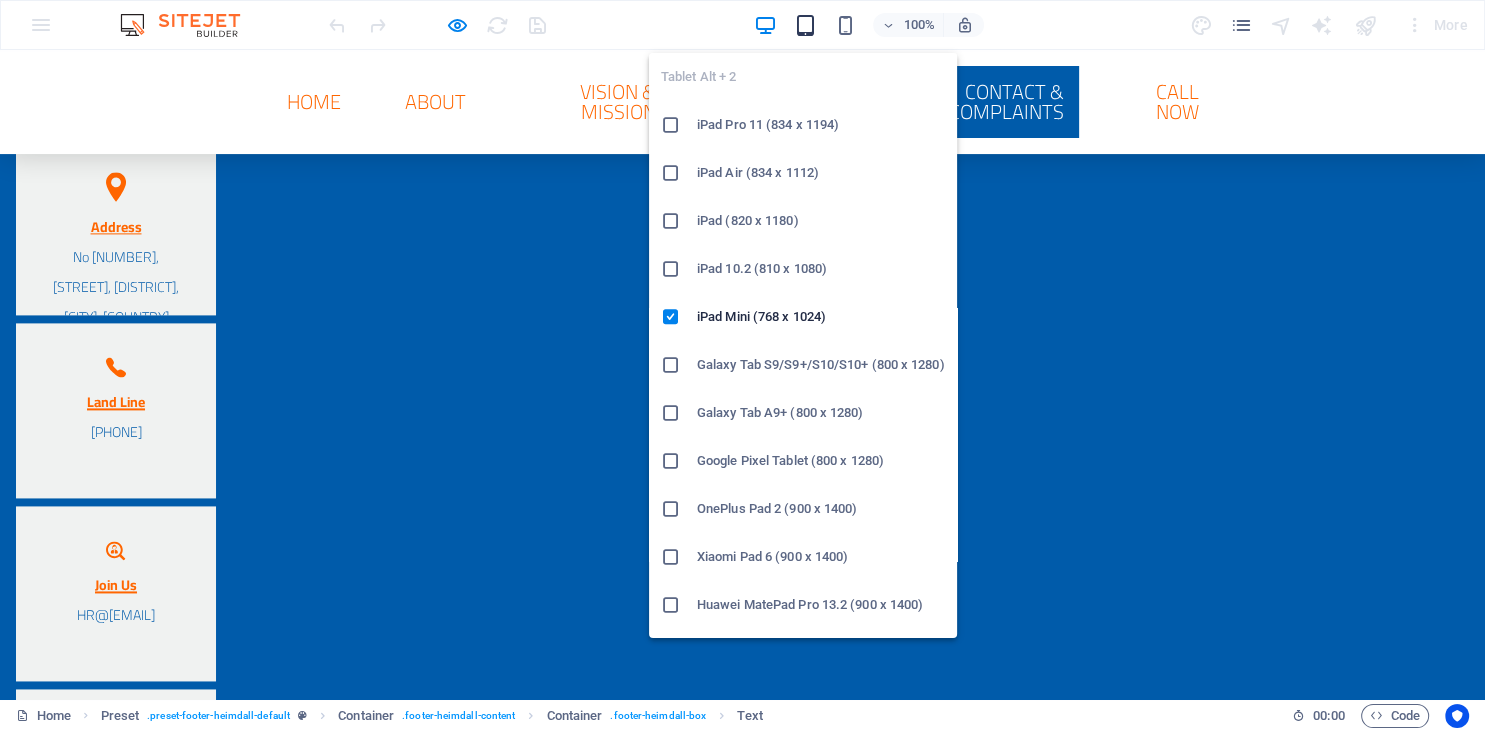 scroll, scrollTop: 2730, scrollLeft: 0, axis: vertical 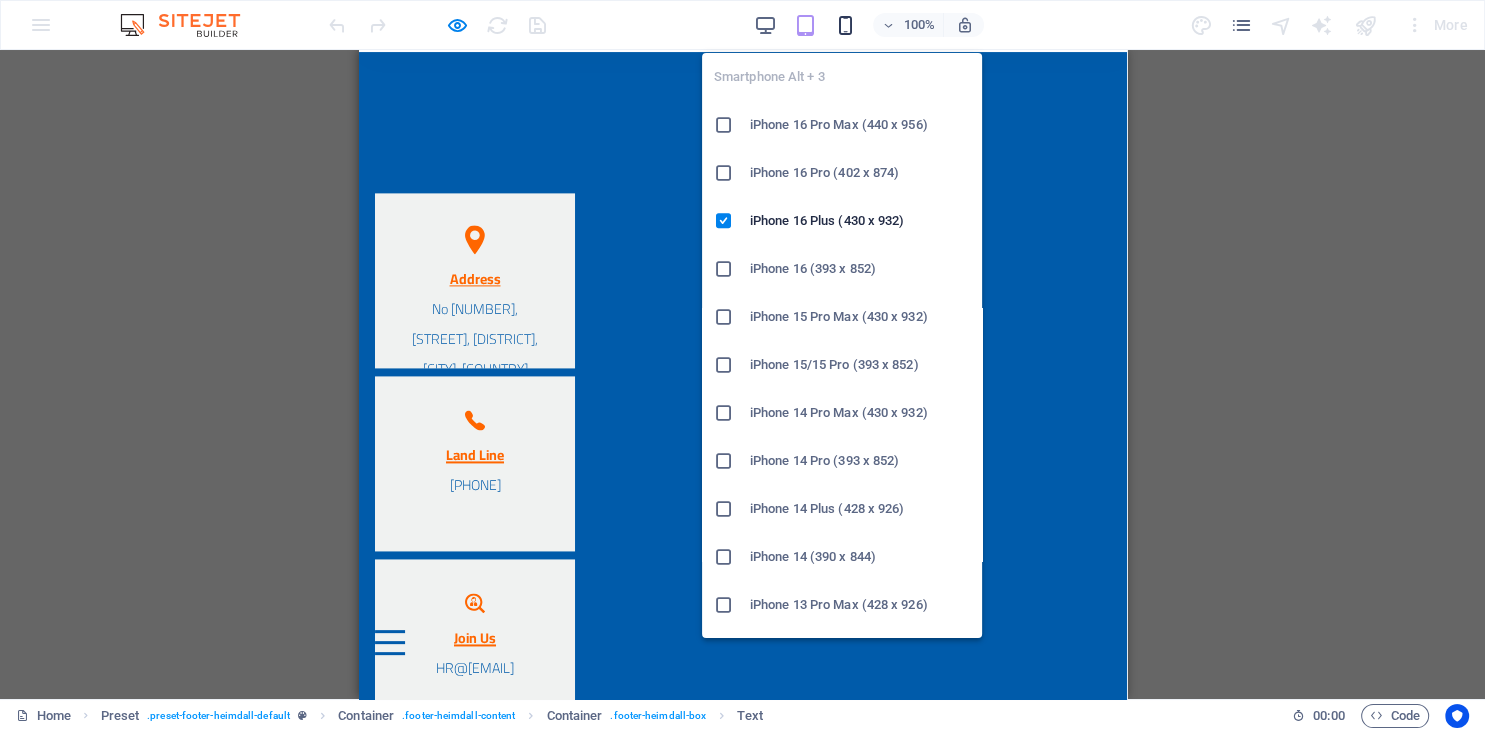 click at bounding box center (845, 25) 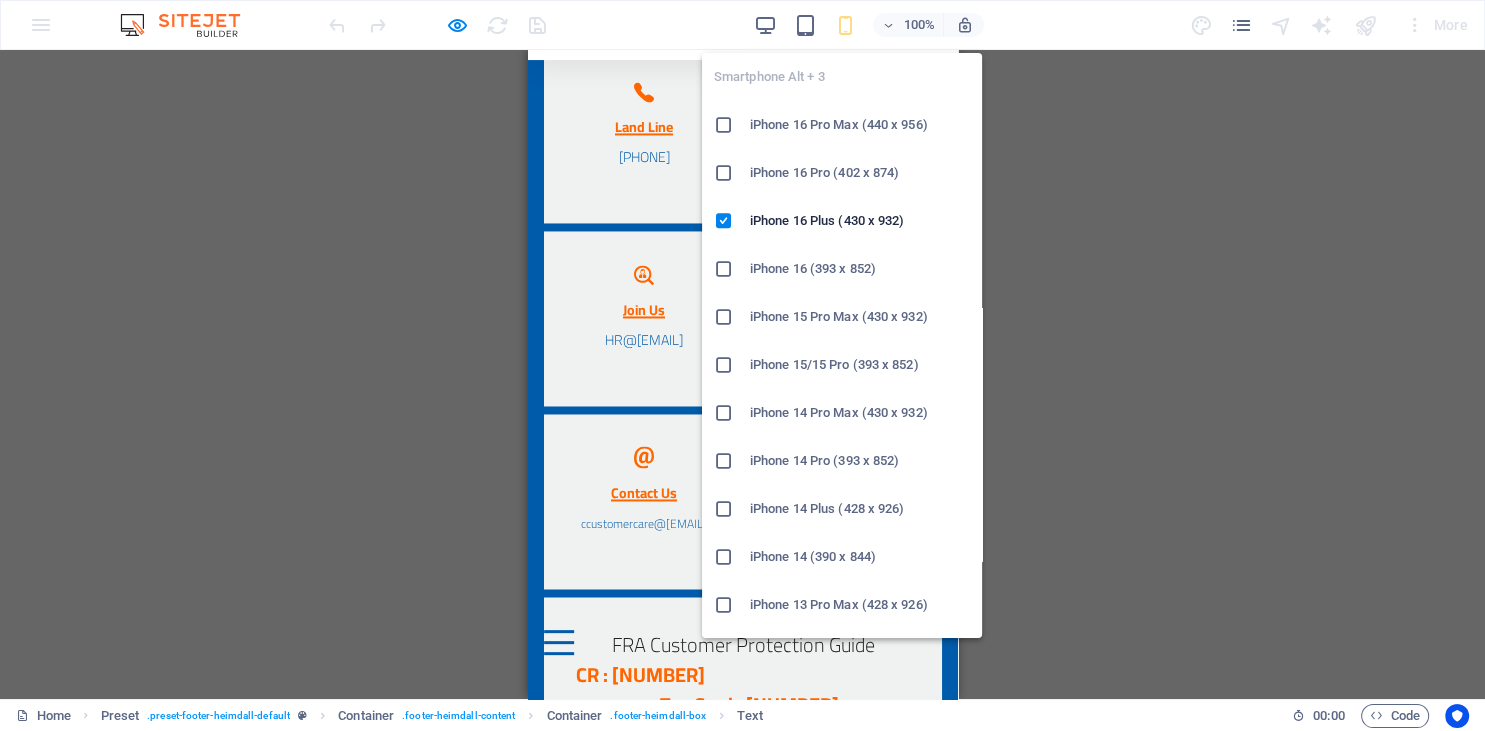 scroll, scrollTop: 3171, scrollLeft: 0, axis: vertical 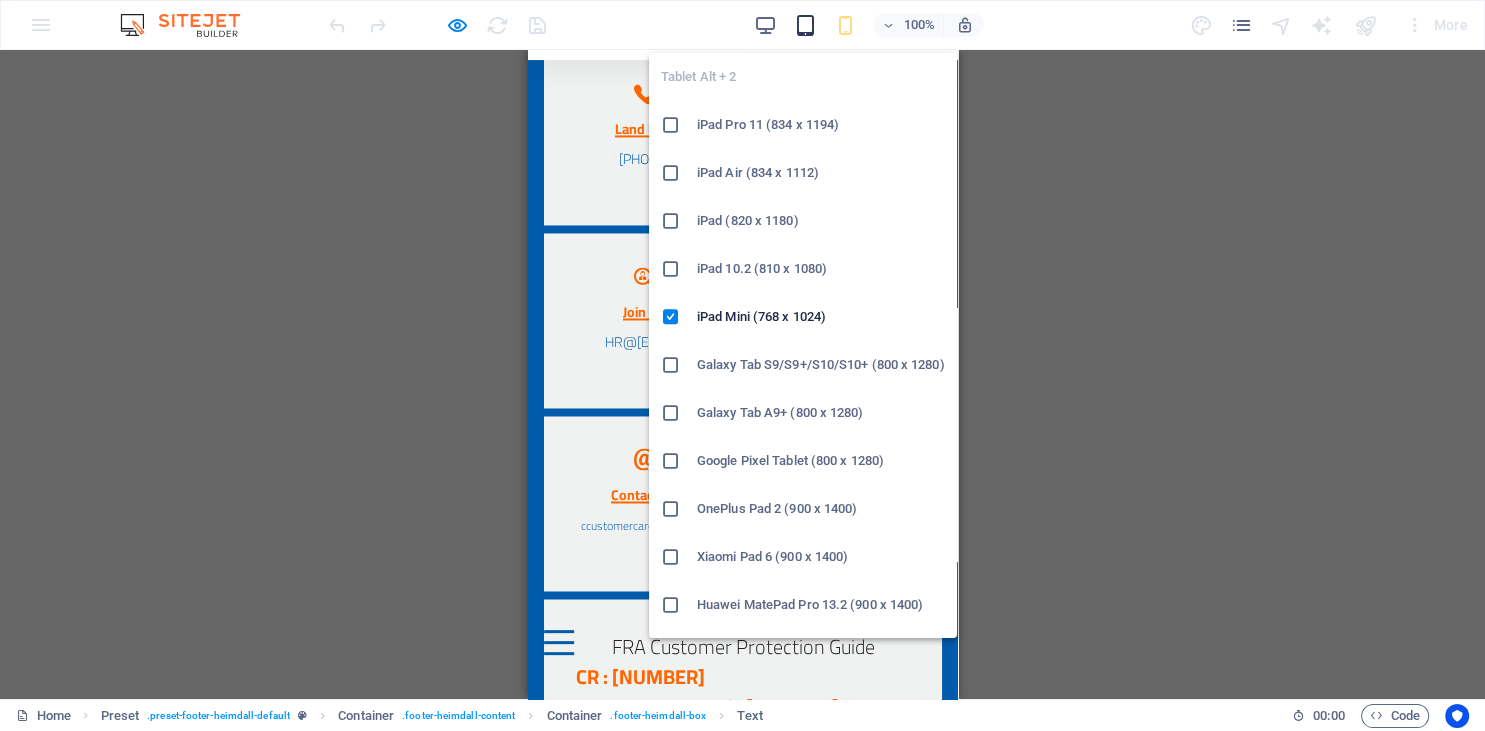 click at bounding box center [805, 25] 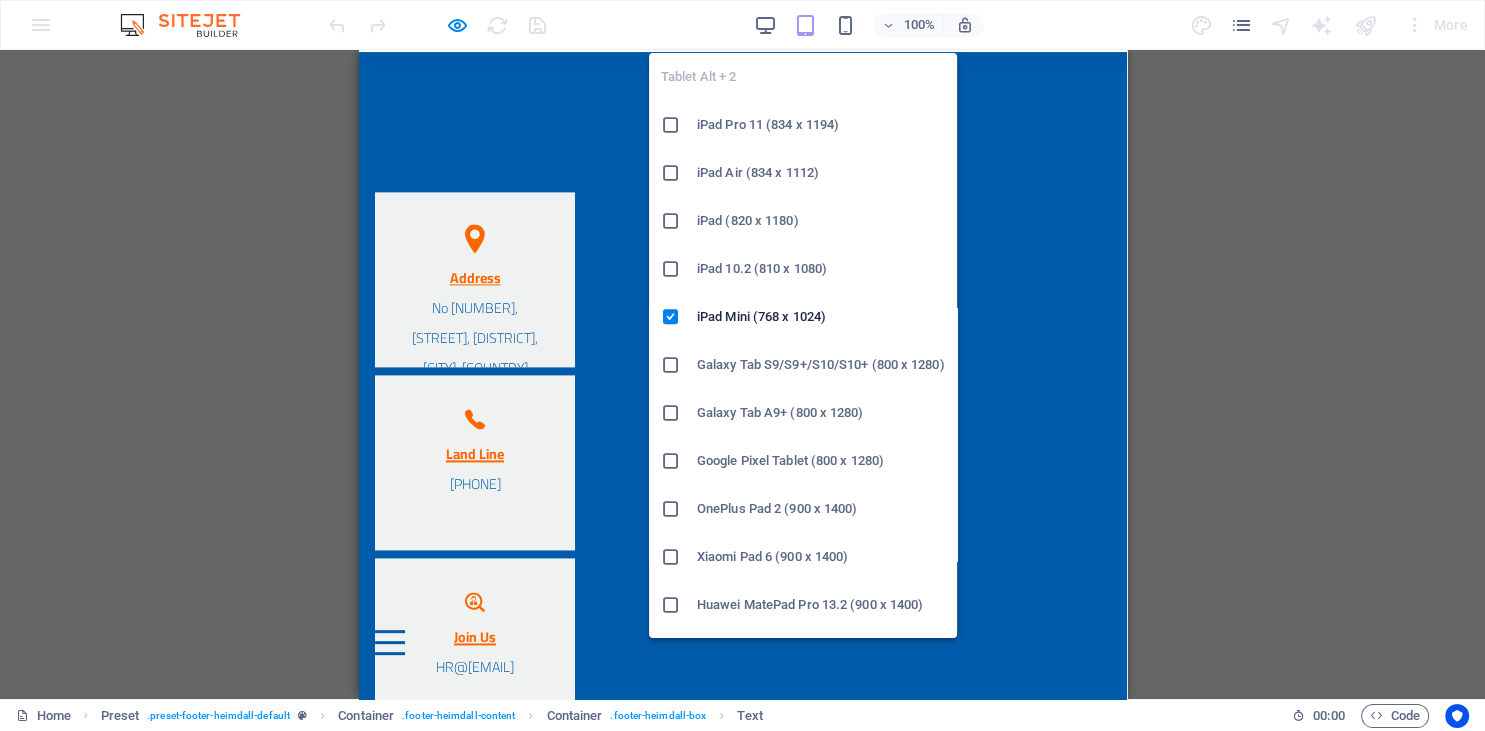 scroll, scrollTop: 2730, scrollLeft: 0, axis: vertical 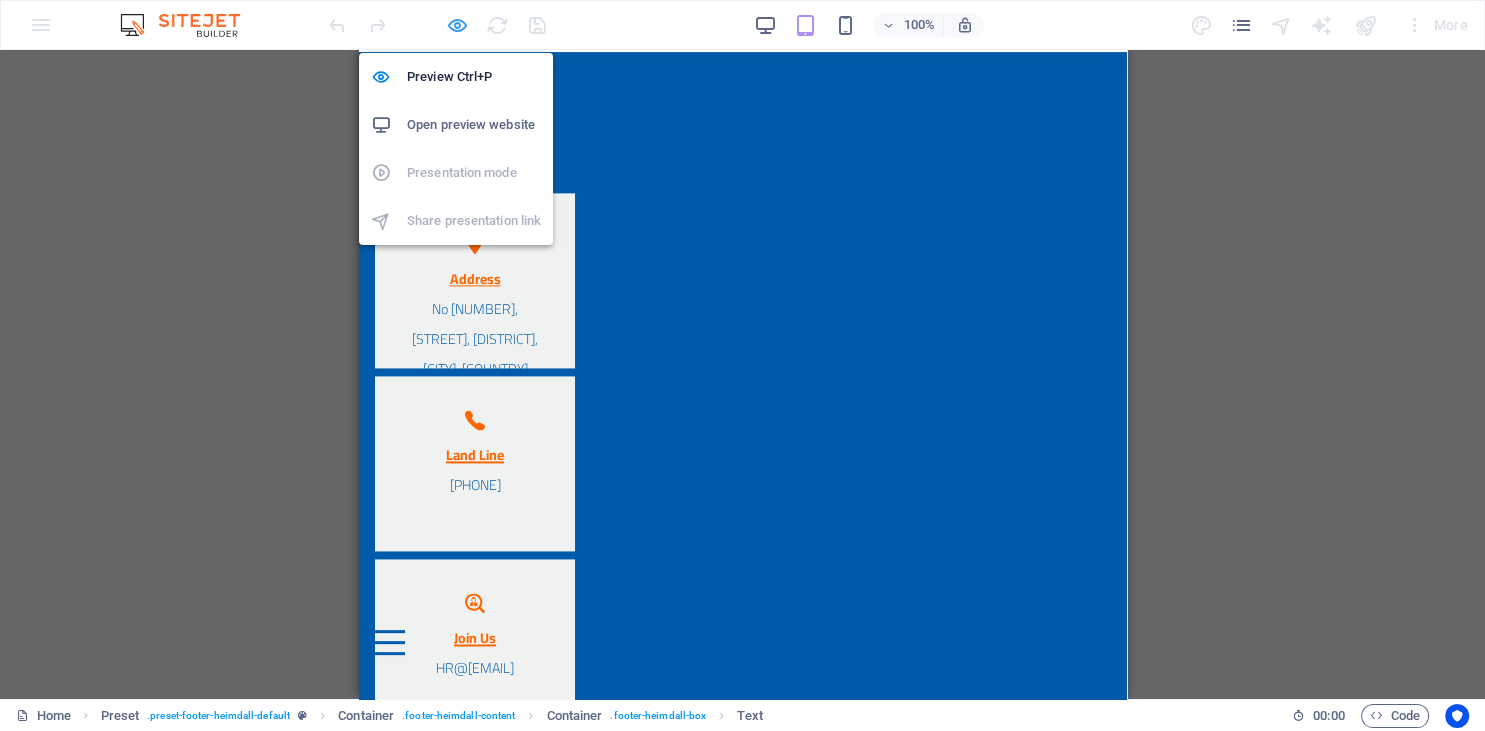 click at bounding box center [457, 25] 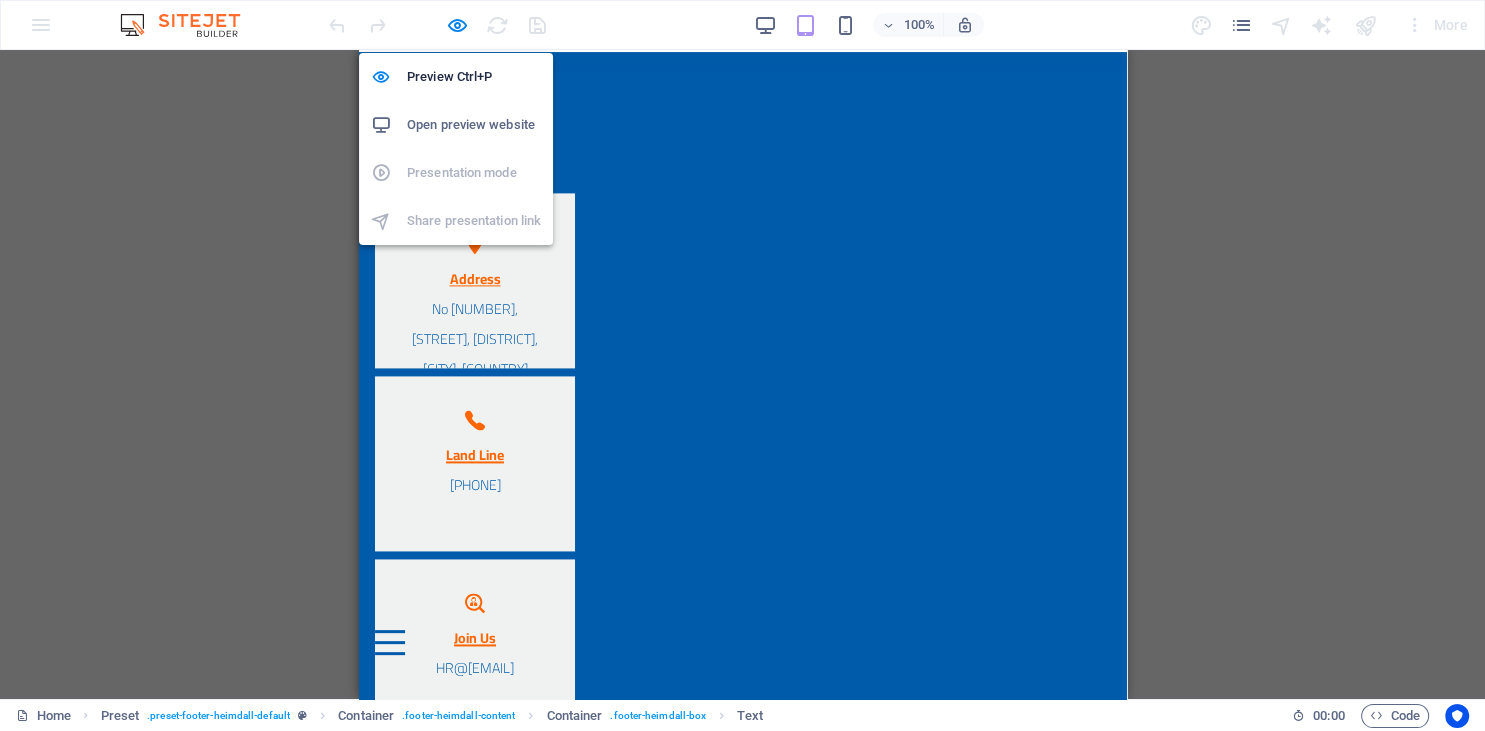 scroll, scrollTop: 2730, scrollLeft: 0, axis: vertical 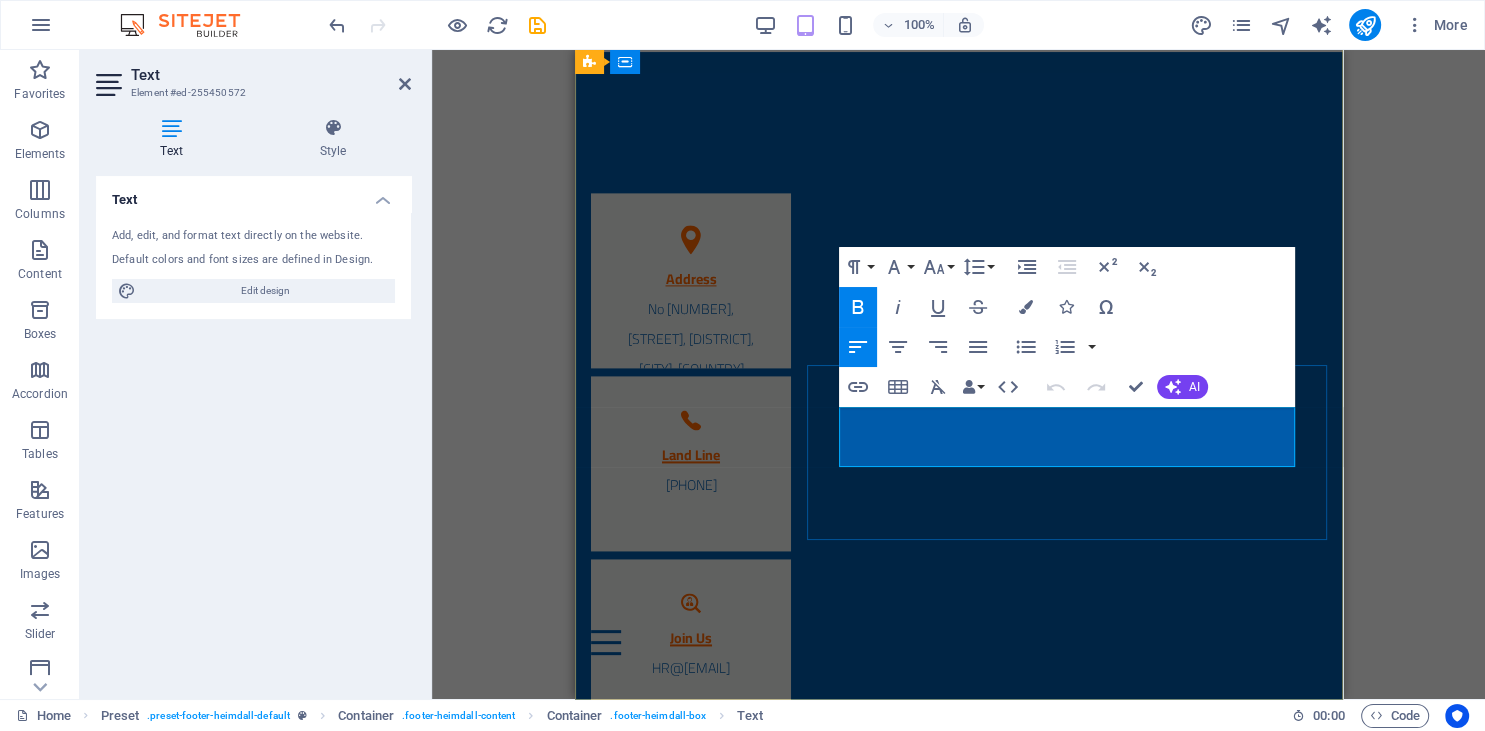 click on "CR : [NUMBER]                                                                        Tax Card : [NUMBER]" at bounding box center (920, 1001) 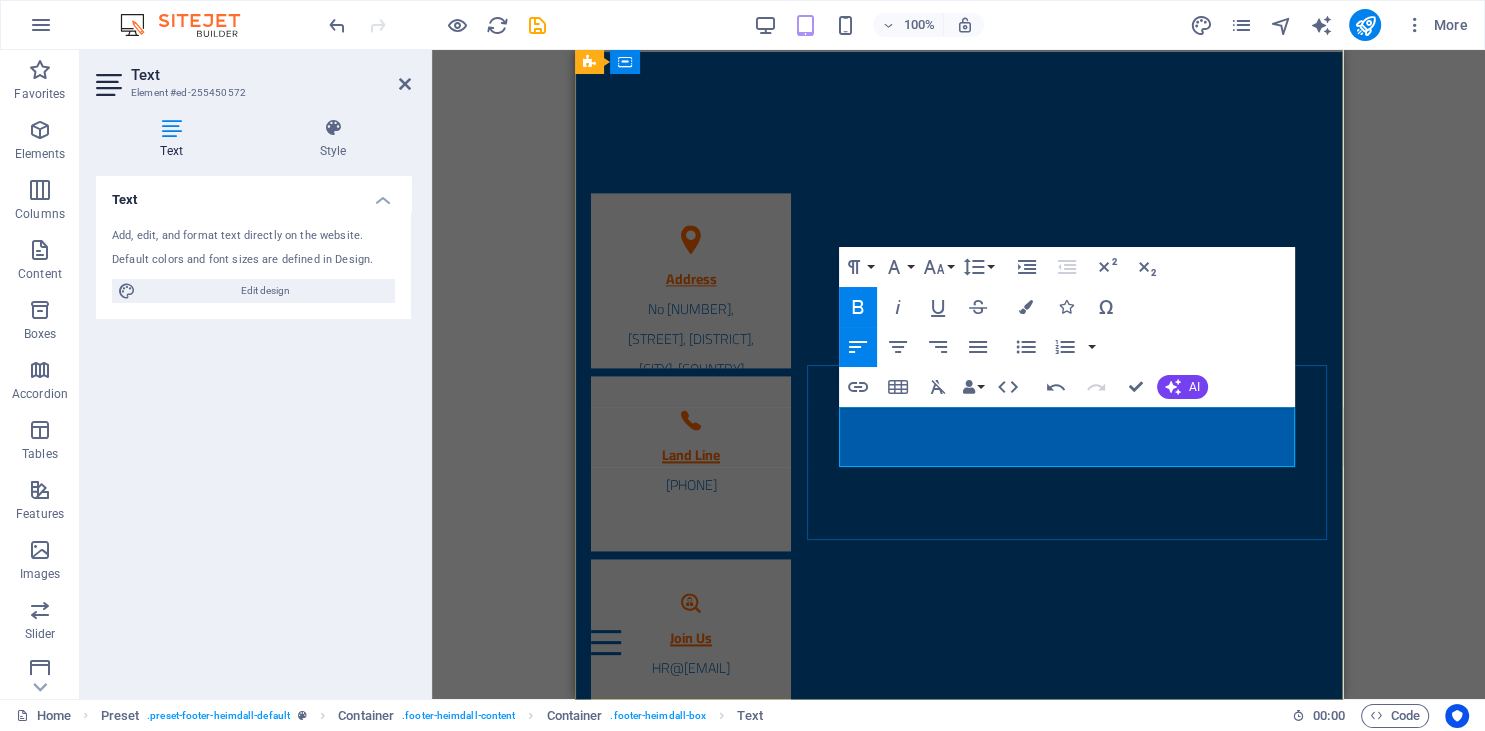 click on "Tax Card : [NUMBER]" at bounding box center [711, 1031] 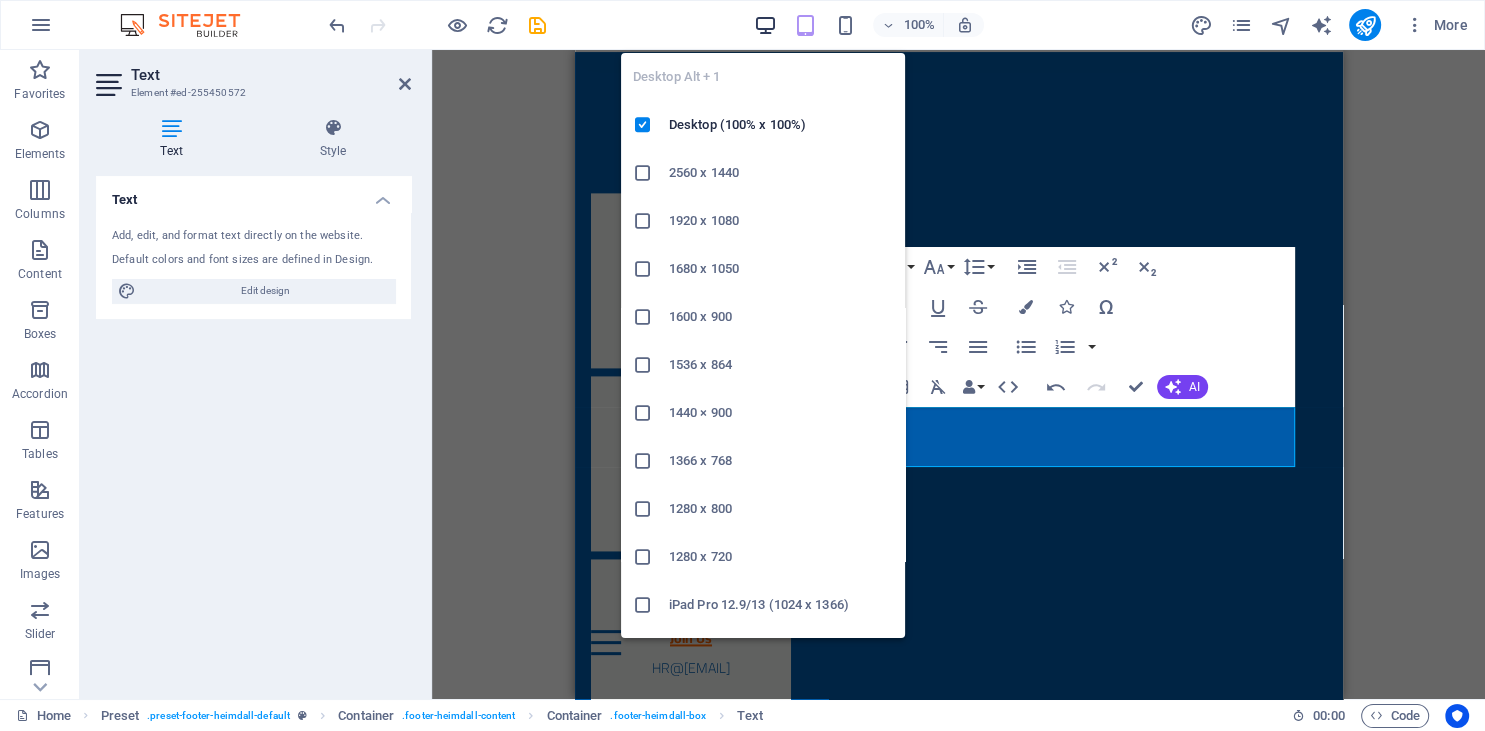 click at bounding box center (765, 25) 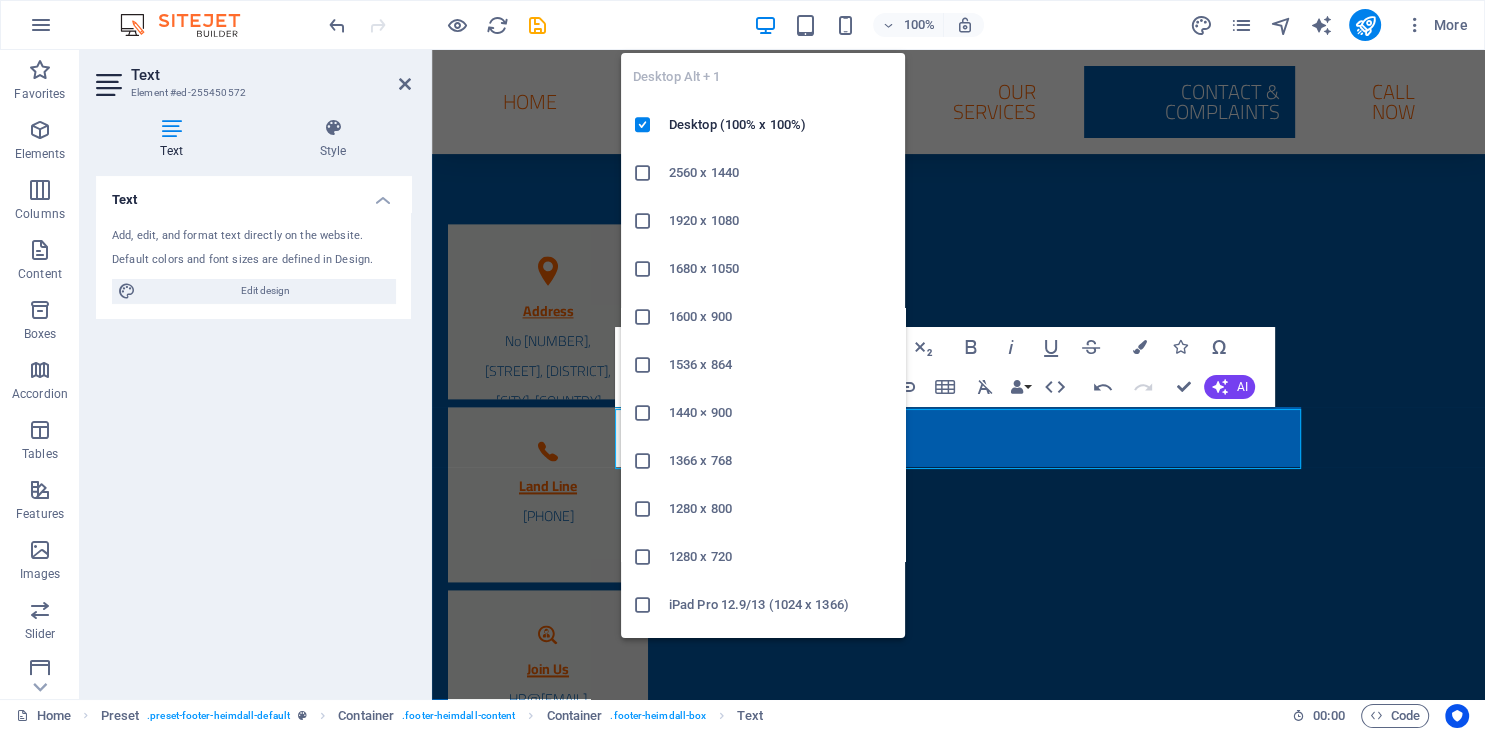 scroll, scrollTop: 2689, scrollLeft: 0, axis: vertical 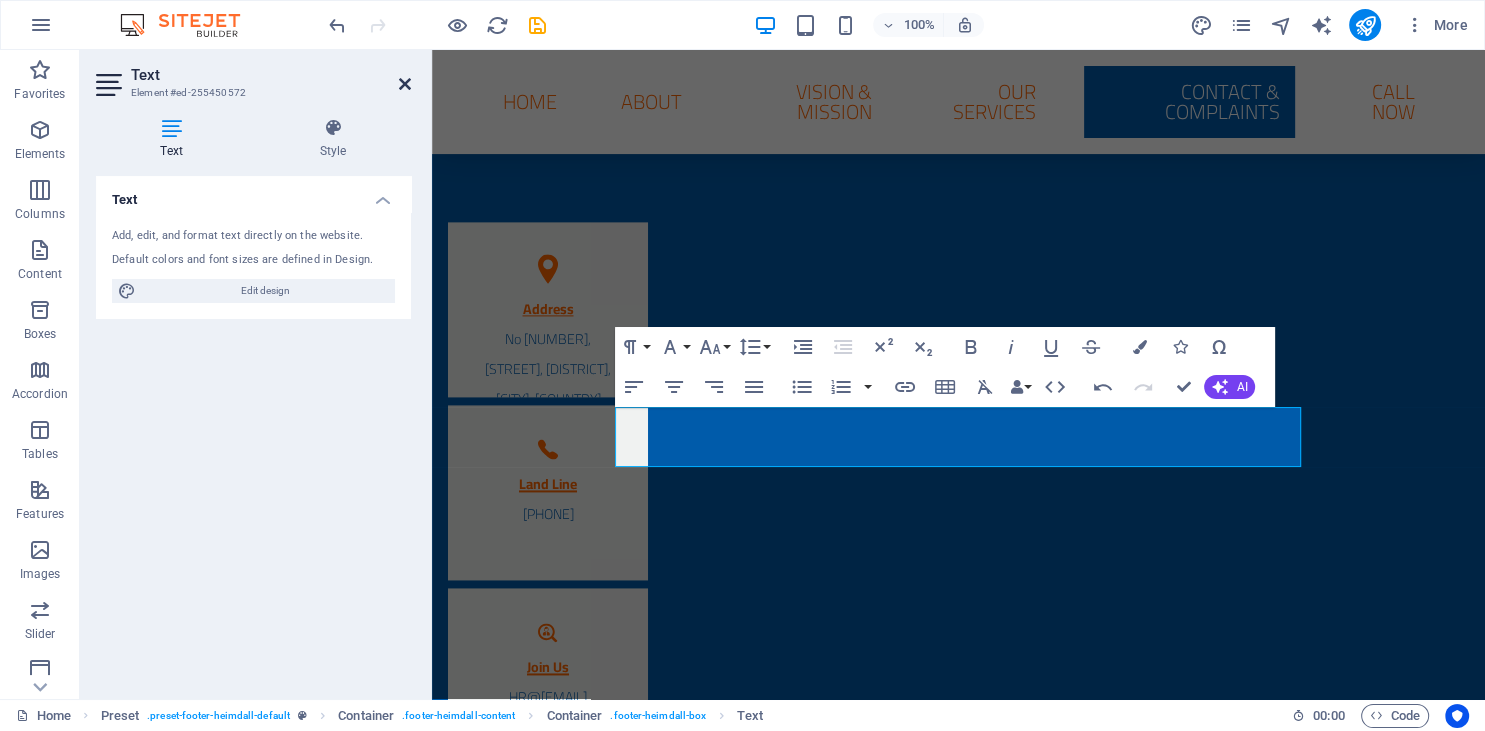 click at bounding box center [405, 84] 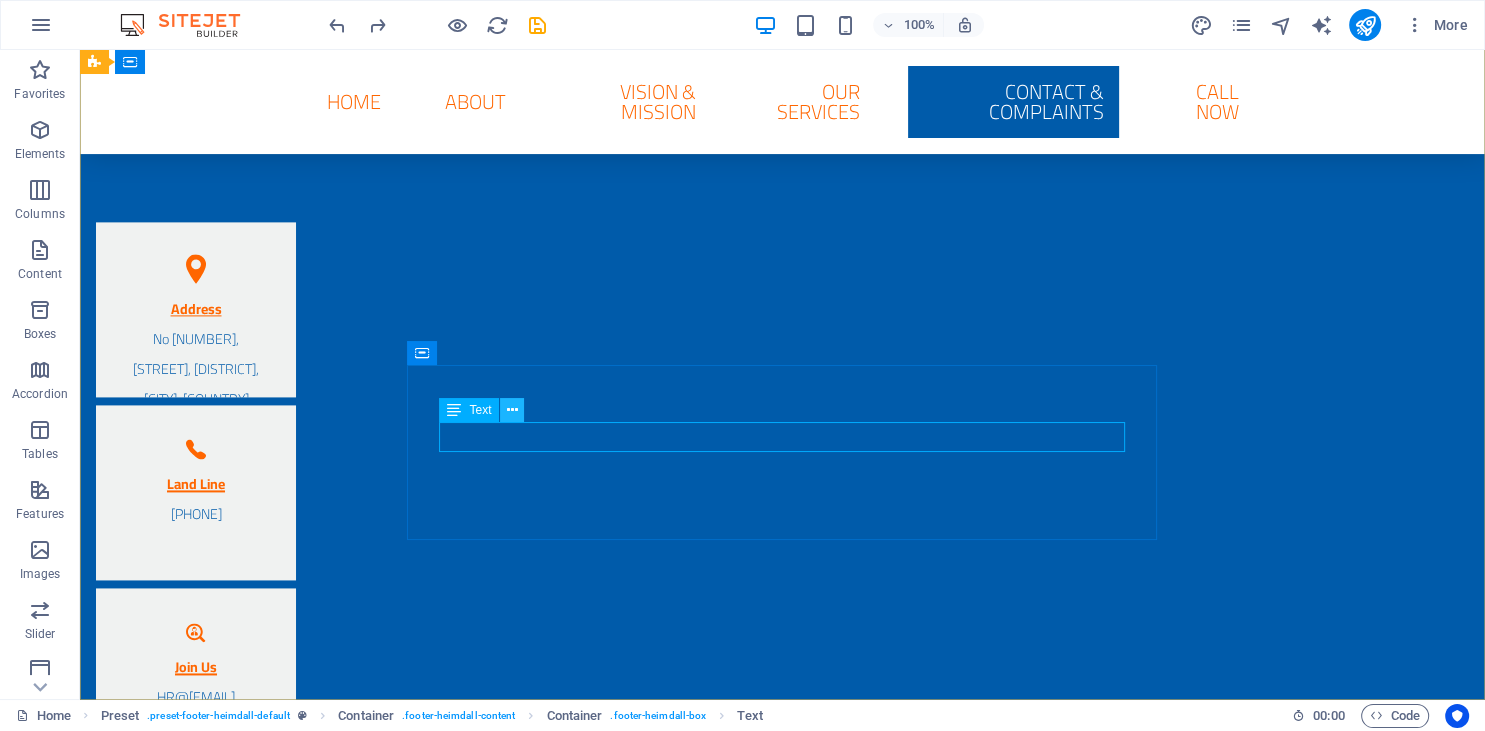 click at bounding box center (512, 410) 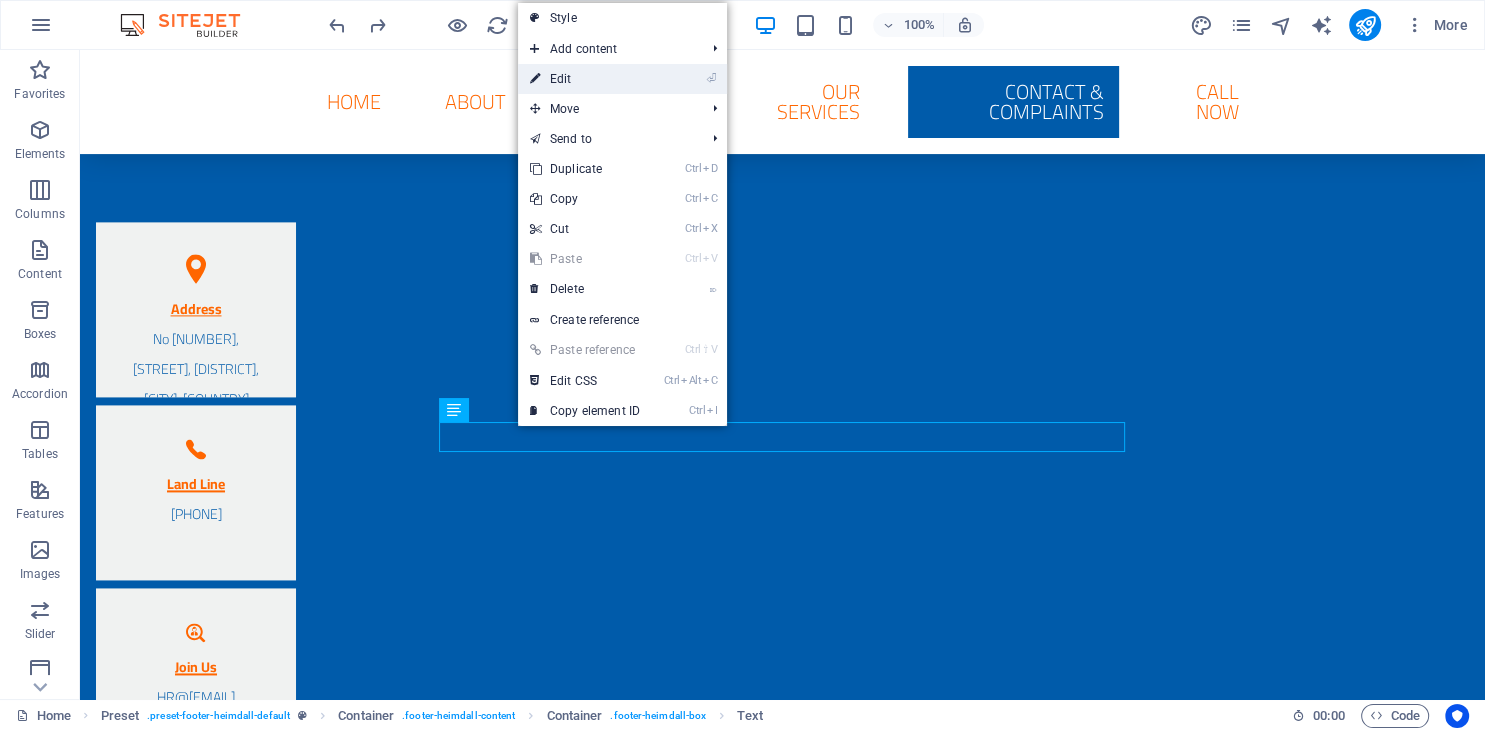 click on "⏎  Edit" at bounding box center (585, 79) 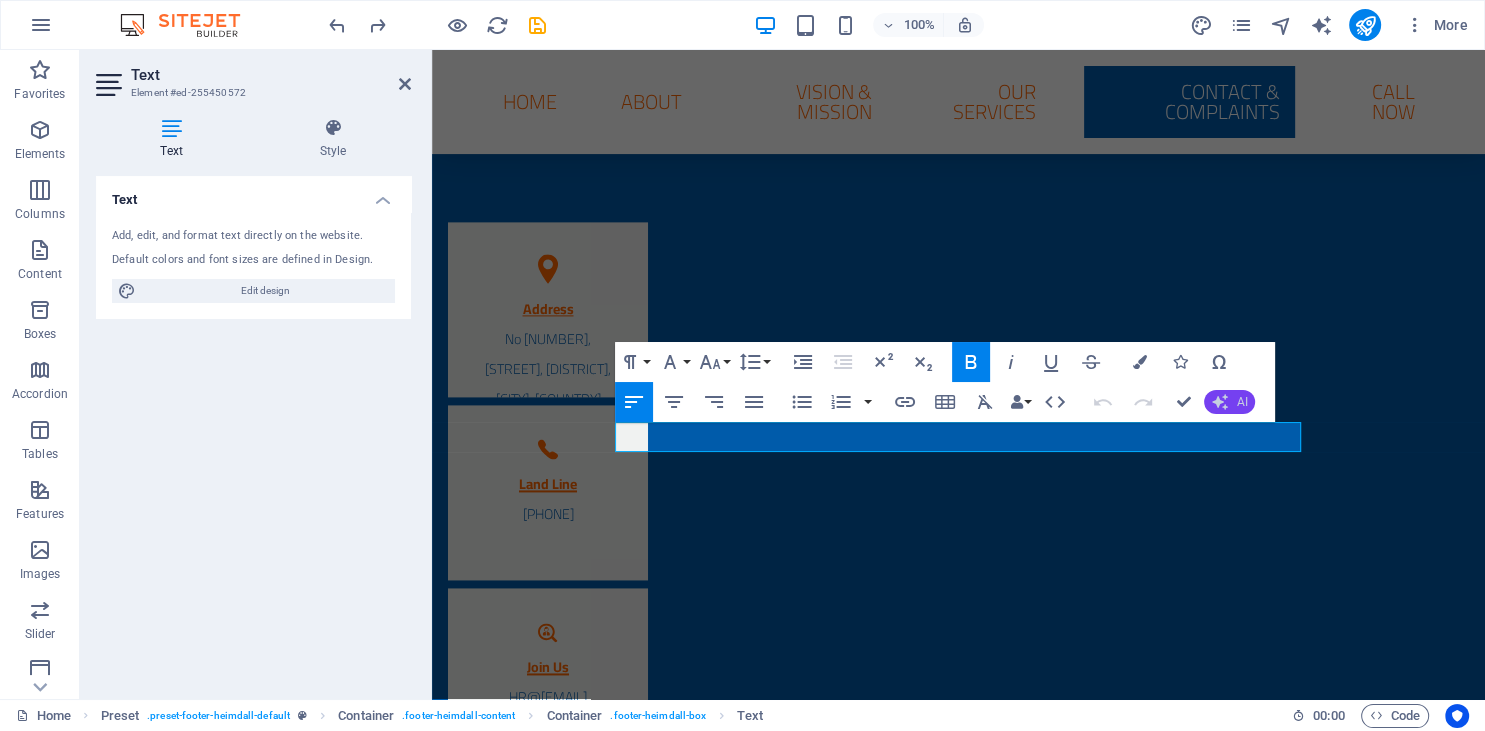 click on "AI" at bounding box center [1229, 402] 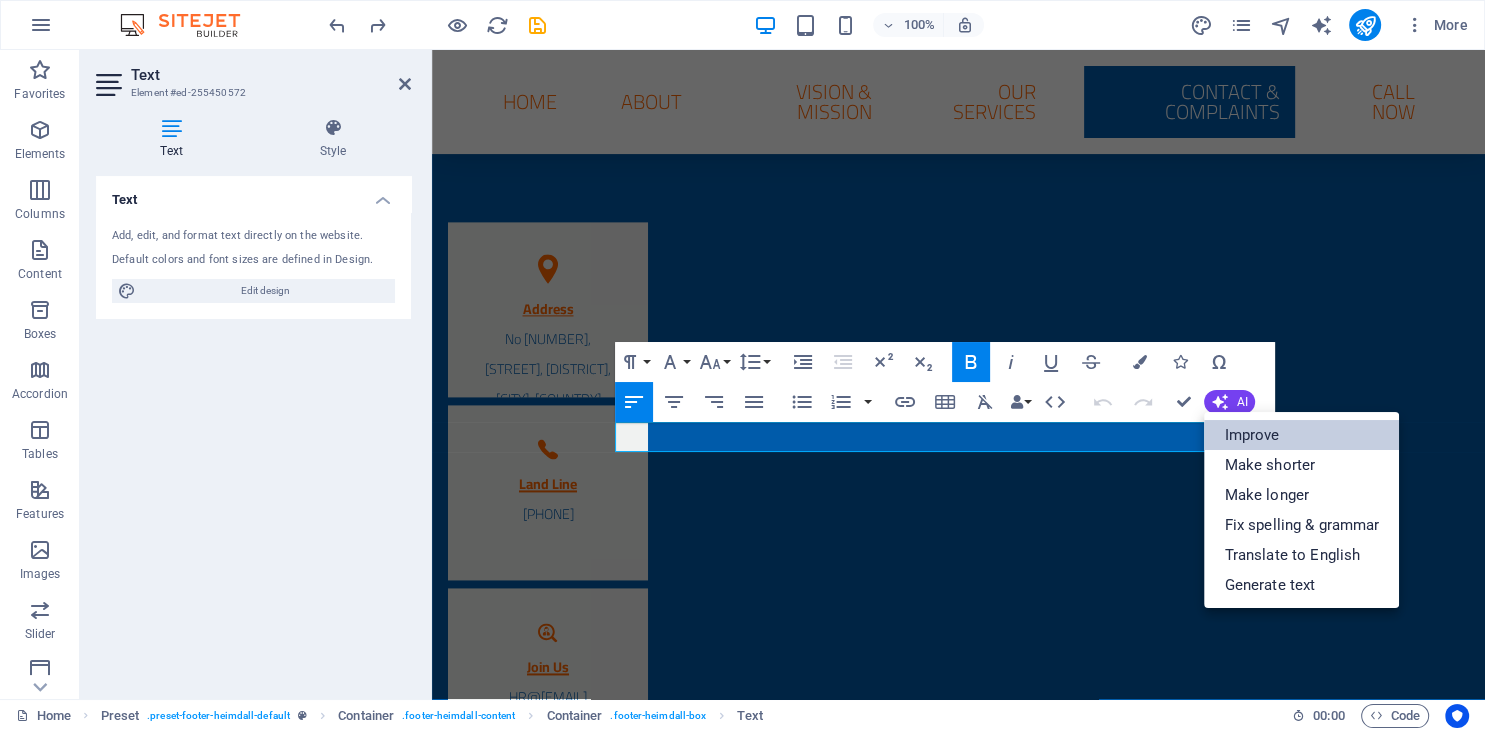 click on "Improve" at bounding box center [1301, 435] 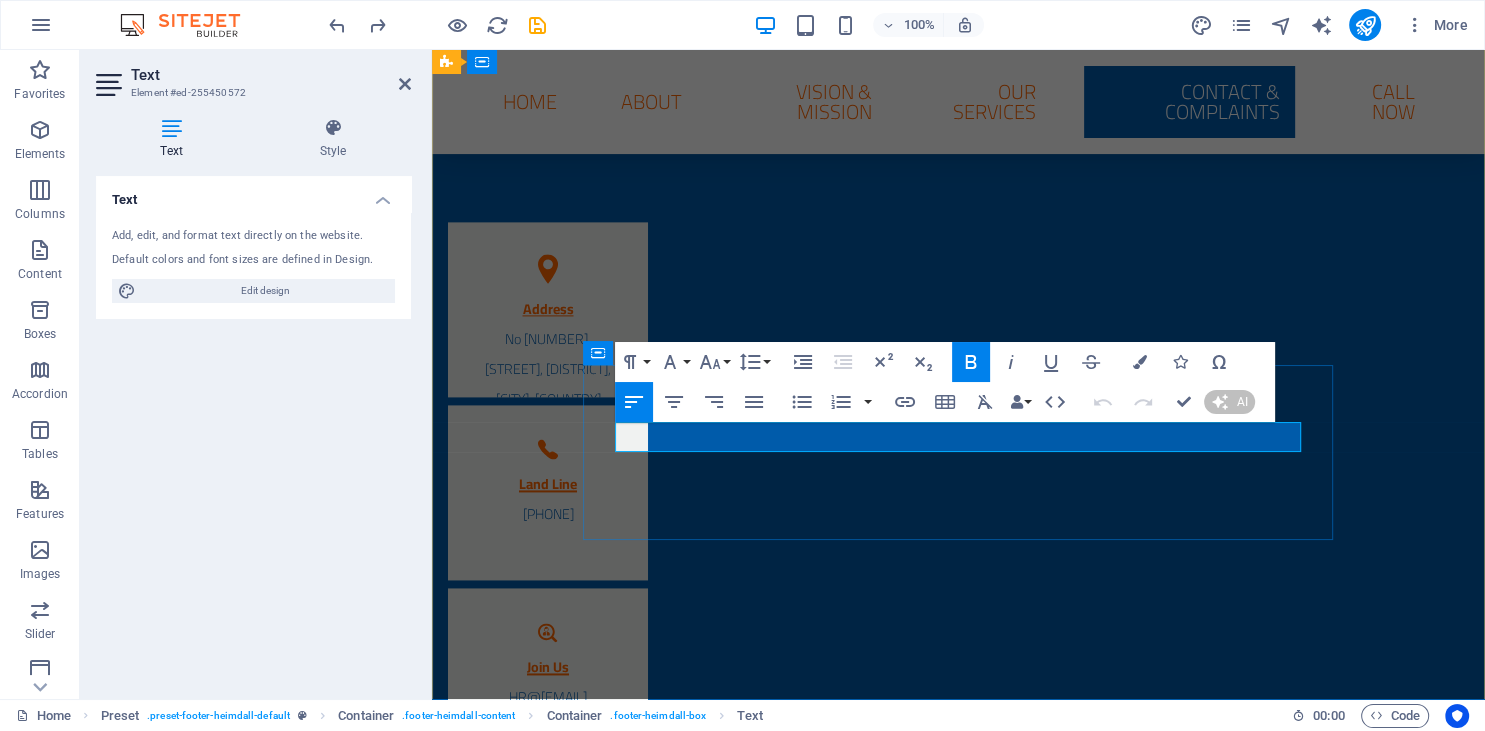type 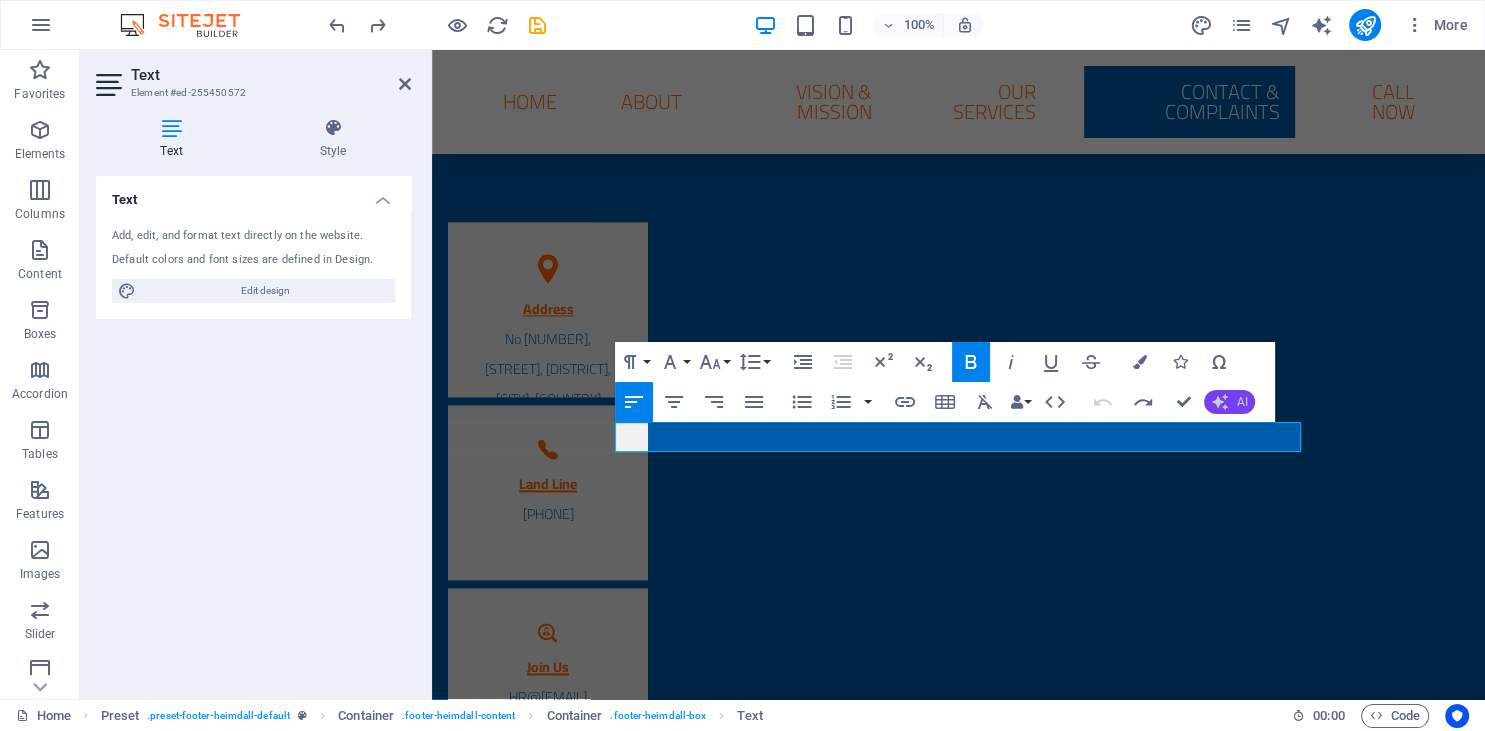 click on "AI" at bounding box center (1241, 402) 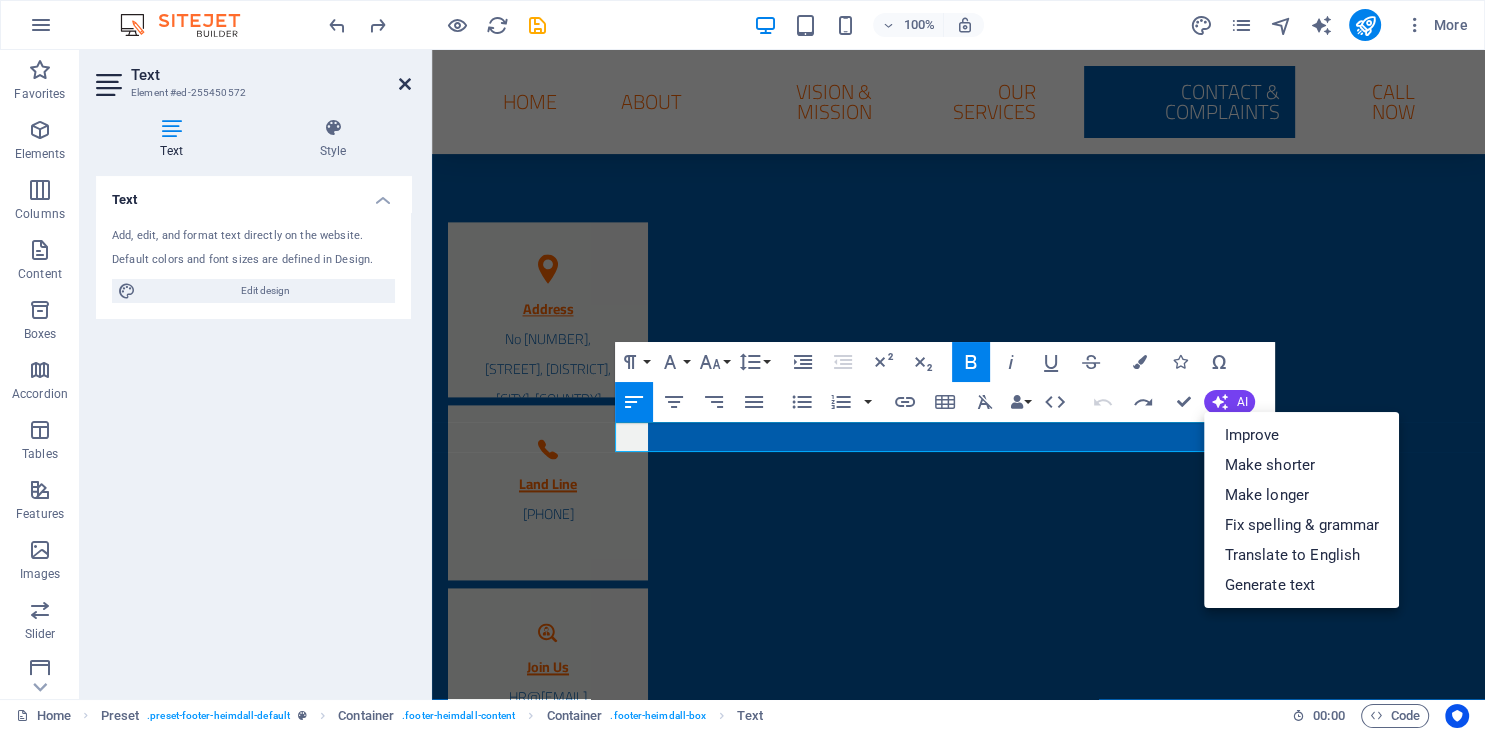 drag, startPoint x: 408, startPoint y: 82, endPoint x: 329, endPoint y: 32, distance: 93.49332 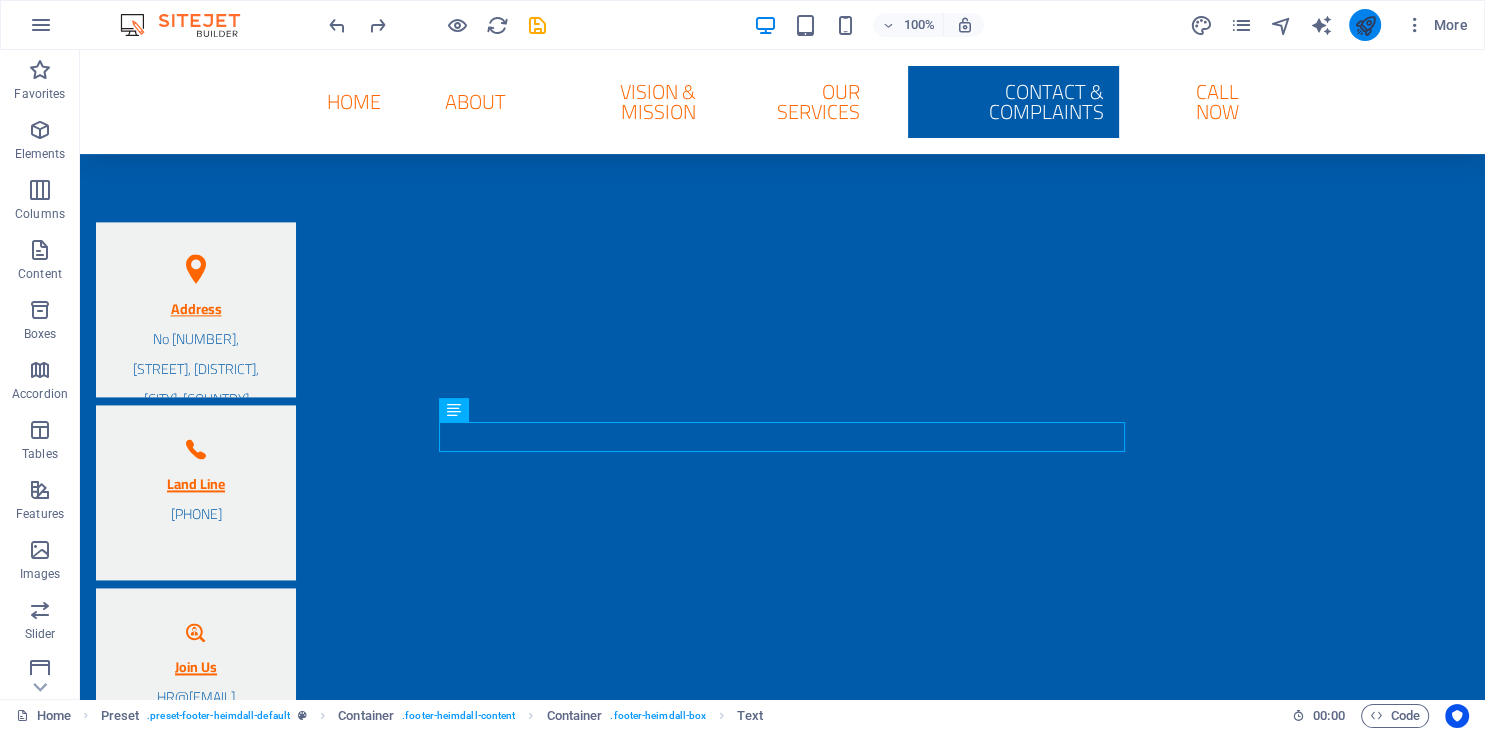 click at bounding box center (1365, 25) 